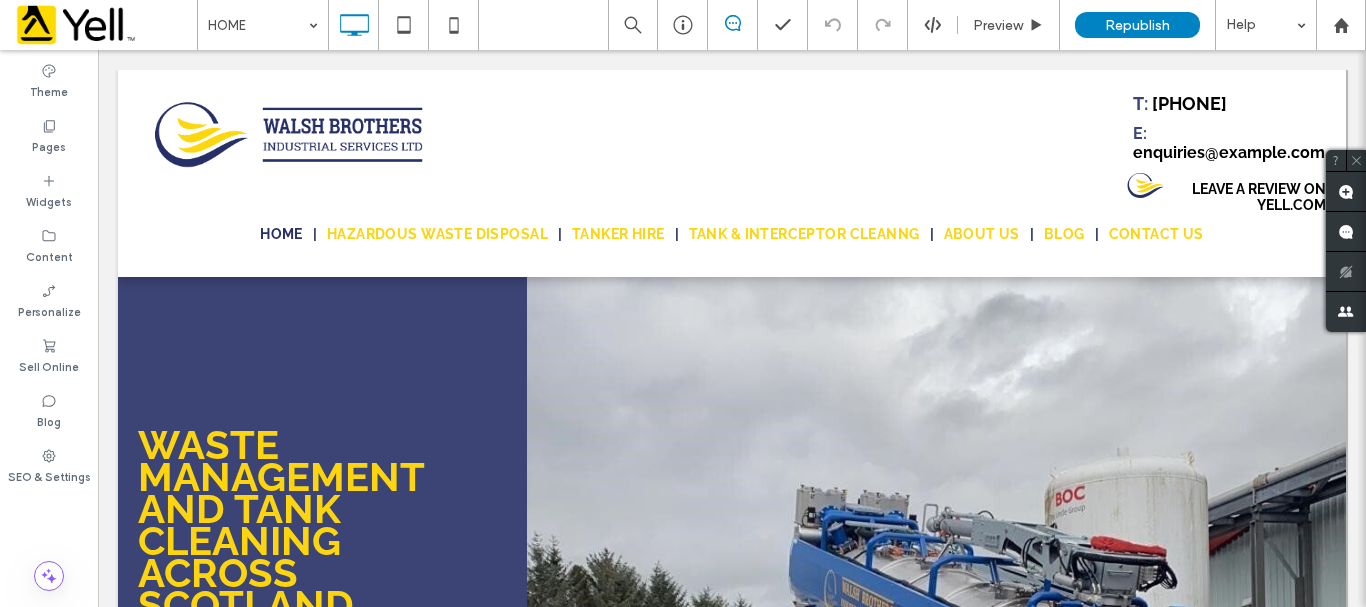 scroll, scrollTop: 0, scrollLeft: 0, axis: both 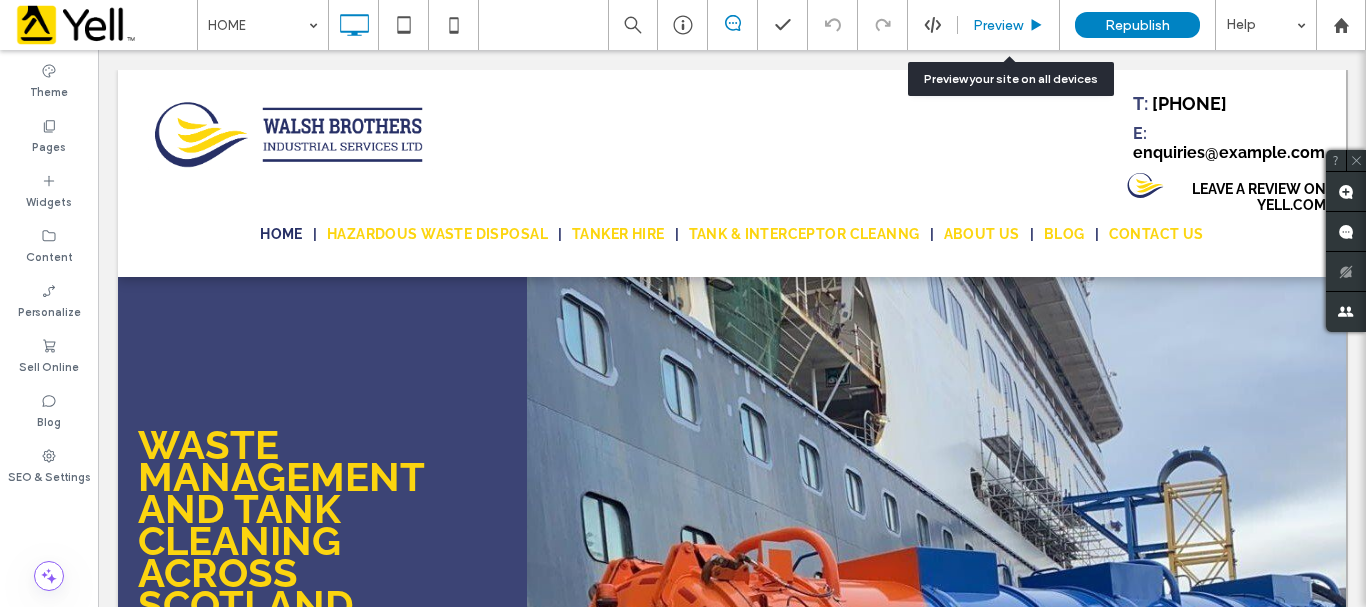click on "Preview" at bounding box center (998, 25) 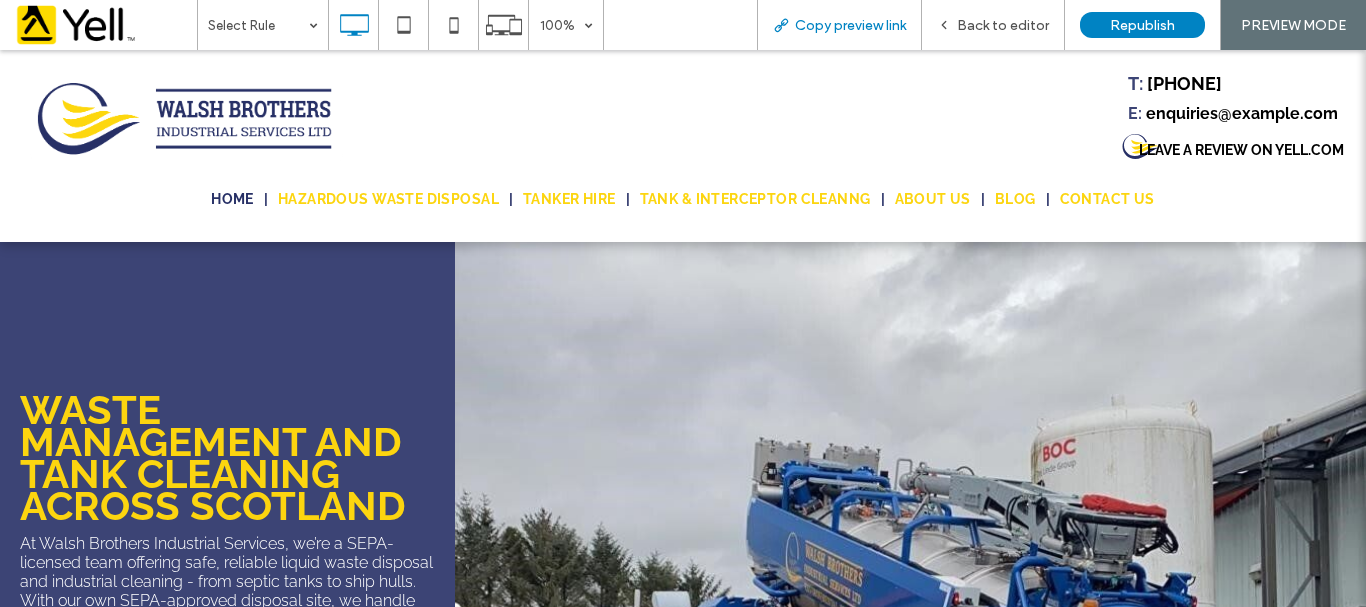 click on "Copy preview link" at bounding box center (850, 25) 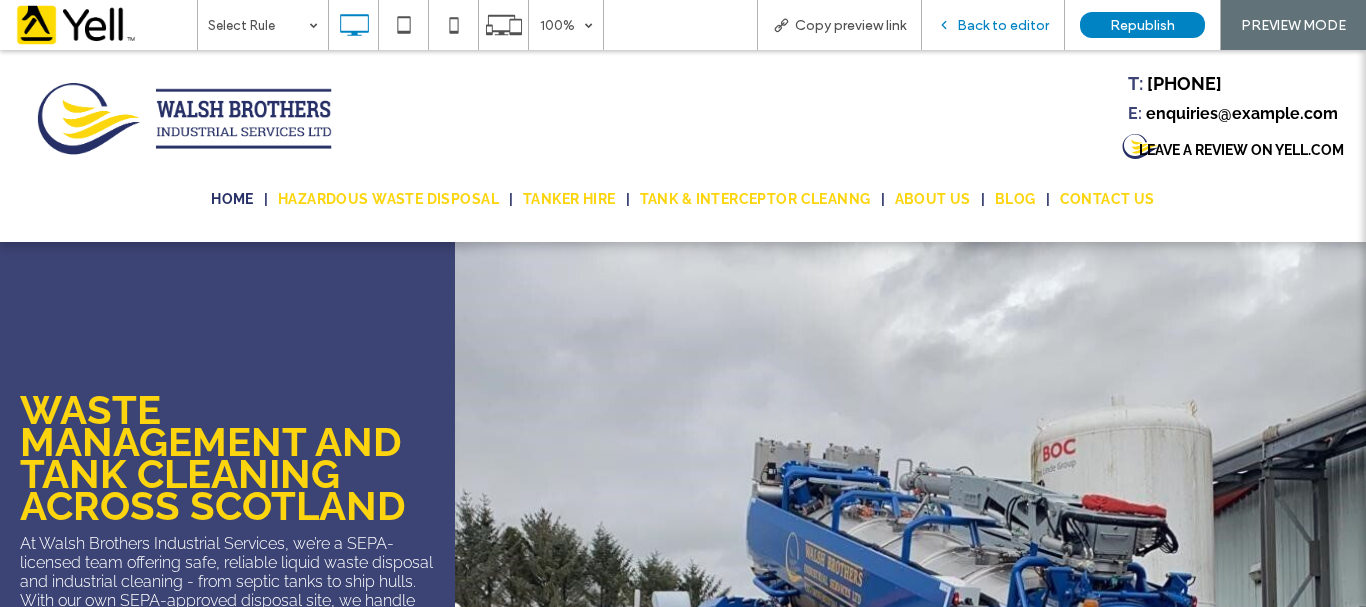 click on "Back to editor" at bounding box center [1003, 25] 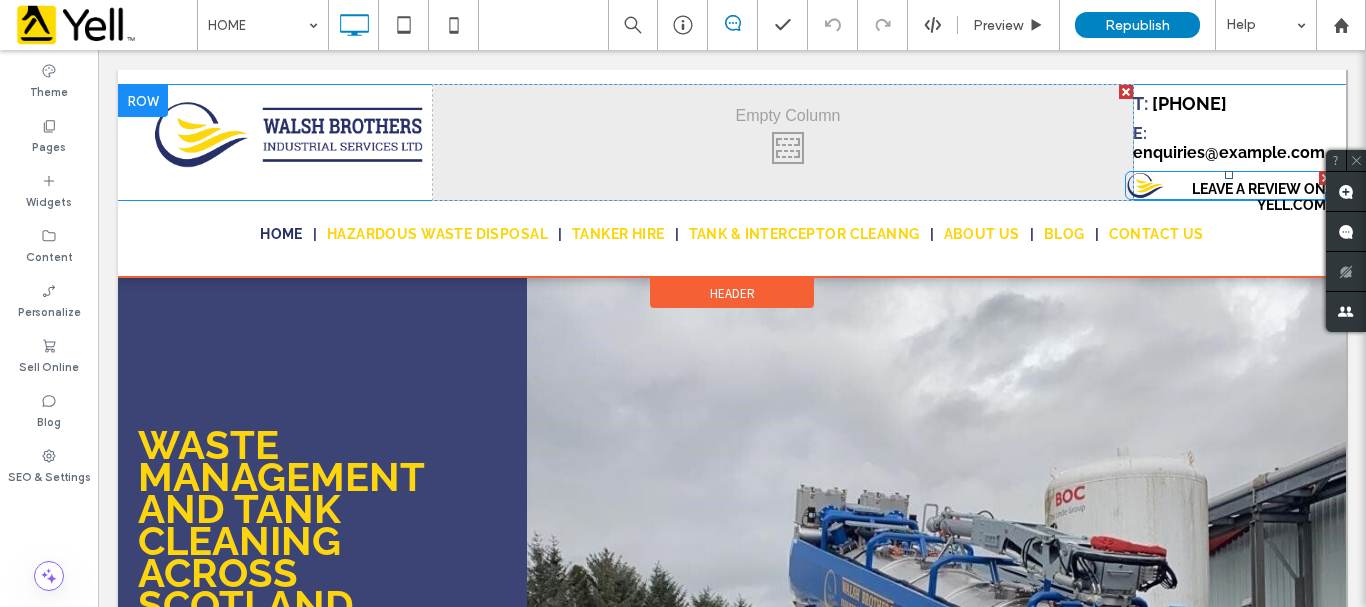 click on "Leave a review on Yell.com" at bounding box center (1231, 197) 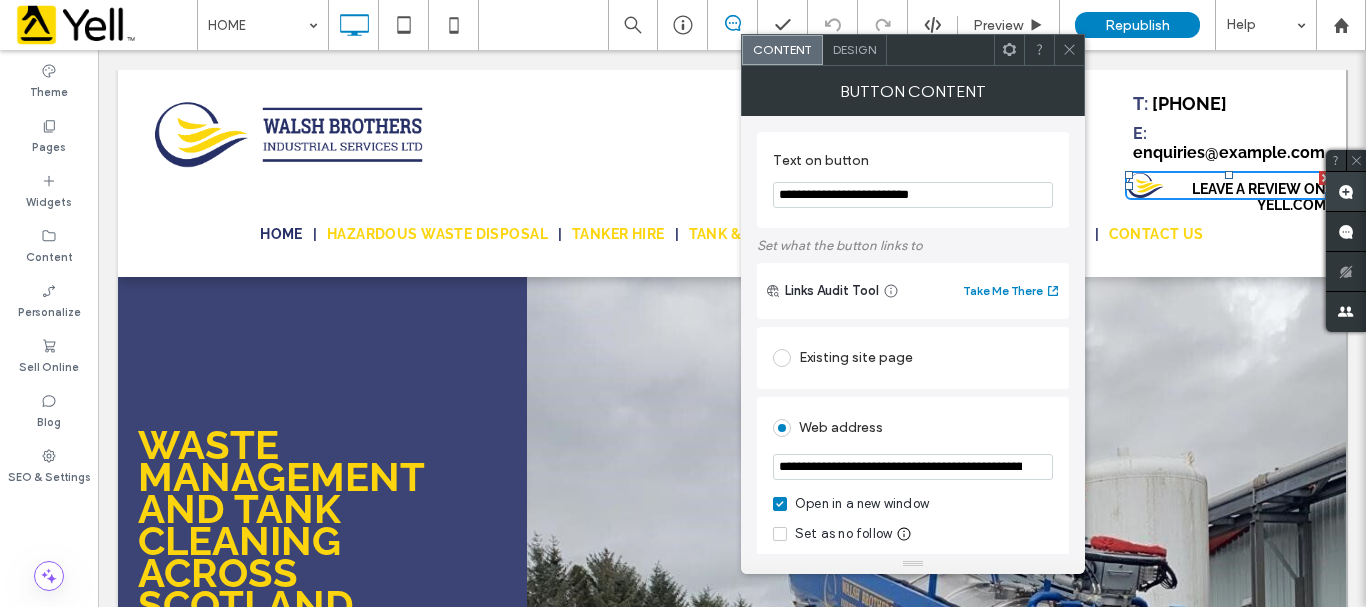 drag, startPoint x: 1341, startPoint y: 161, endPoint x: 1340, endPoint y: 179, distance: 18.027756 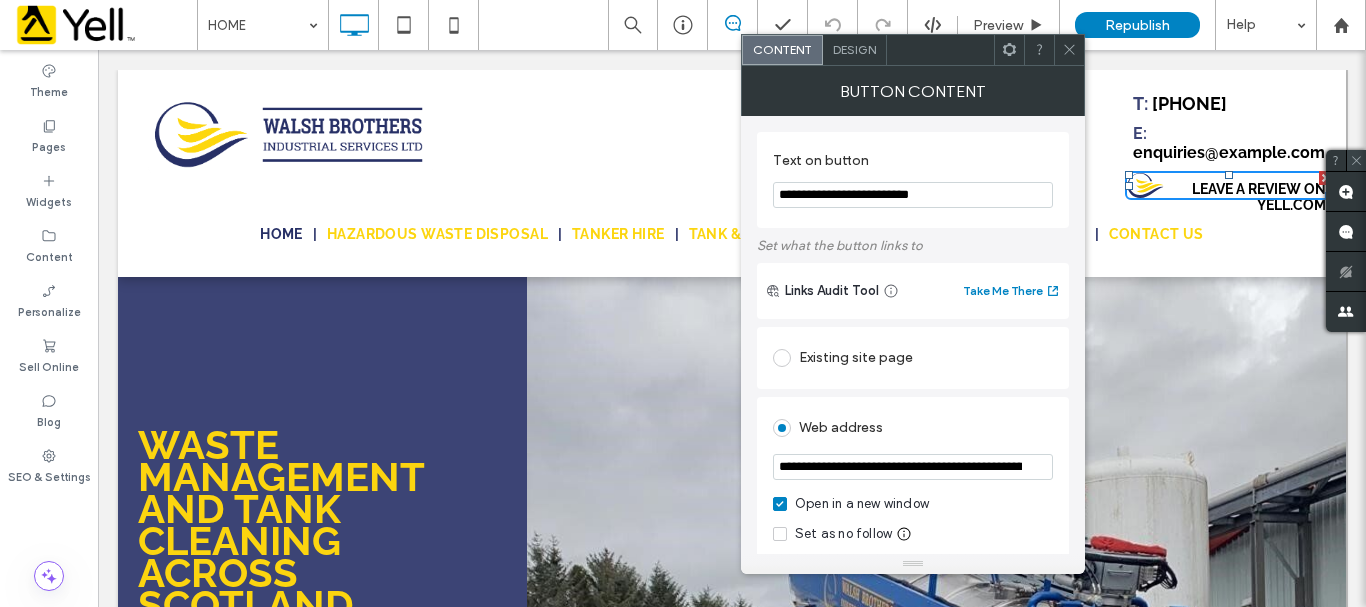 click 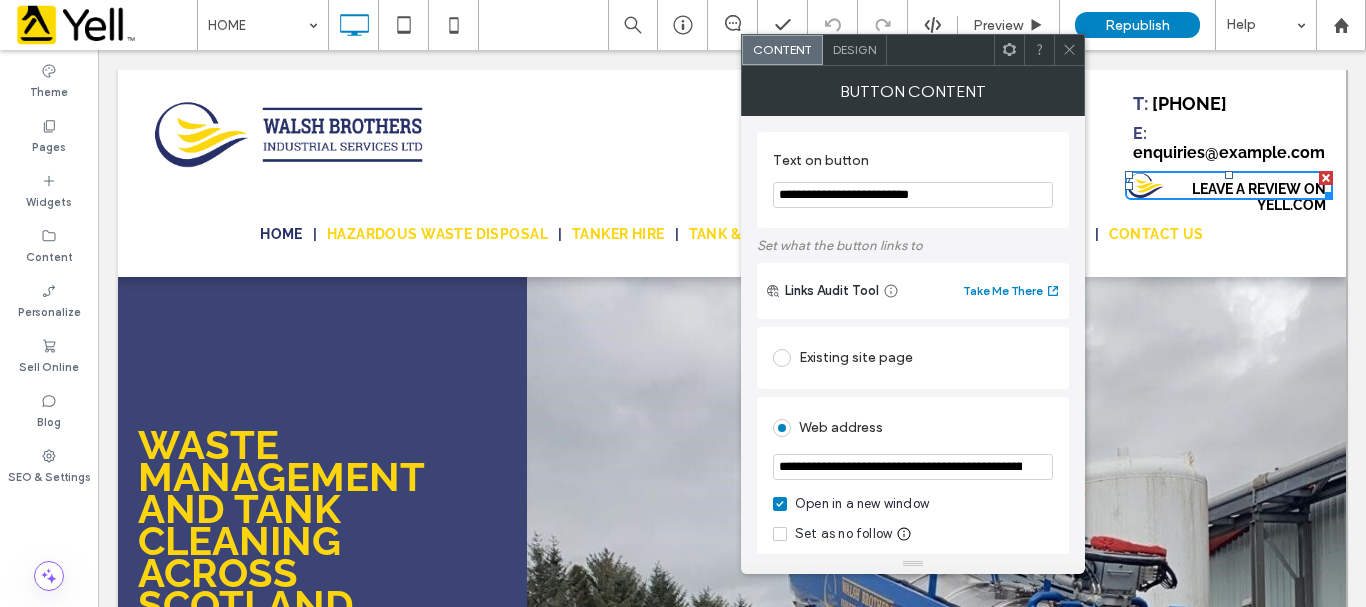 click on "HOME
HAZARDOUS WASTE DISPOSAL
TANKER HIRE
TANK & INTERCEPTOR CLEANNG
ABOUT US
BLOG
CONTACT US
Click To Paste" at bounding box center (732, 231) 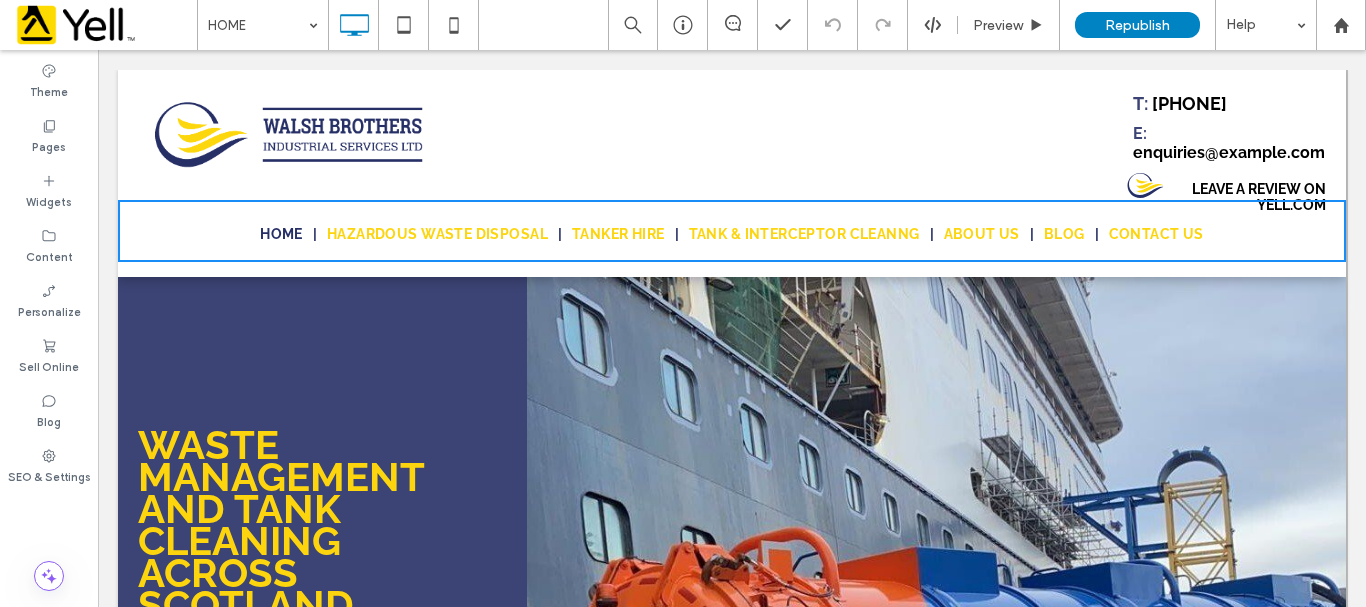 click on "Leave a review on Yell.com" at bounding box center [1231, 197] 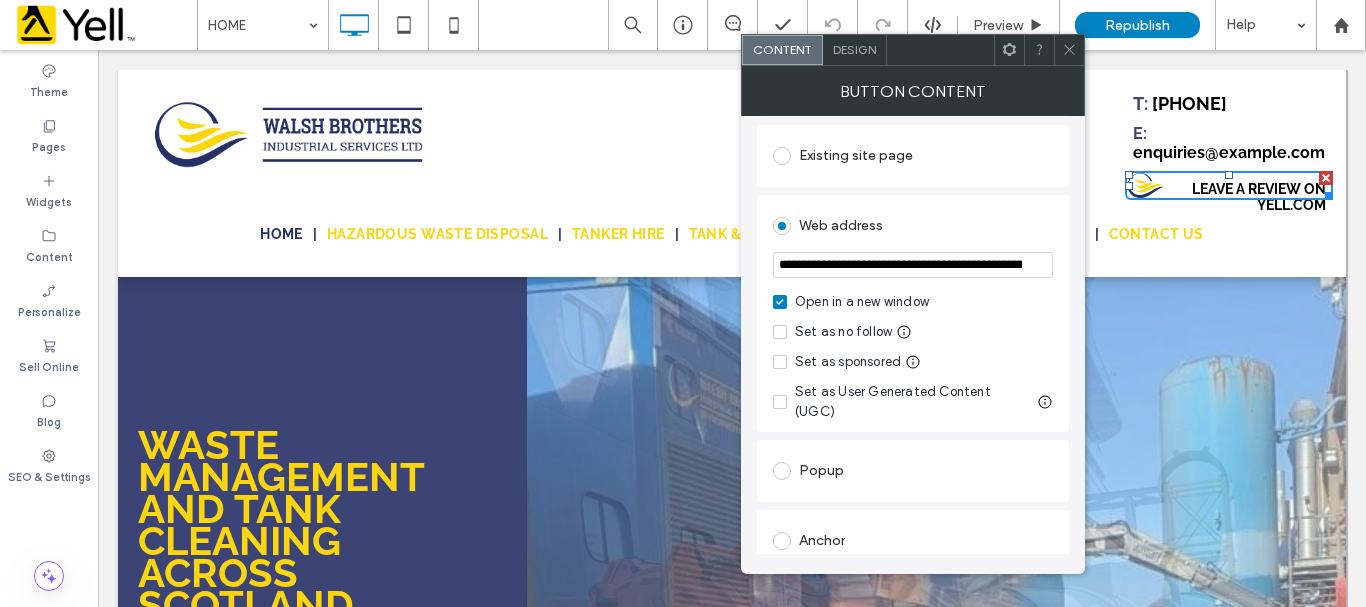 scroll, scrollTop: 200, scrollLeft: 0, axis: vertical 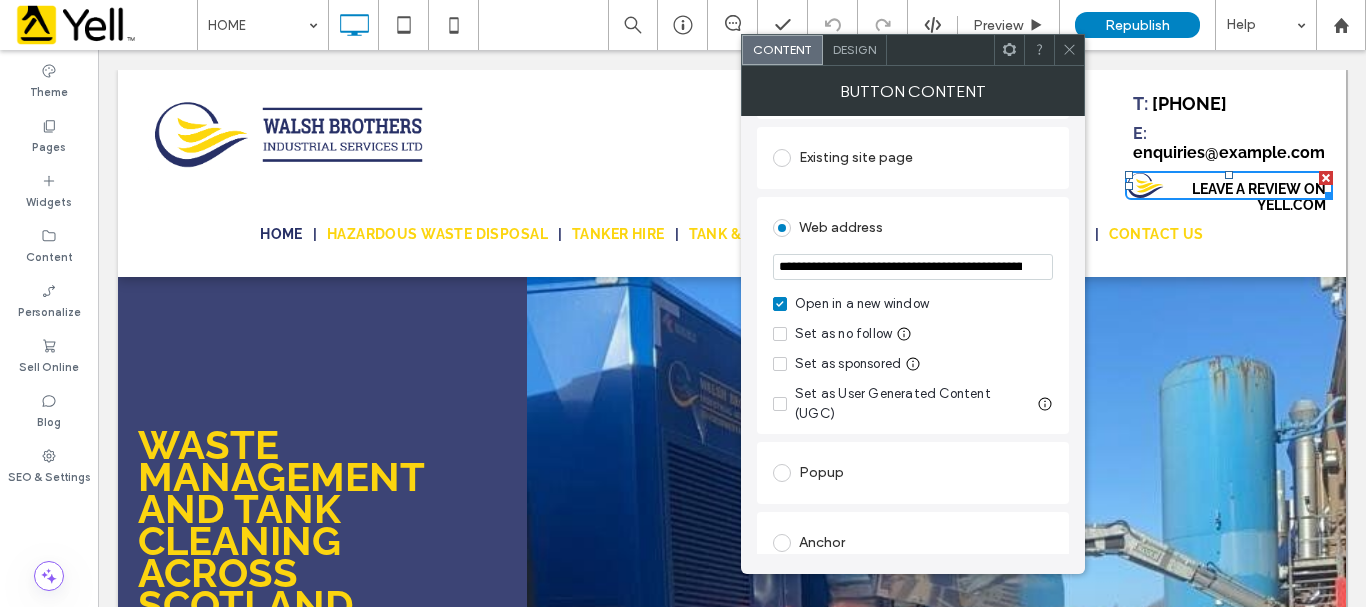 drag, startPoint x: 1061, startPoint y: 61, endPoint x: 1025, endPoint y: 77, distance: 39.39543 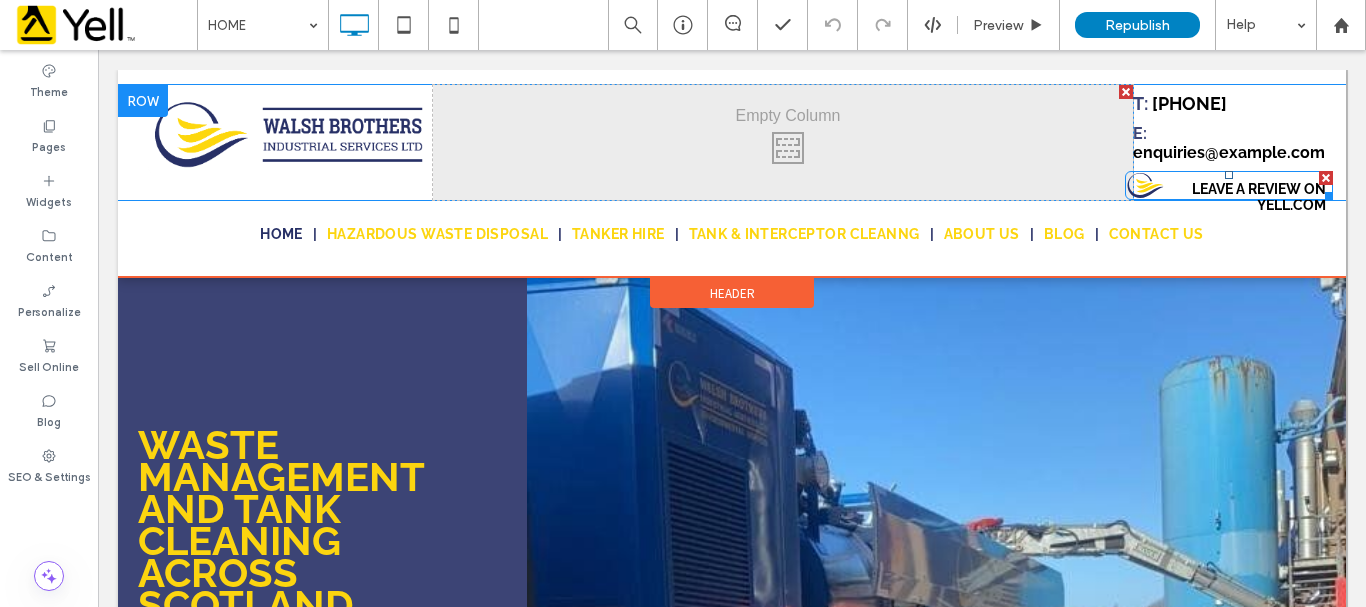 click on "Leave a review on Yell.com" at bounding box center [1231, 197] 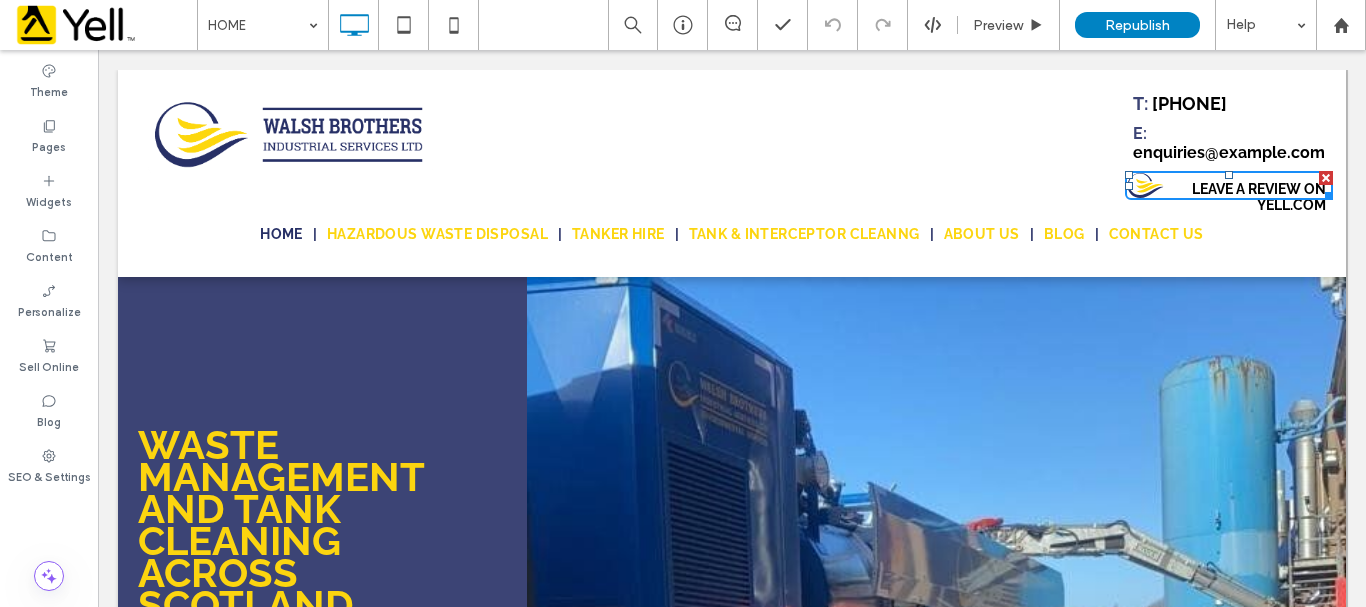 click on "Leave a review on Yell.com" at bounding box center (1231, 197) 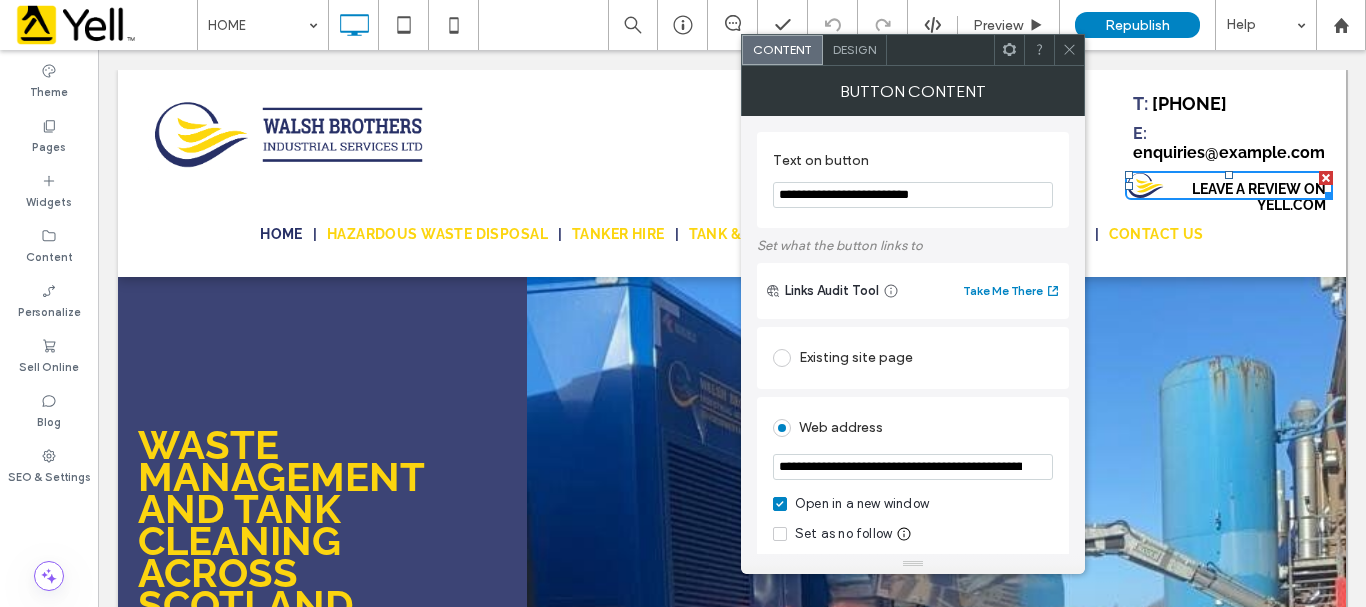 click on "Design" at bounding box center [854, 49] 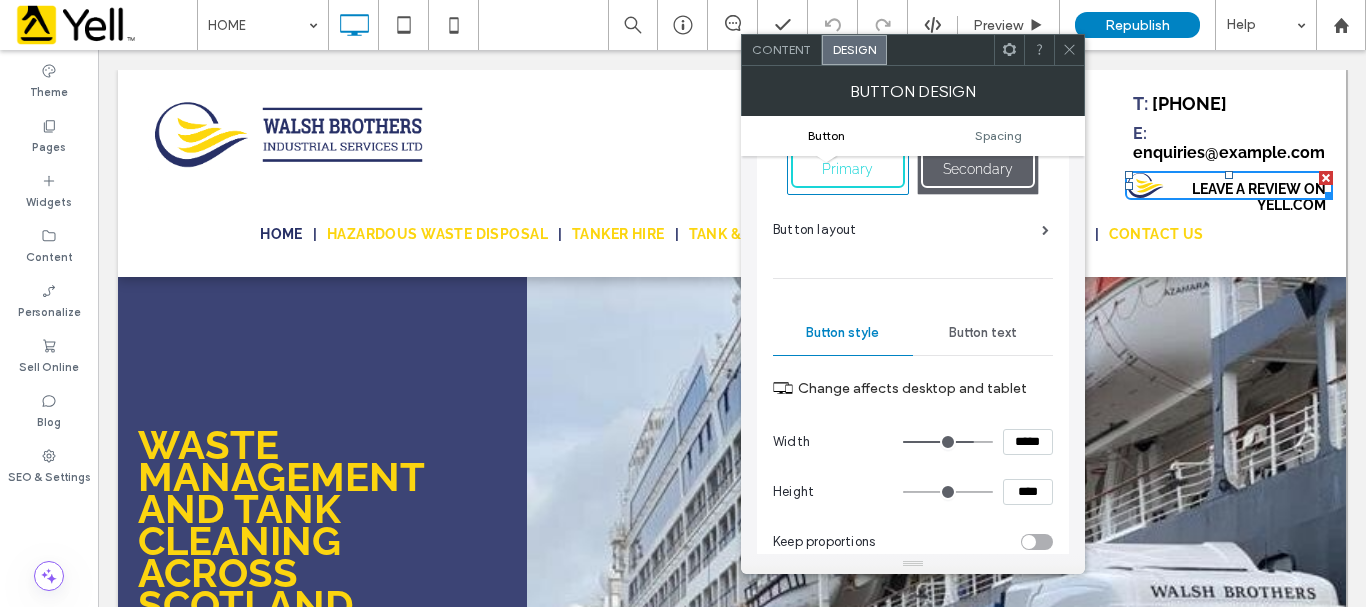 scroll, scrollTop: 100, scrollLeft: 0, axis: vertical 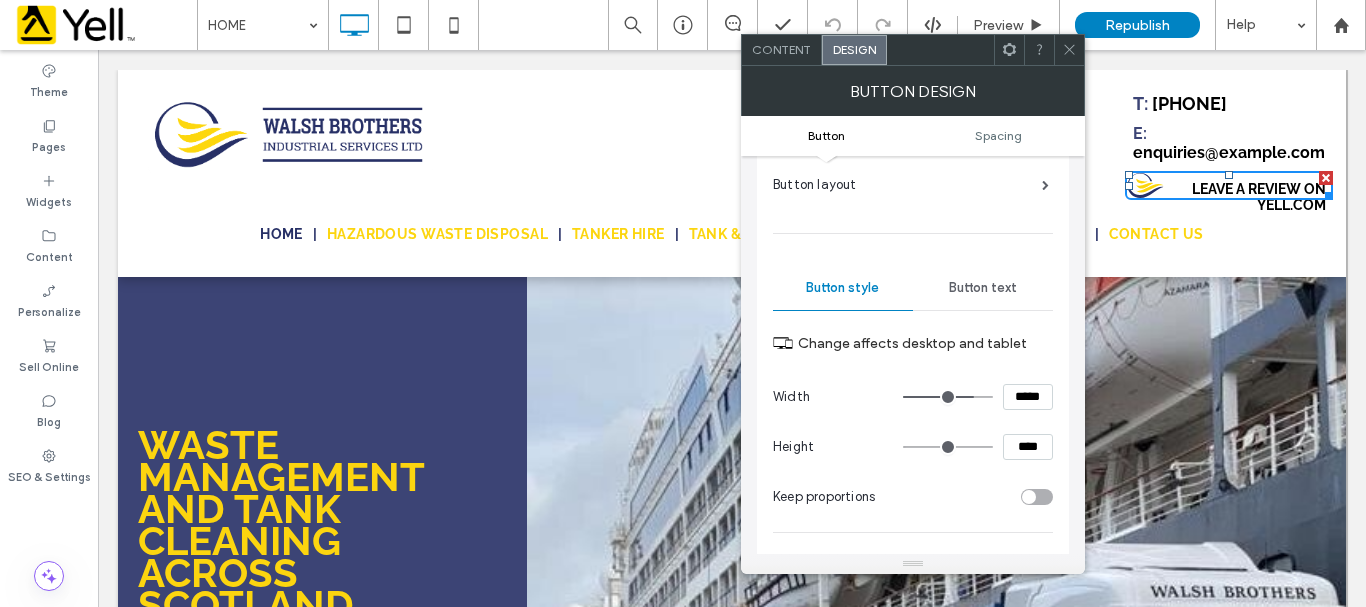 type on "***" 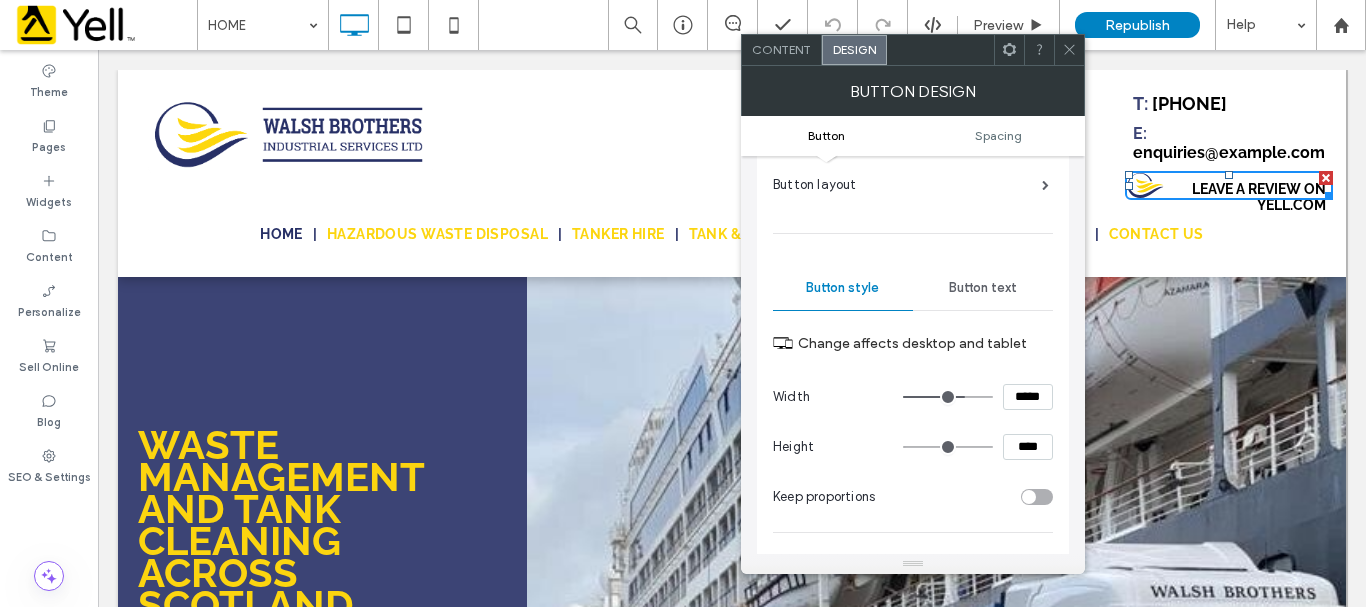 type on "***" 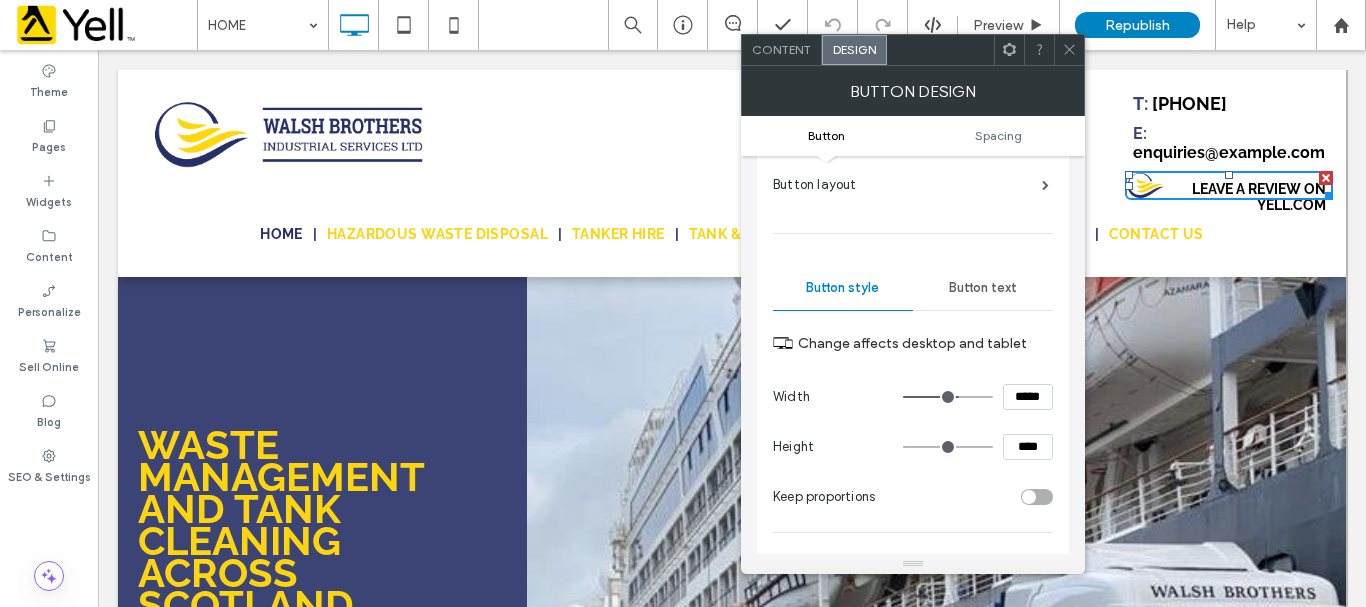 type on "***" 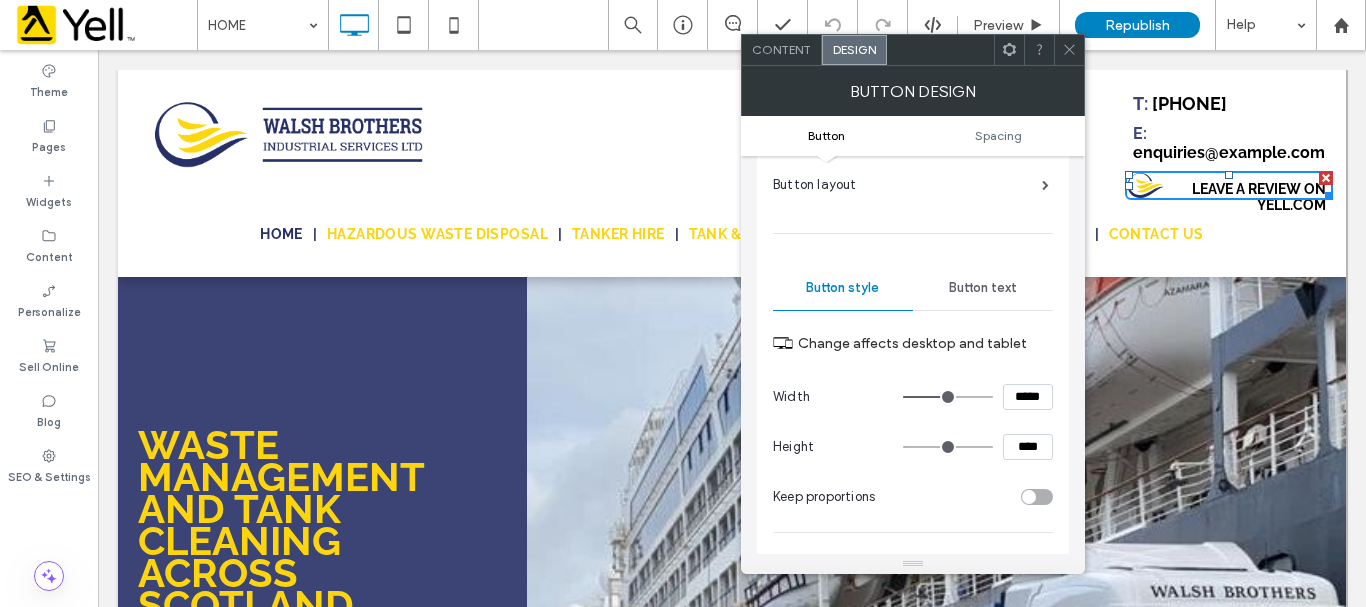 type on "***" 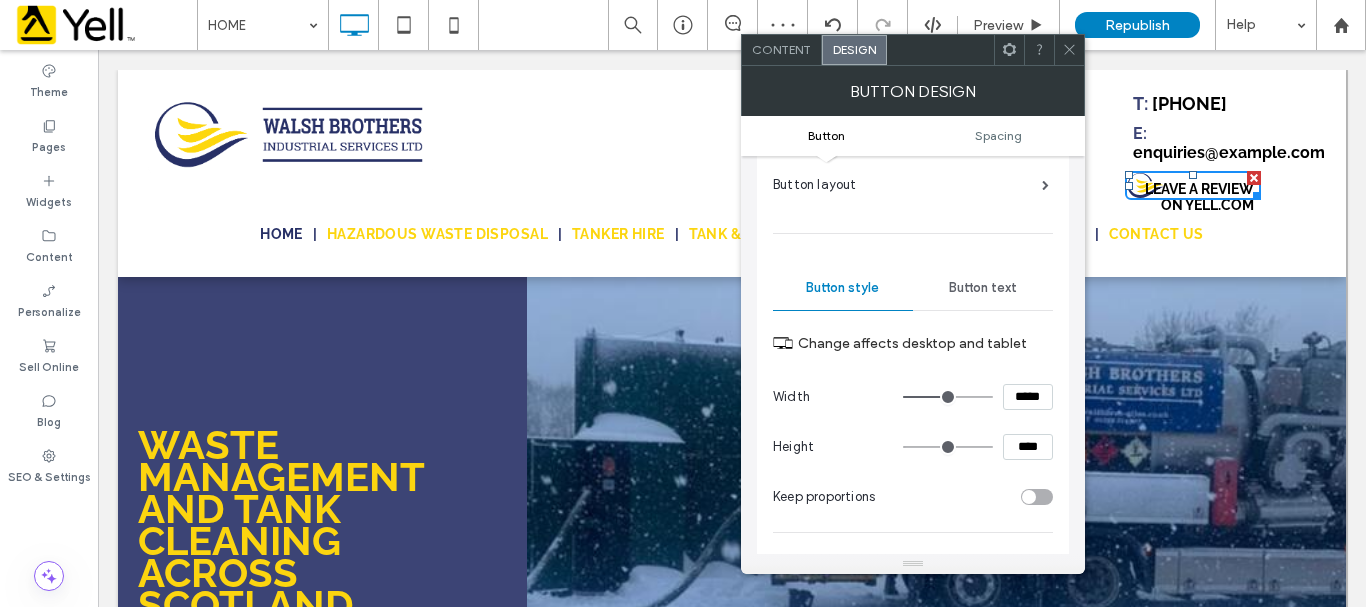 type on "***" 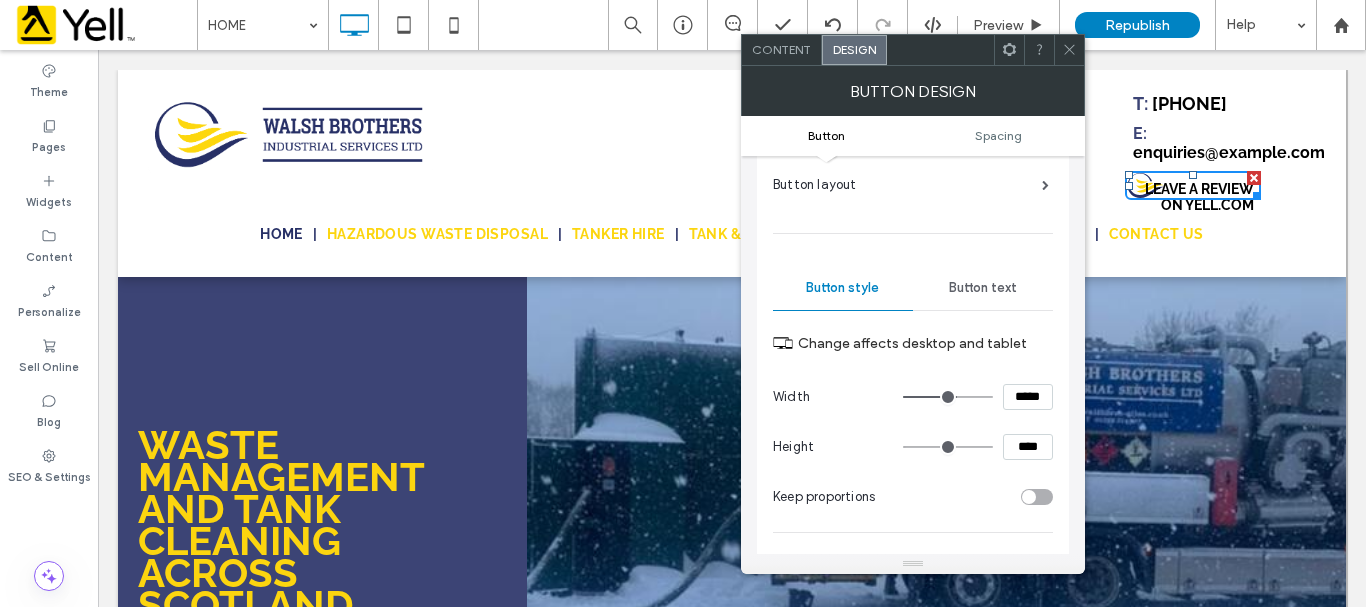type on "***" 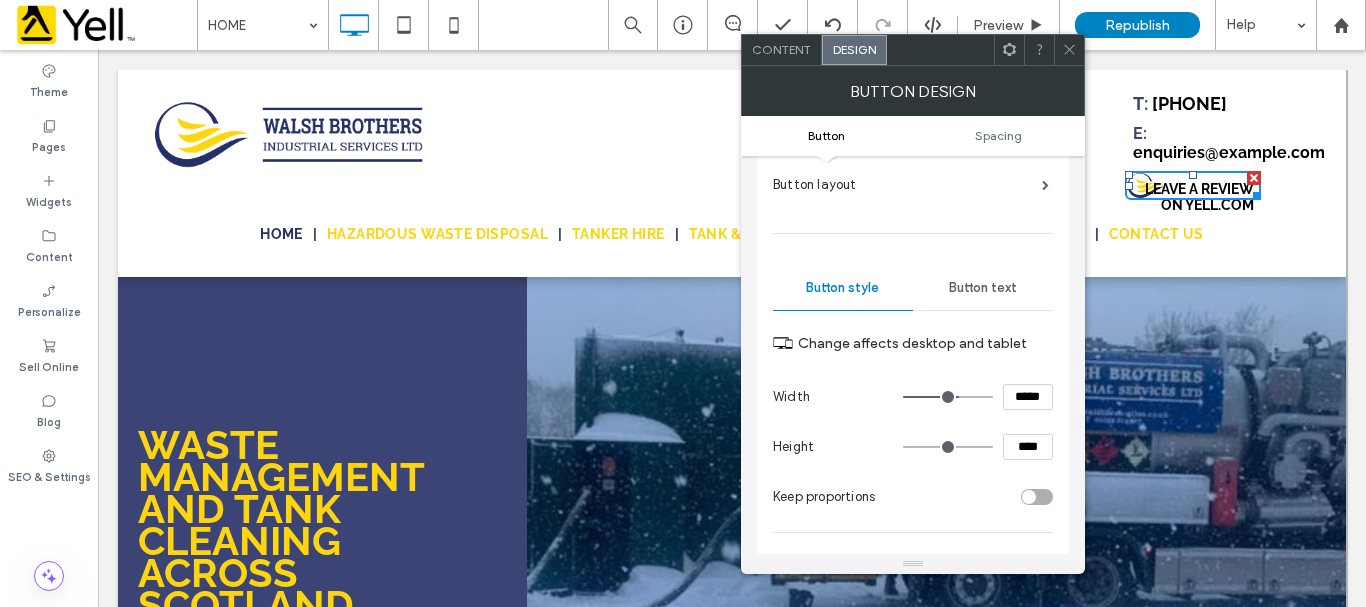 type on "***" 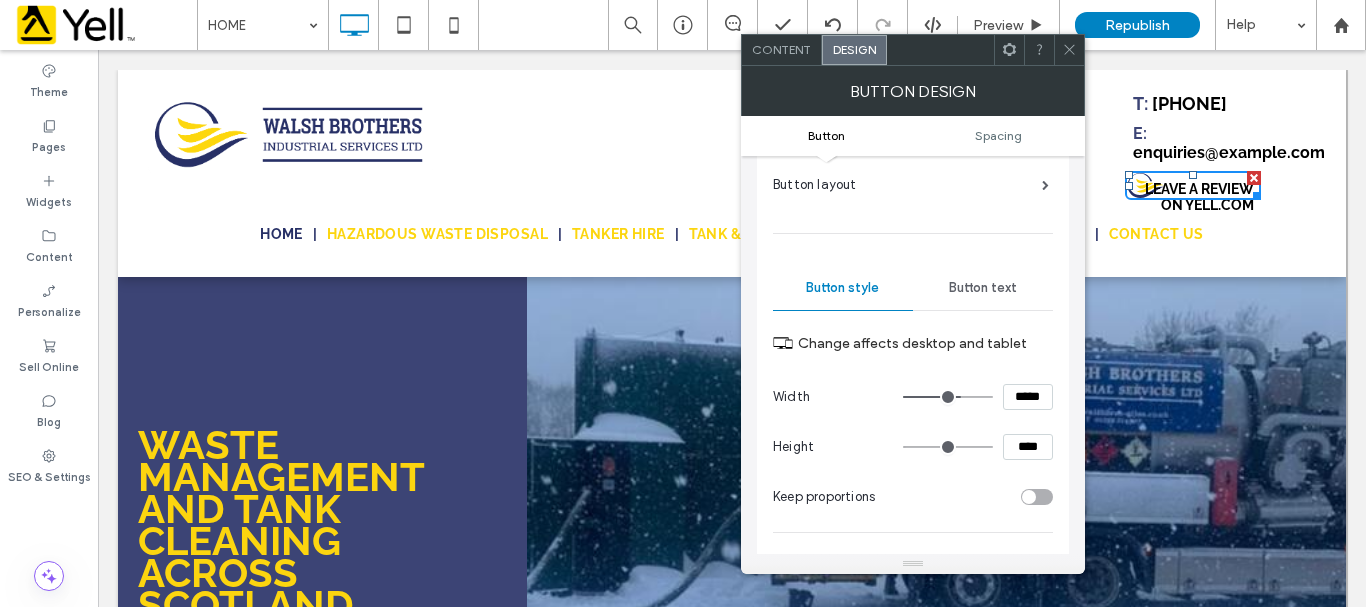 type on "***" 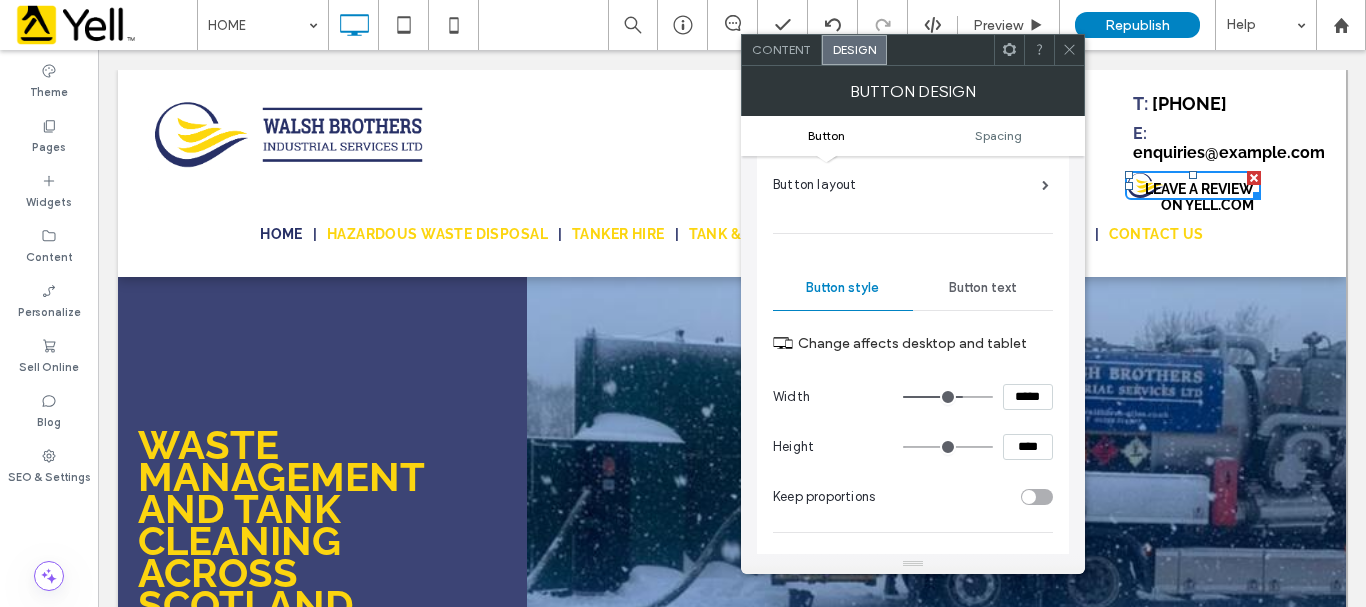 type on "***" 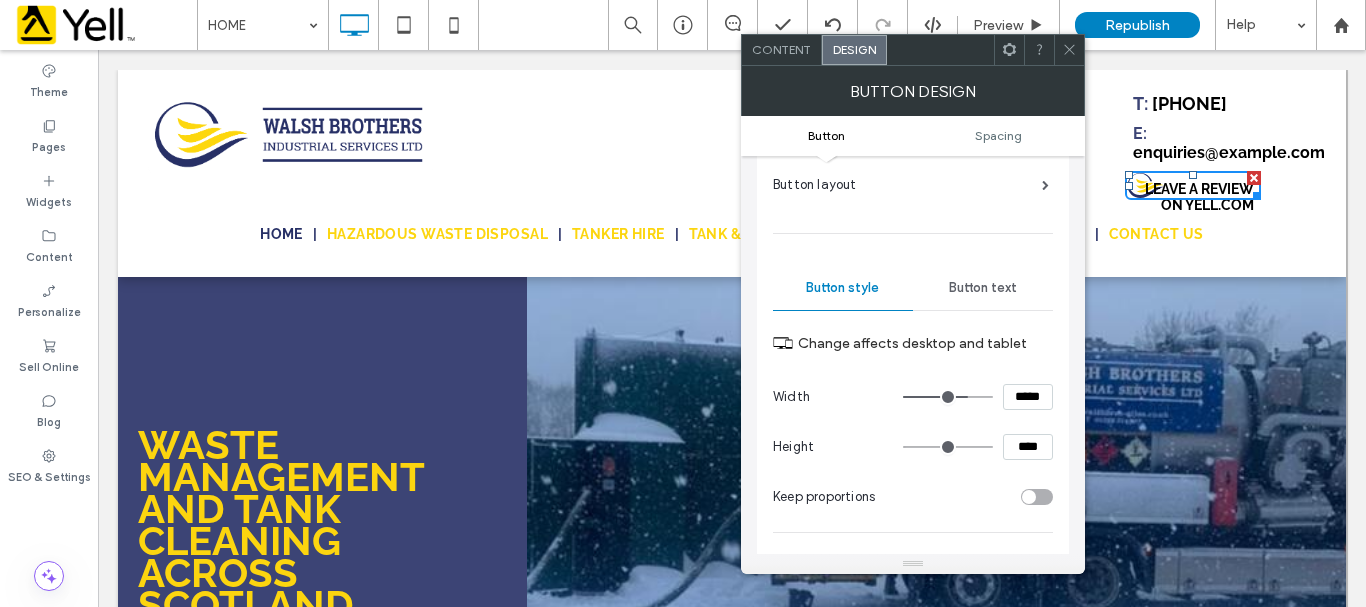 type on "***" 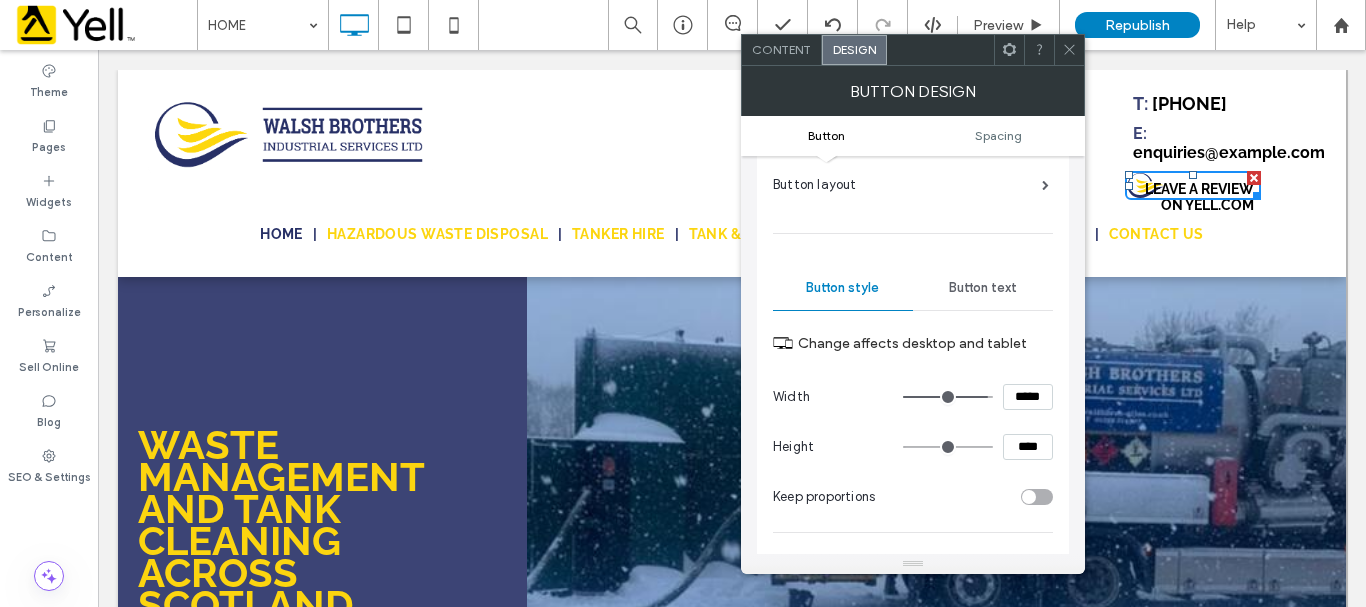 drag, startPoint x: 945, startPoint y: 392, endPoint x: 981, endPoint y: 393, distance: 36.013885 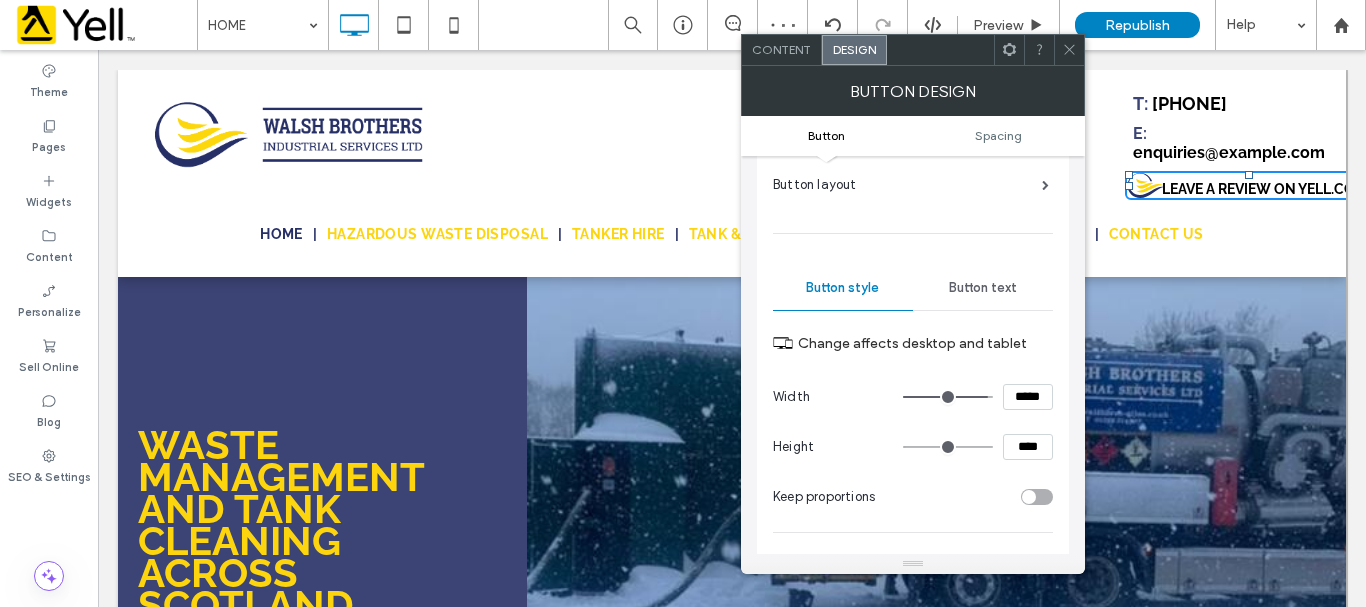 type on "***" 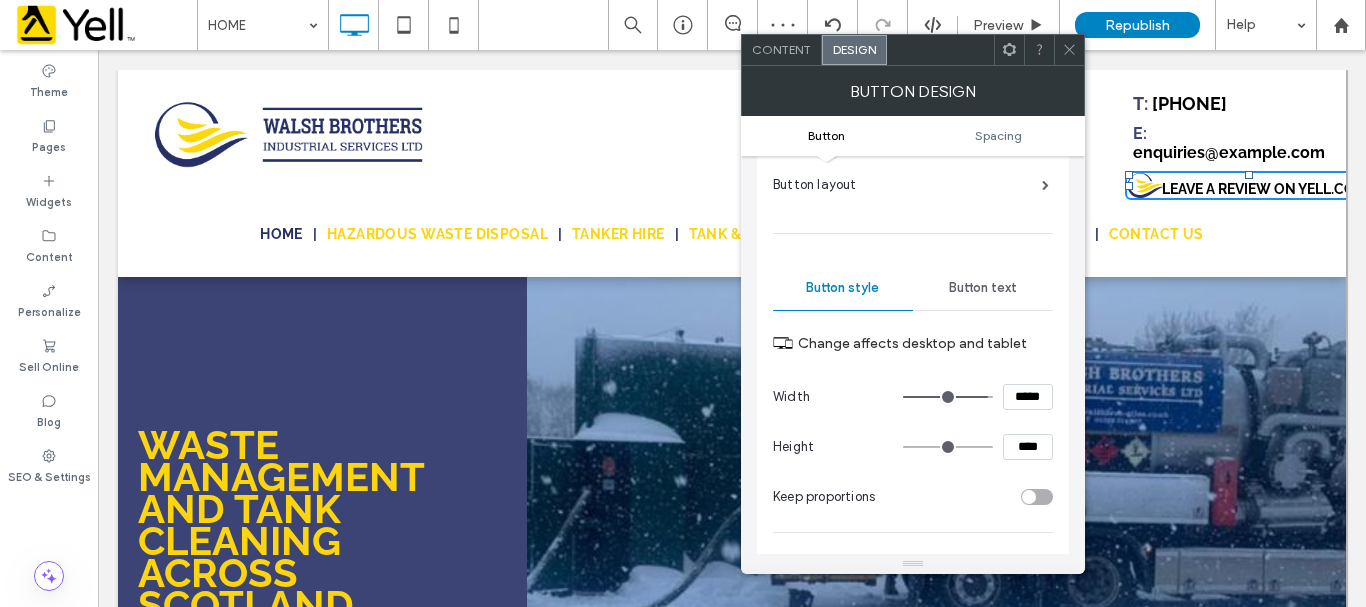 type on "*****" 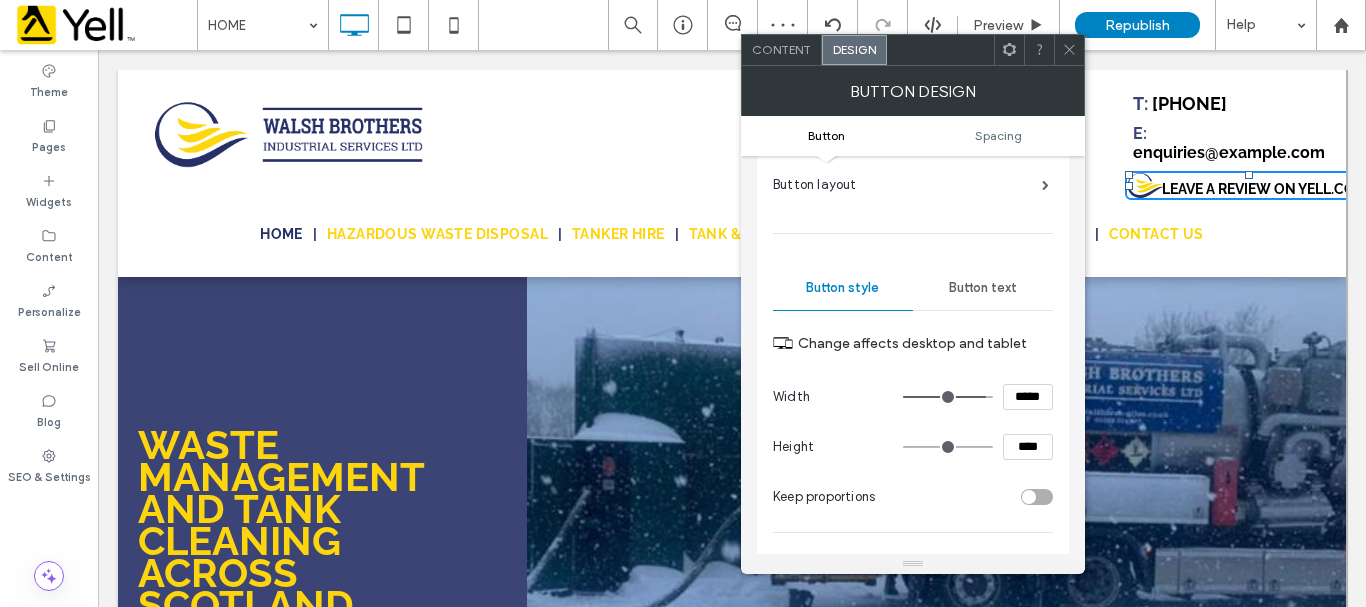 click at bounding box center (948, 397) 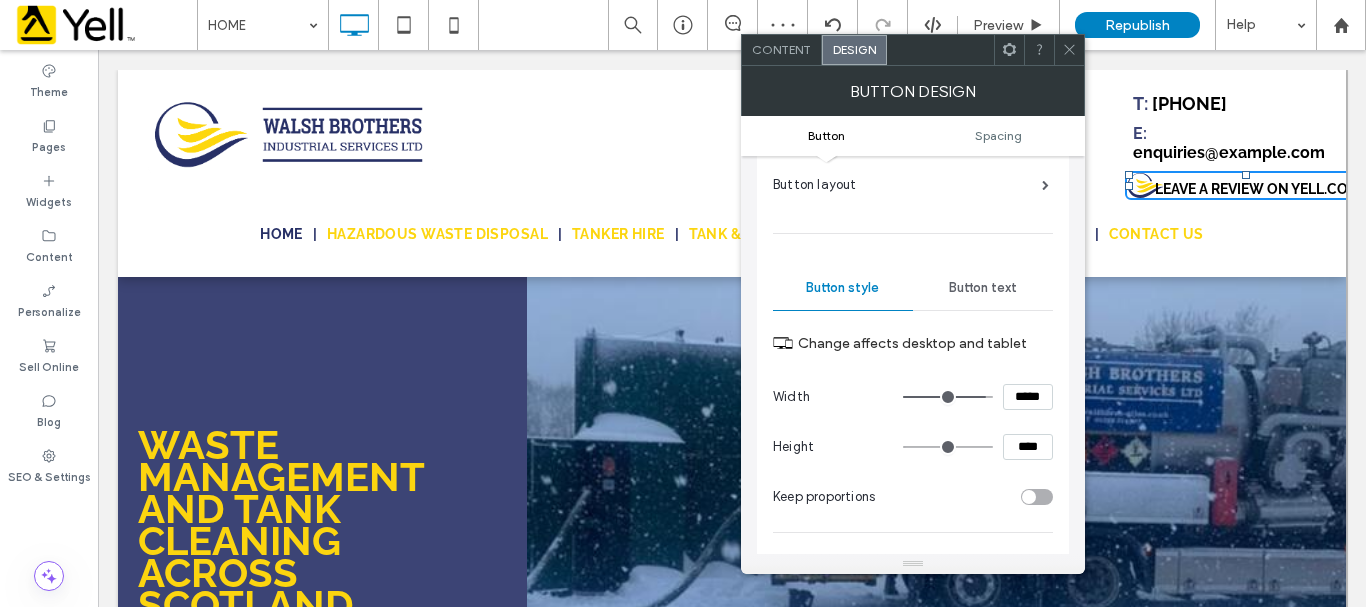 type on "***" 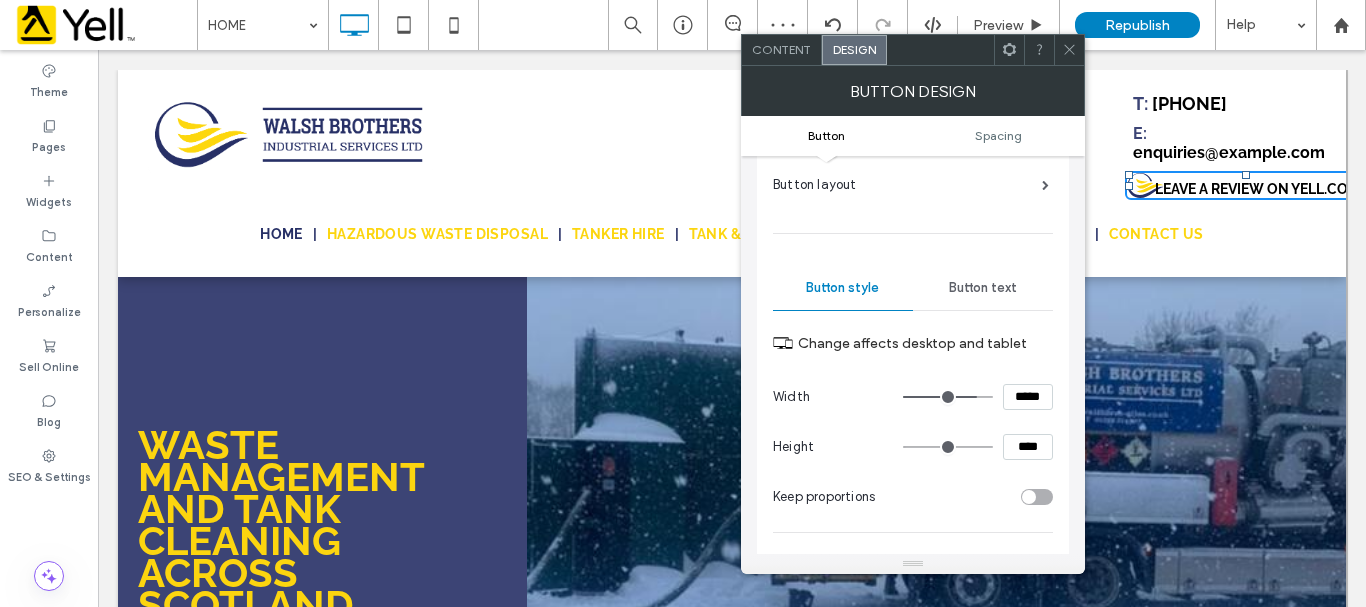 type on "***" 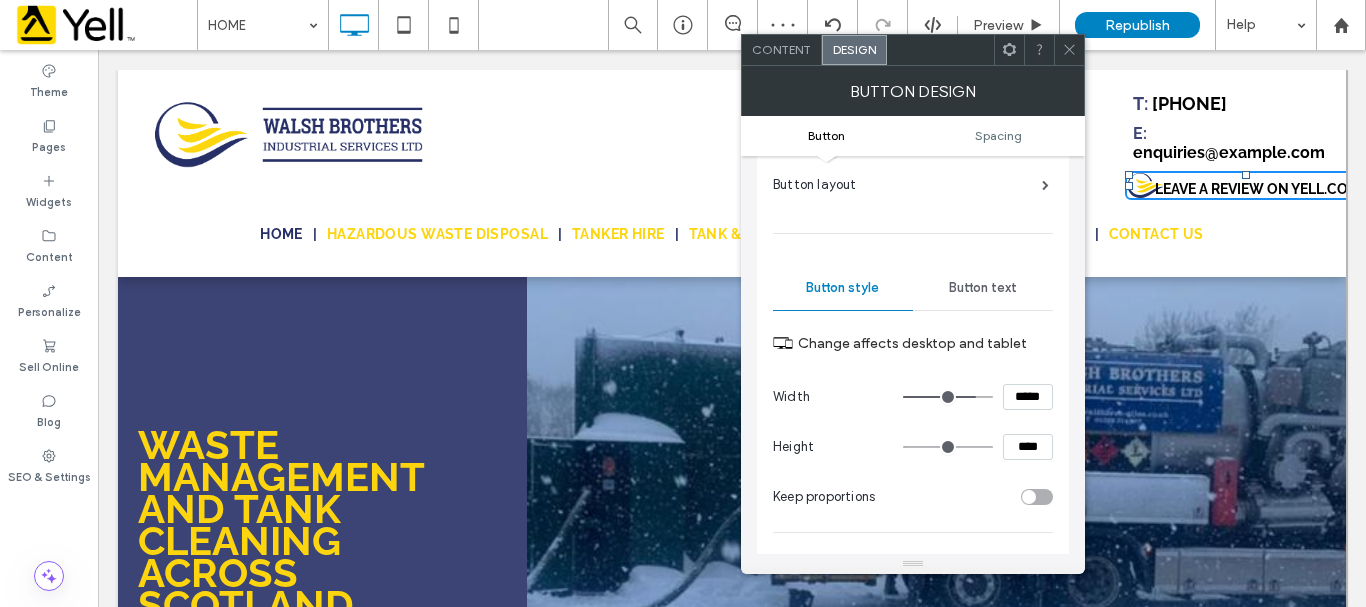 click at bounding box center (948, 397) 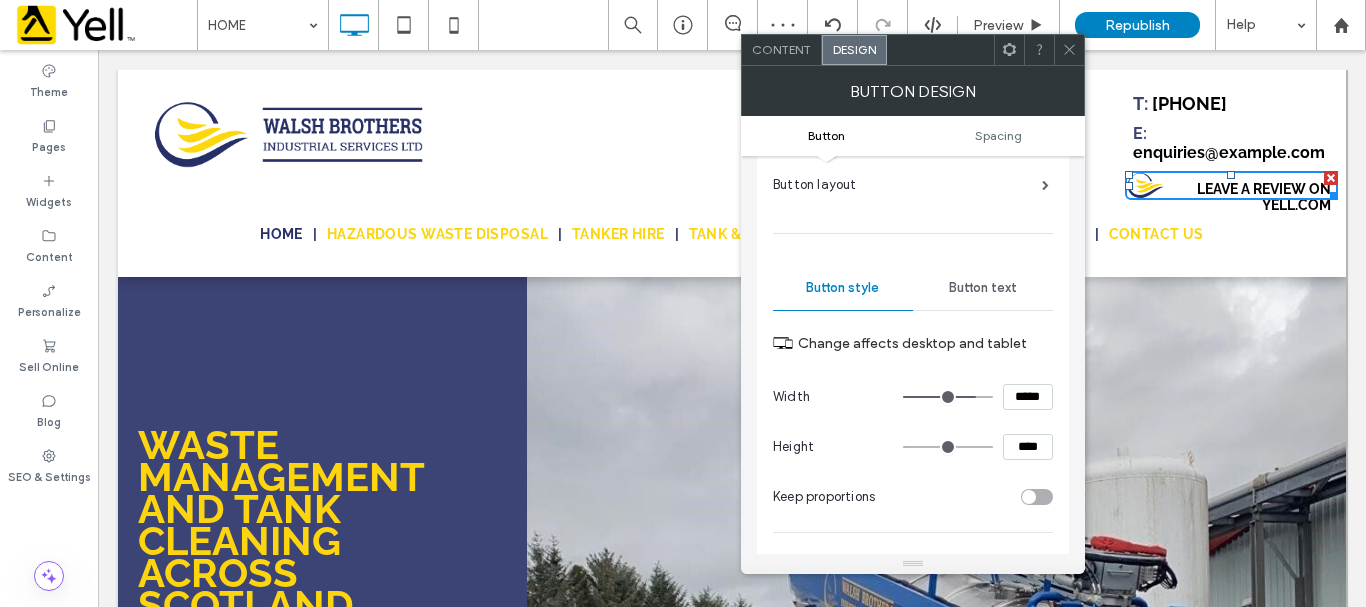 click on "*****" at bounding box center [1028, 397] 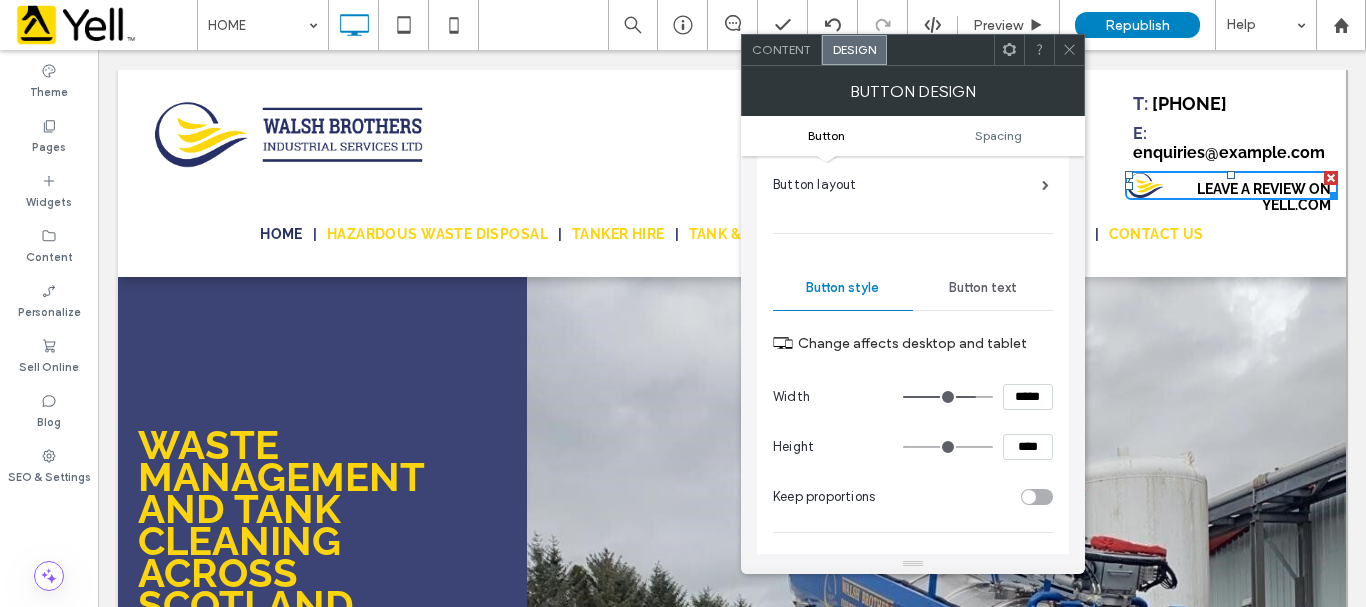 click on "*****" at bounding box center (1028, 397) 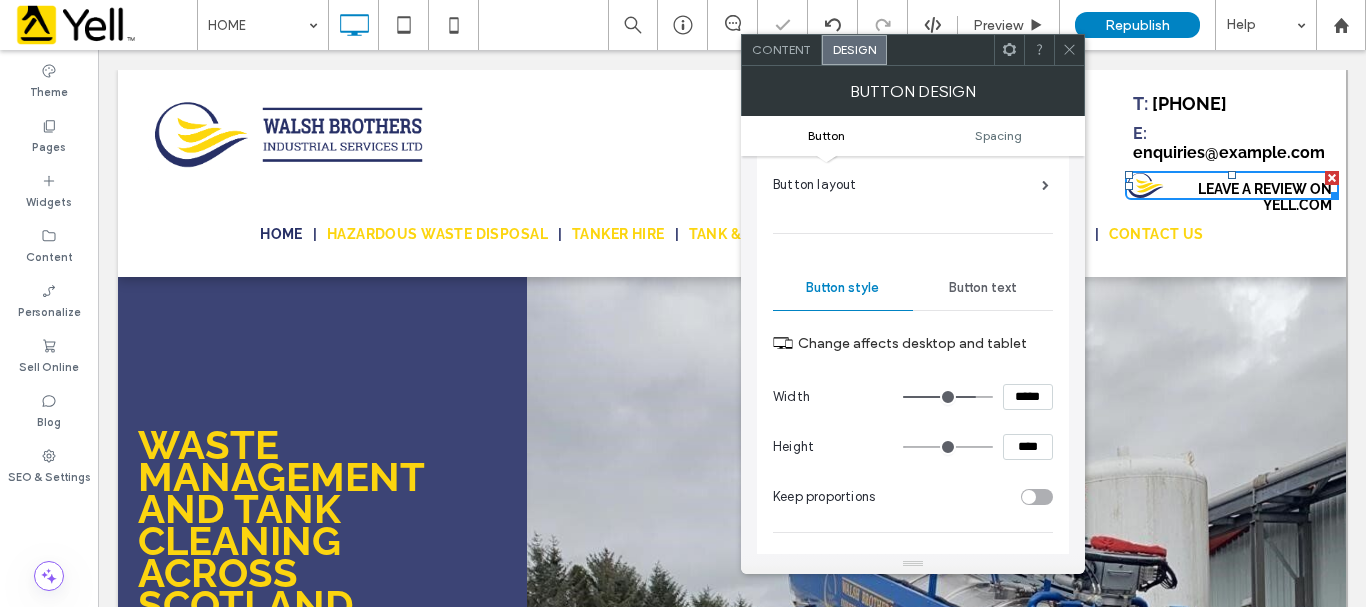 type on "***" 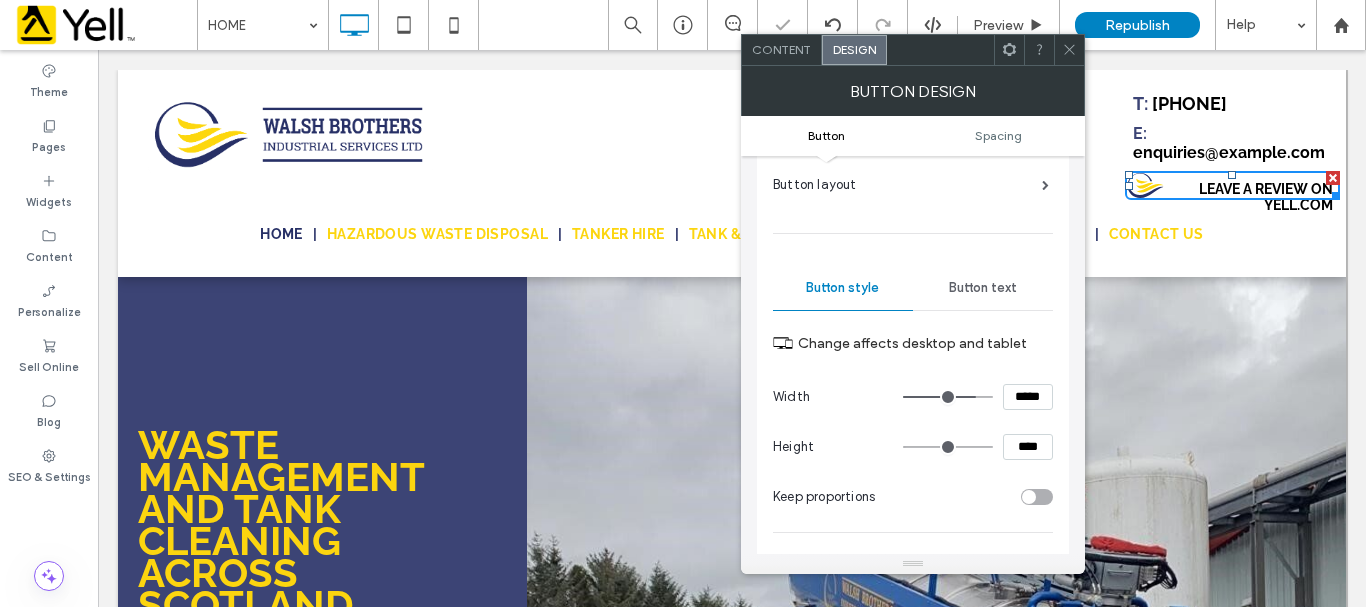 type on "***" 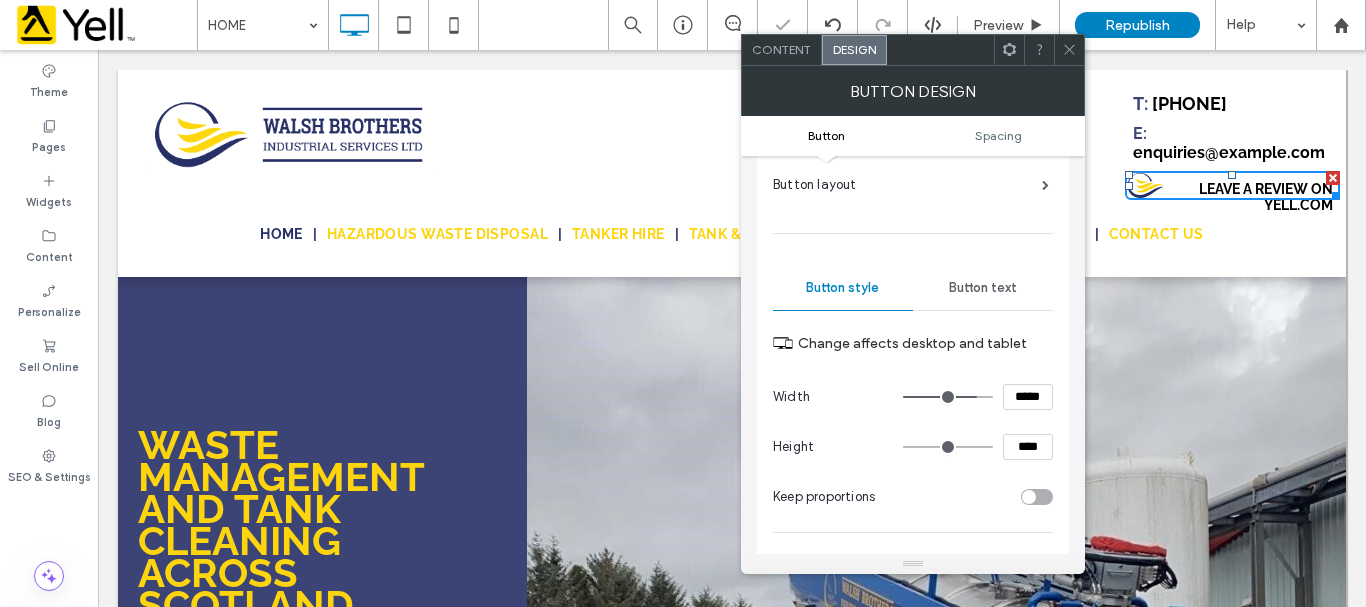 type on "***" 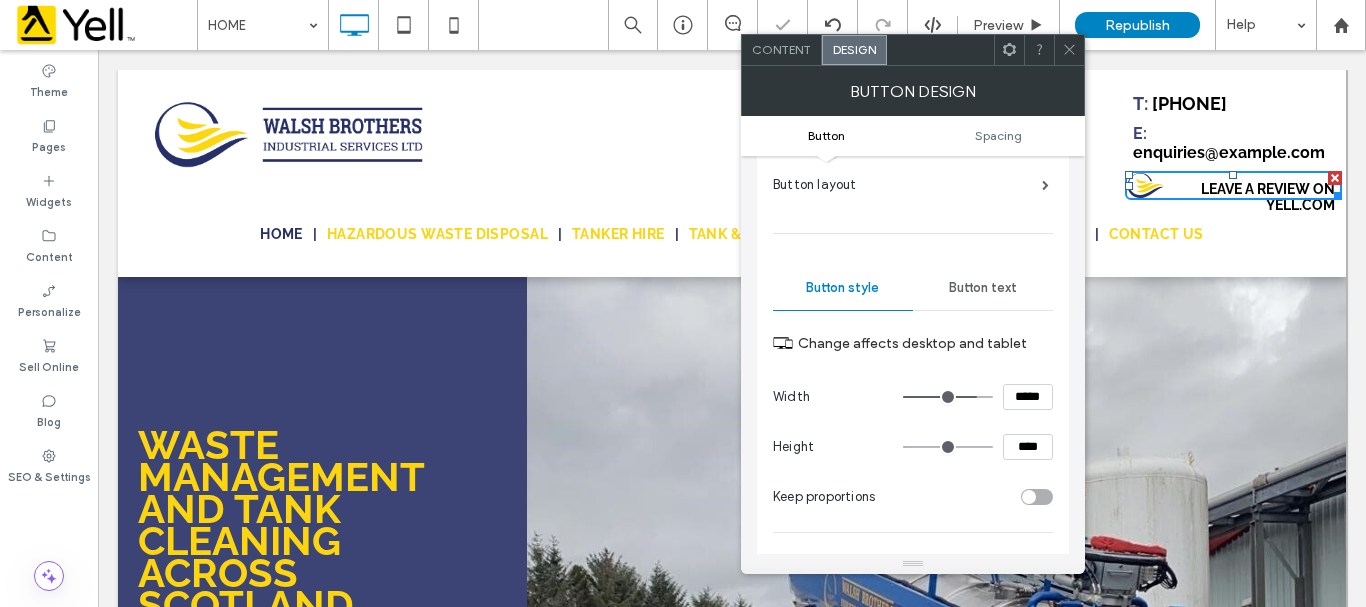 type on "***" 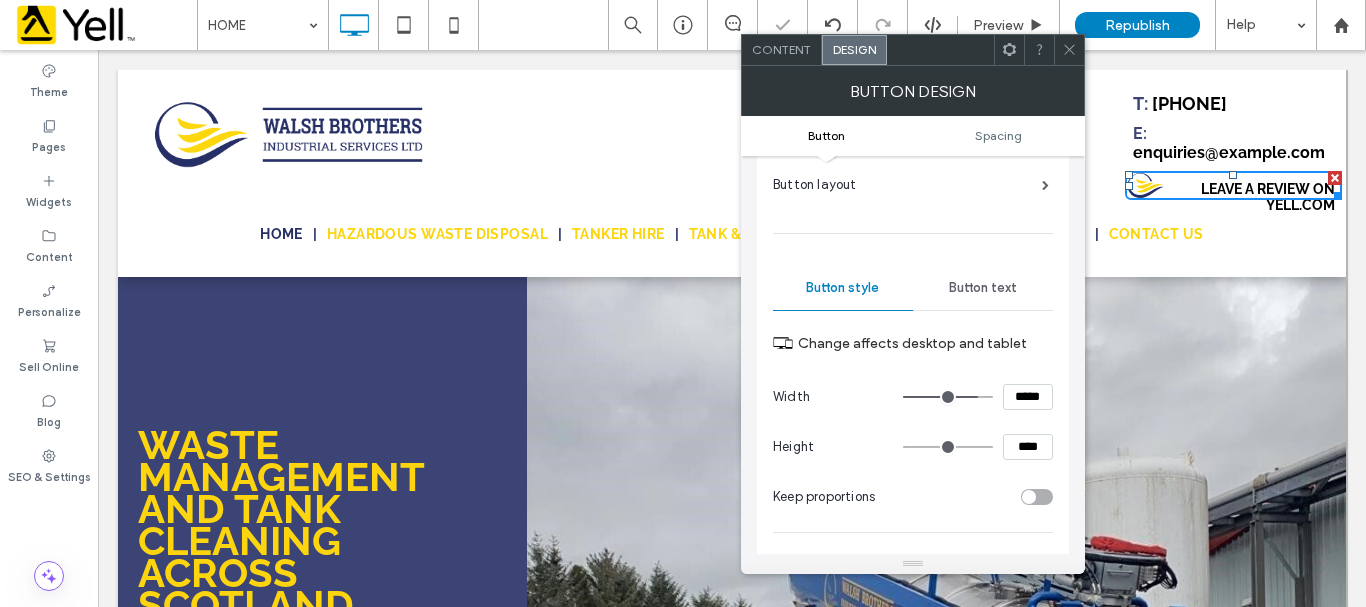 type on "***" 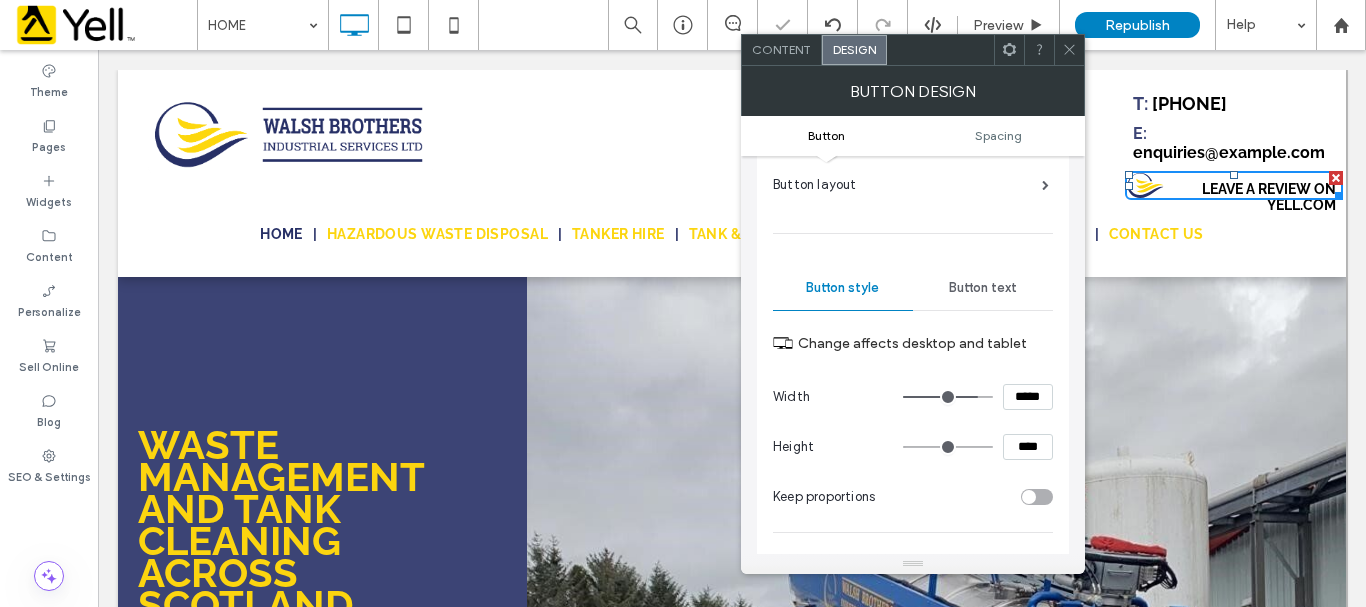 type on "***" 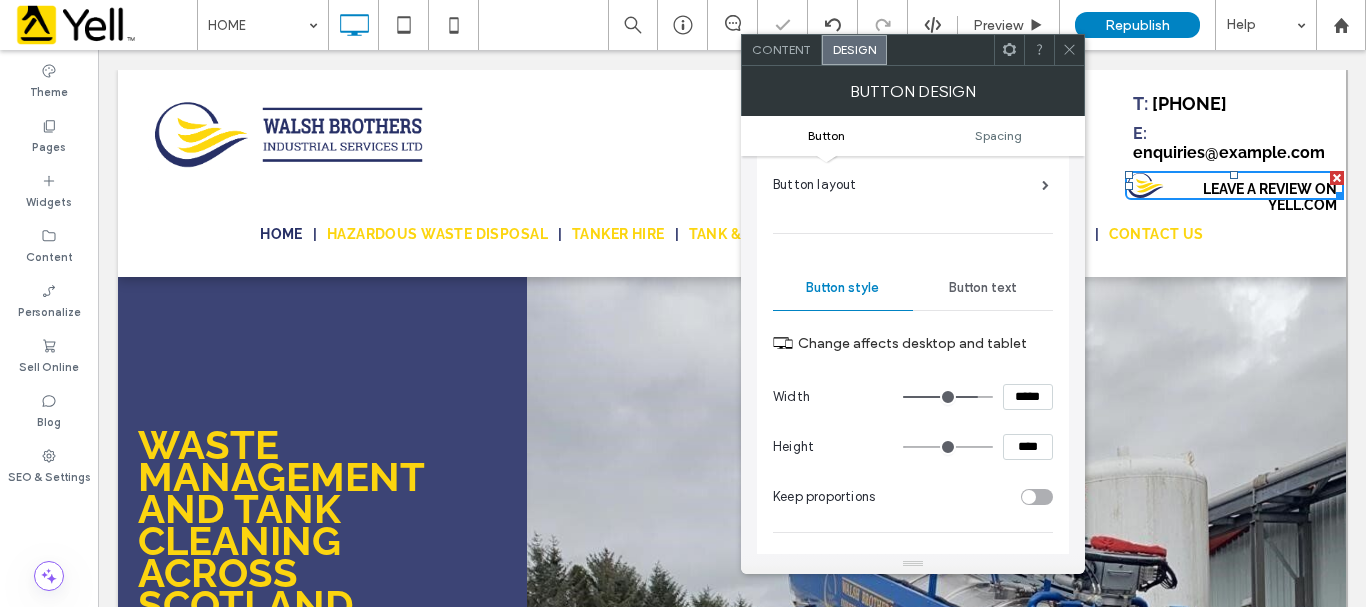 type on "***" 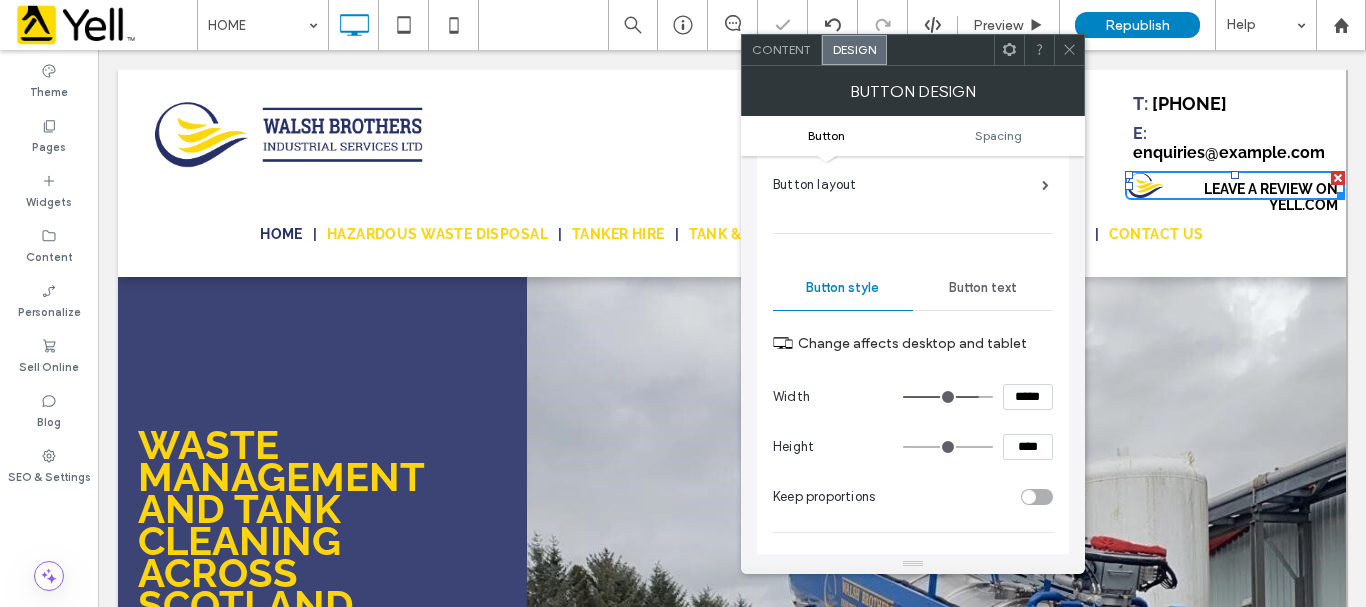 type on "***" 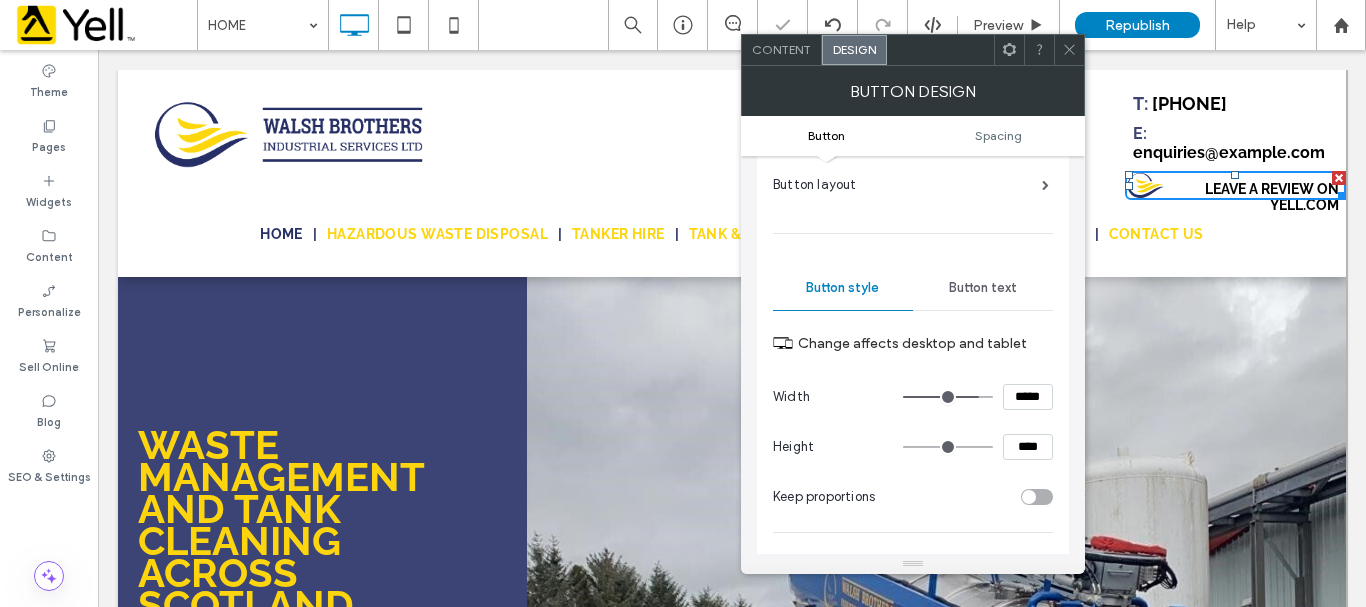 type on "***" 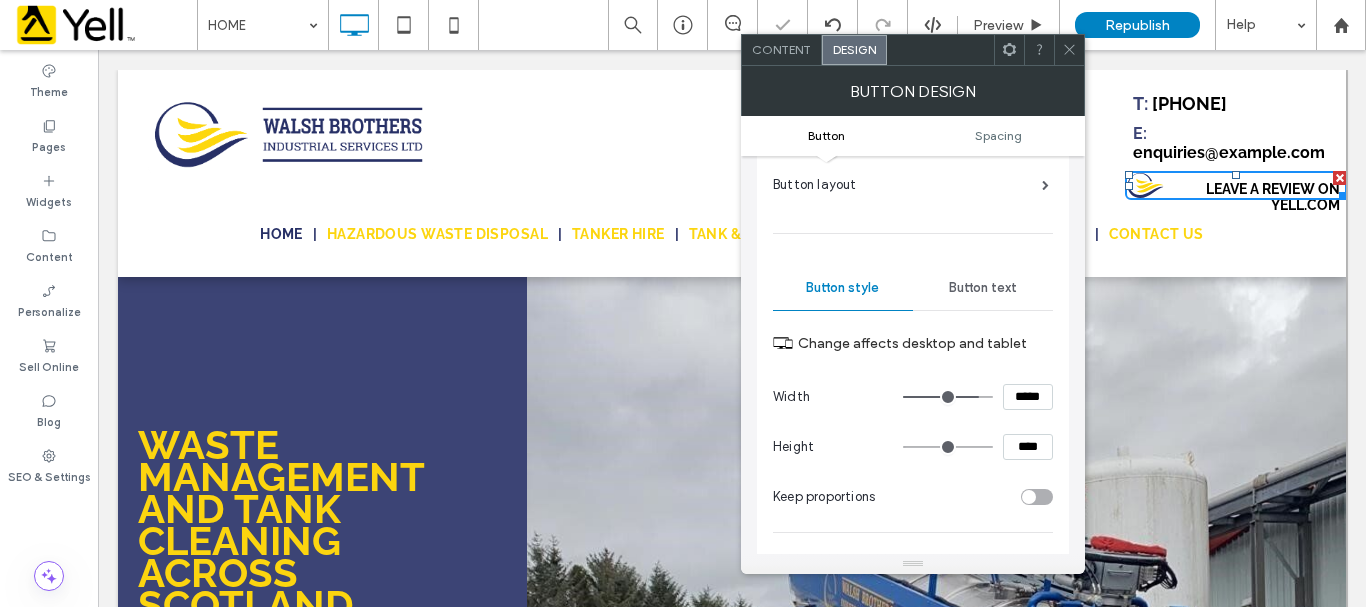 type on "***" 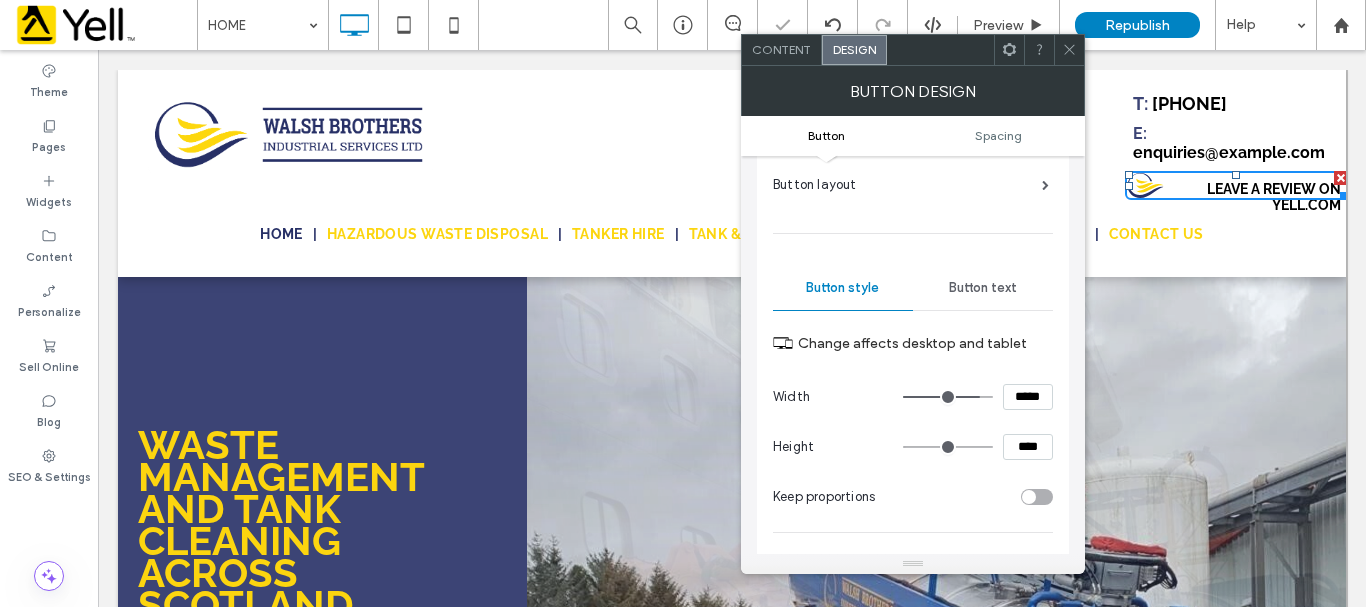 type on "***" 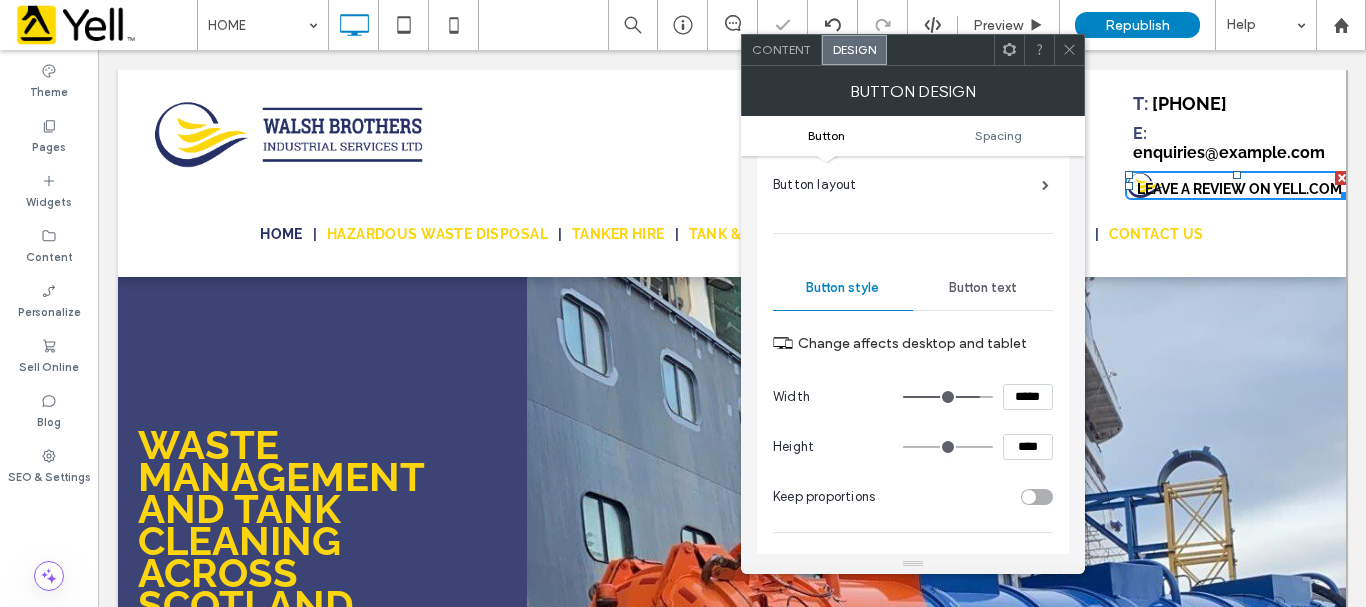 type on "***" 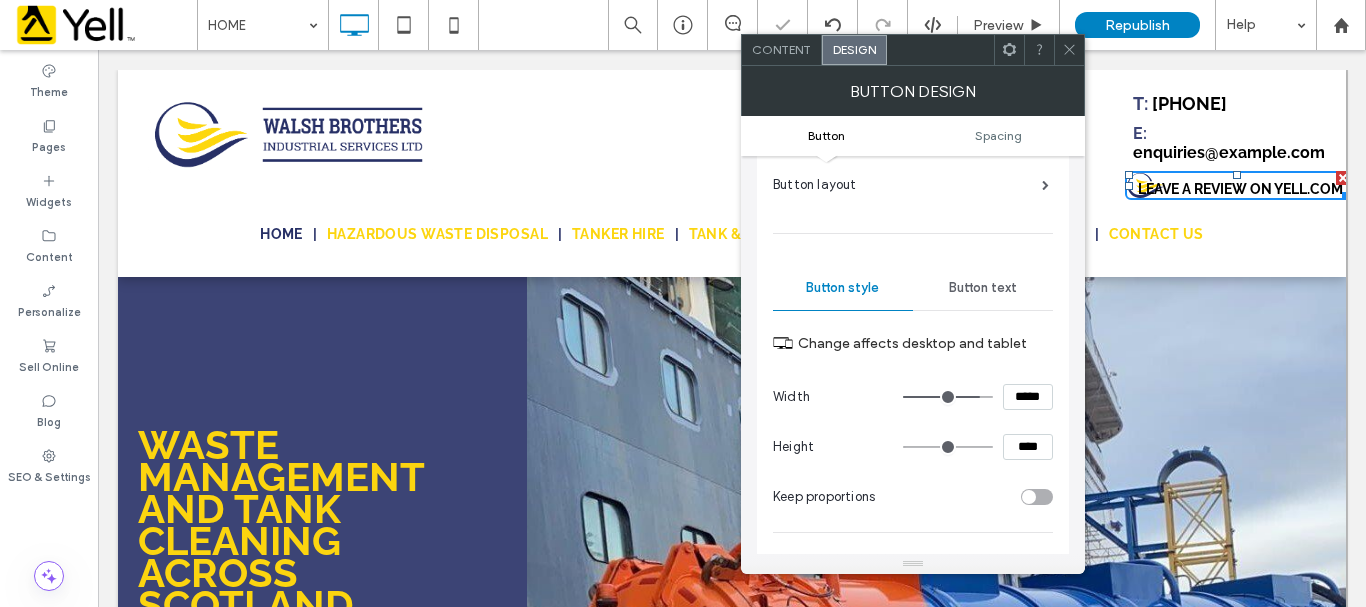 type on "***" 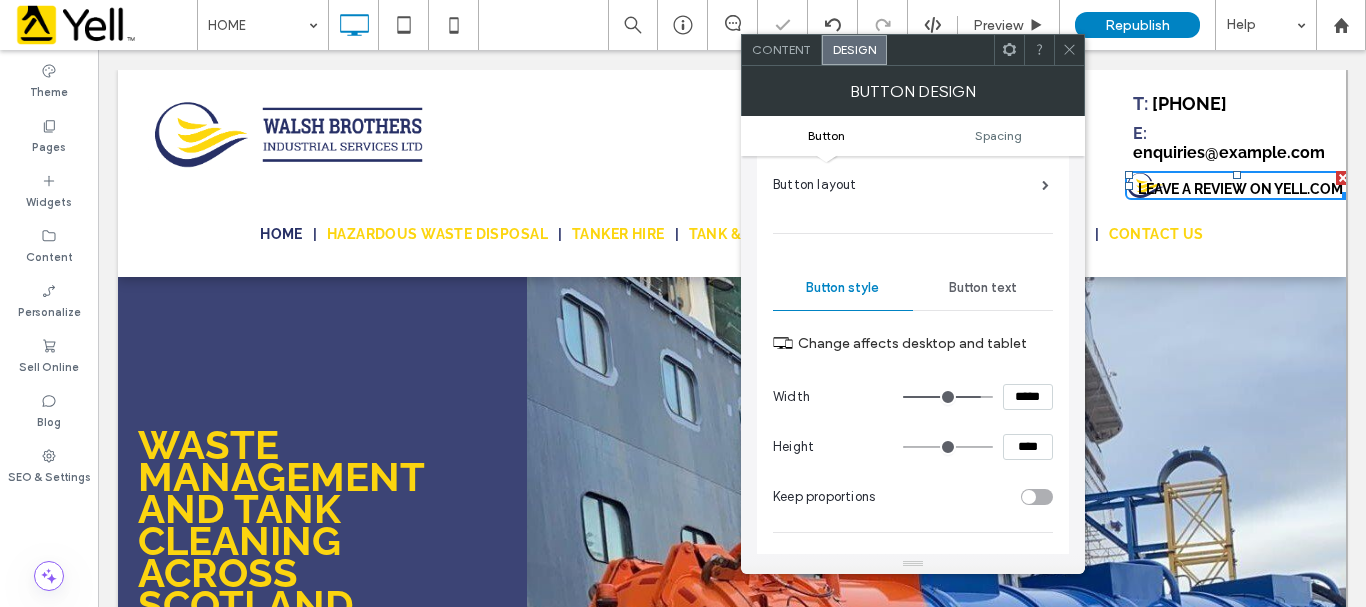 type on "***" 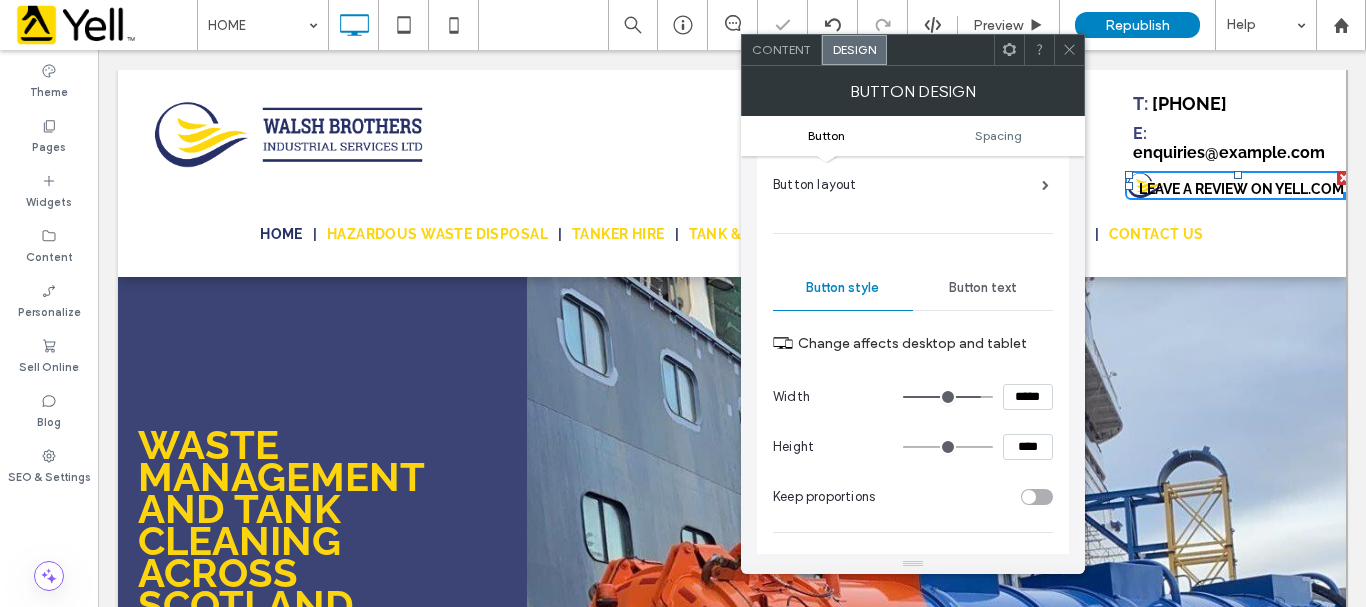 type on "***" 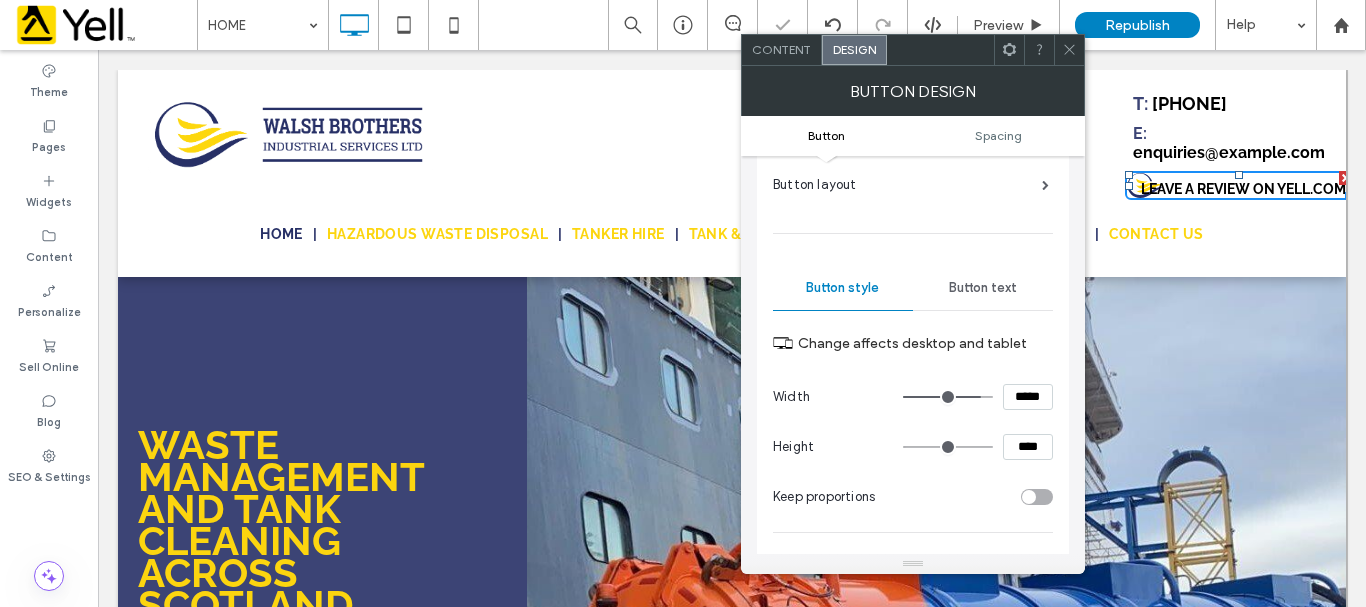 type on "***" 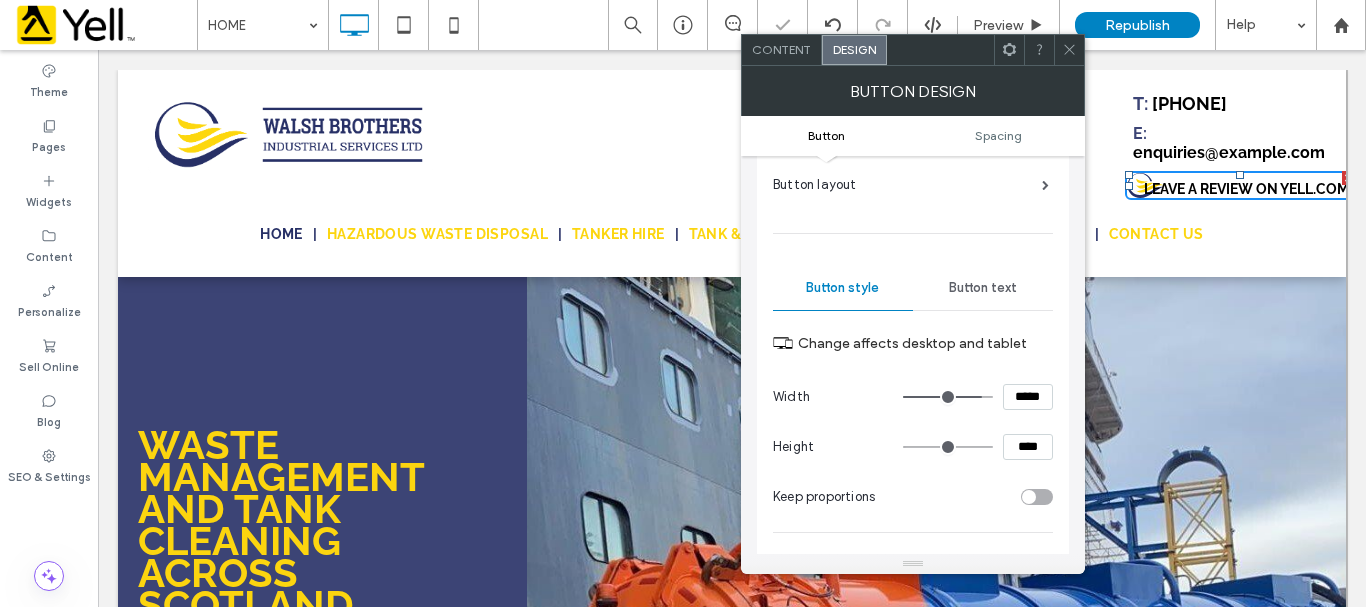 type on "***" 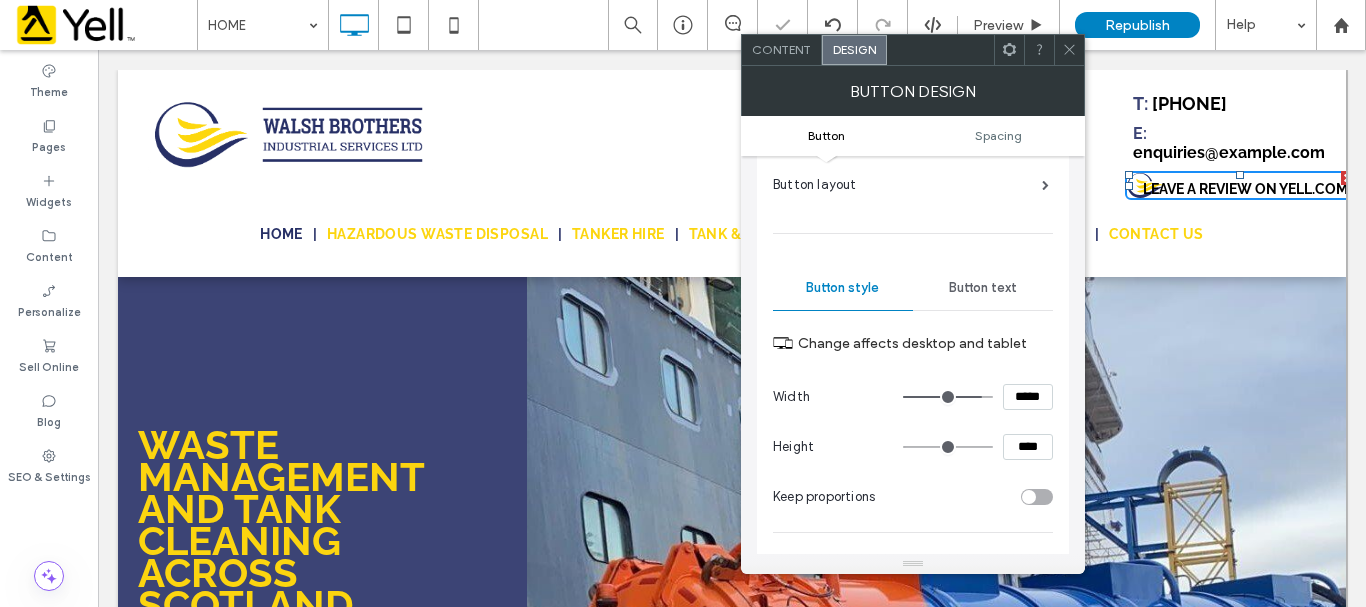 type on "***" 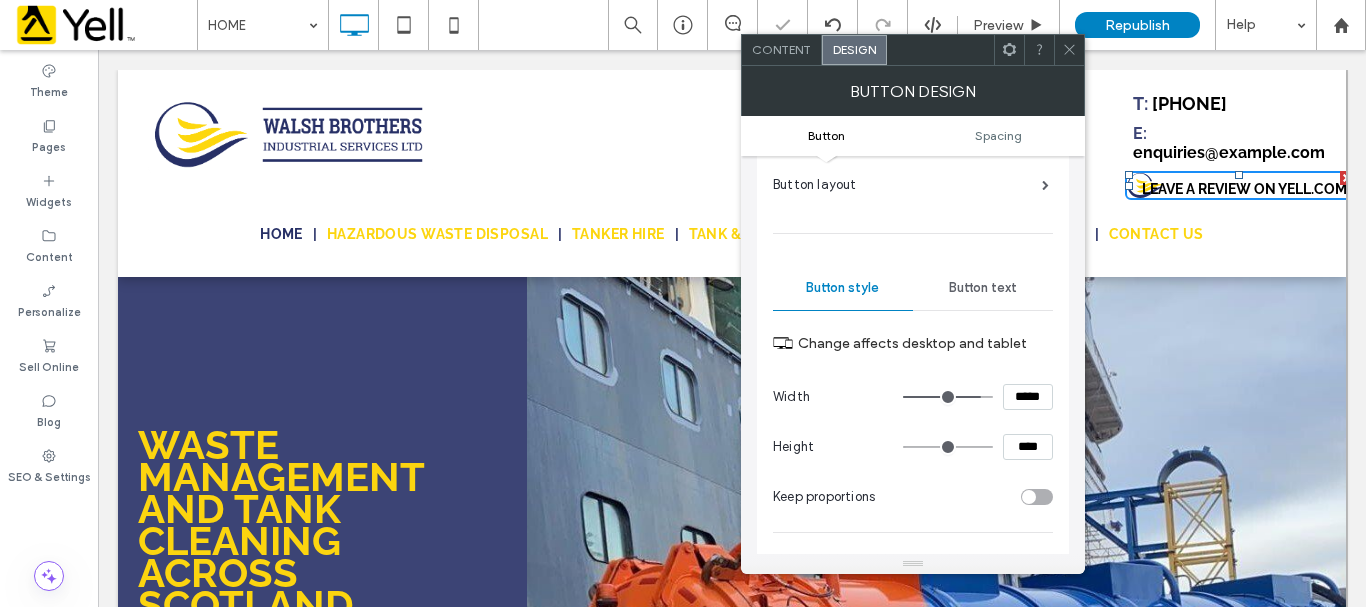 type on "***" 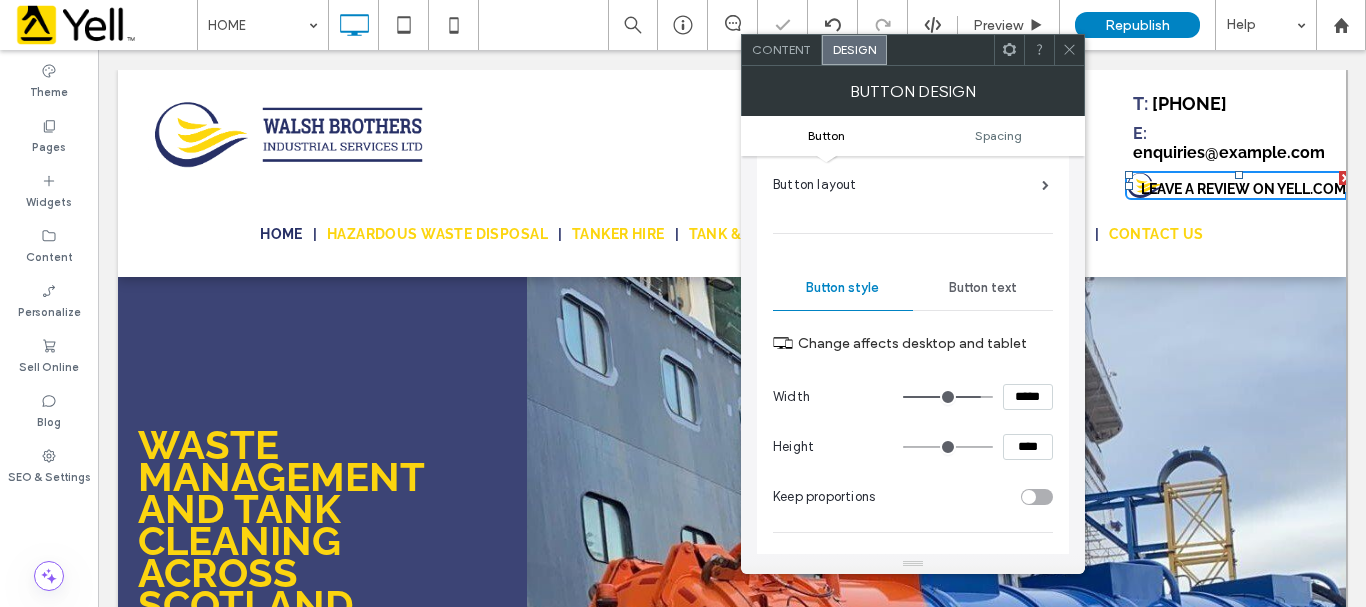 type on "***" 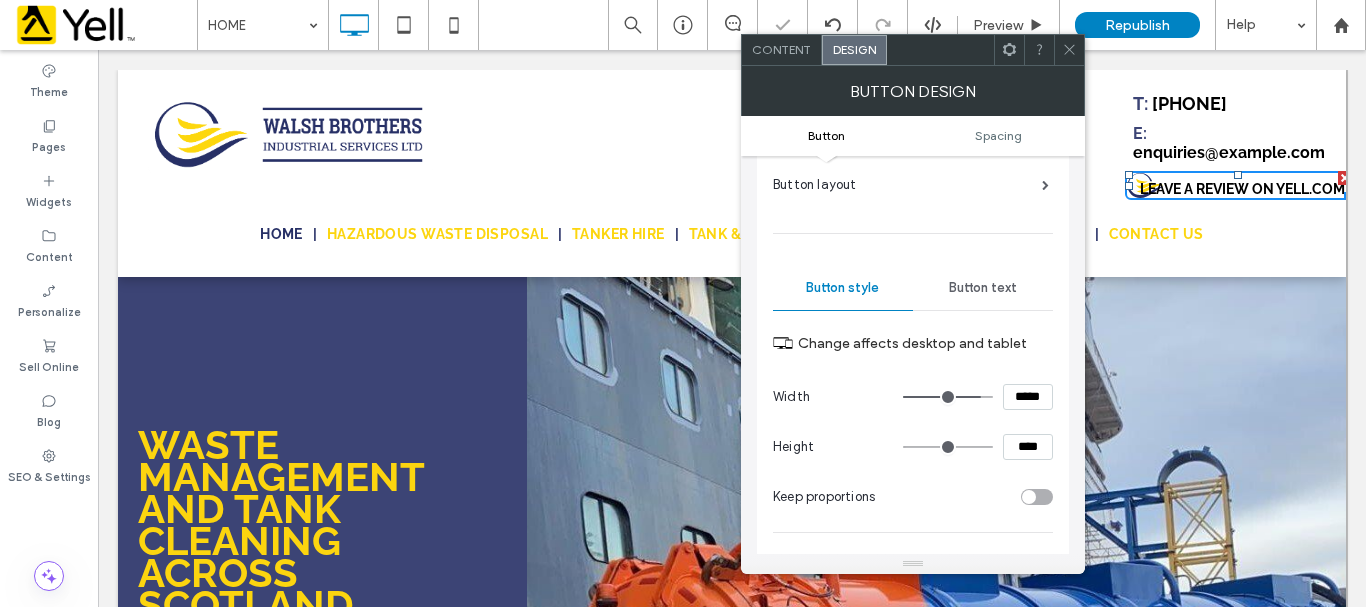 type on "***" 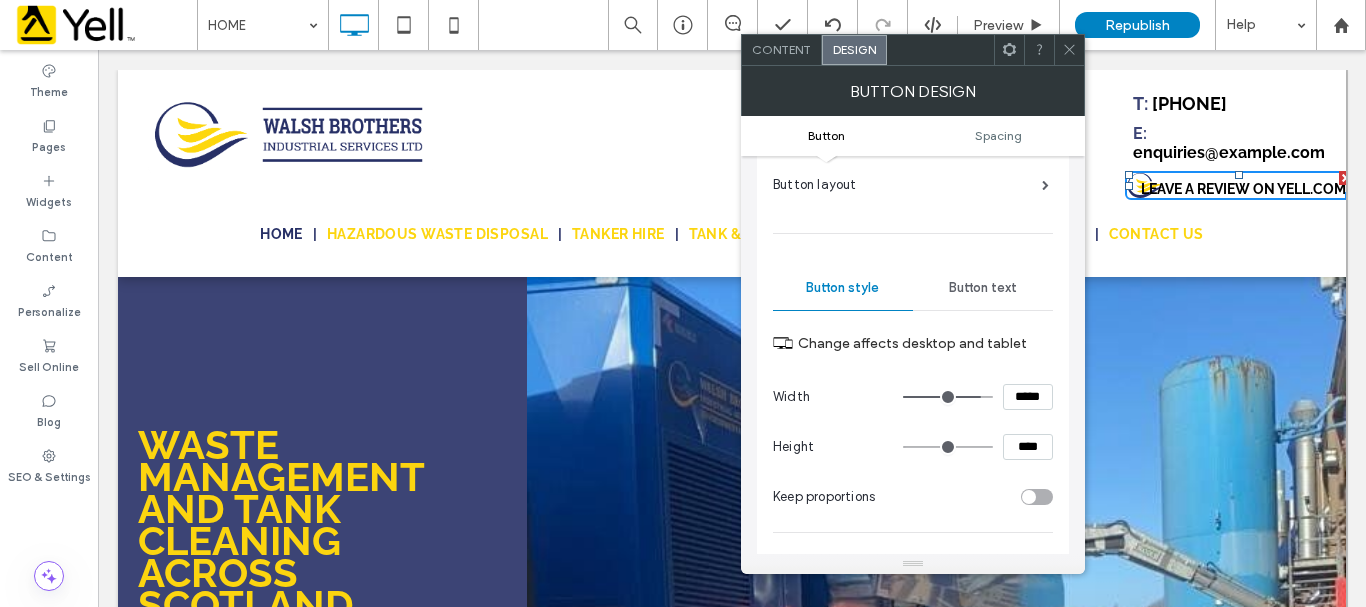 click at bounding box center [1037, 497] 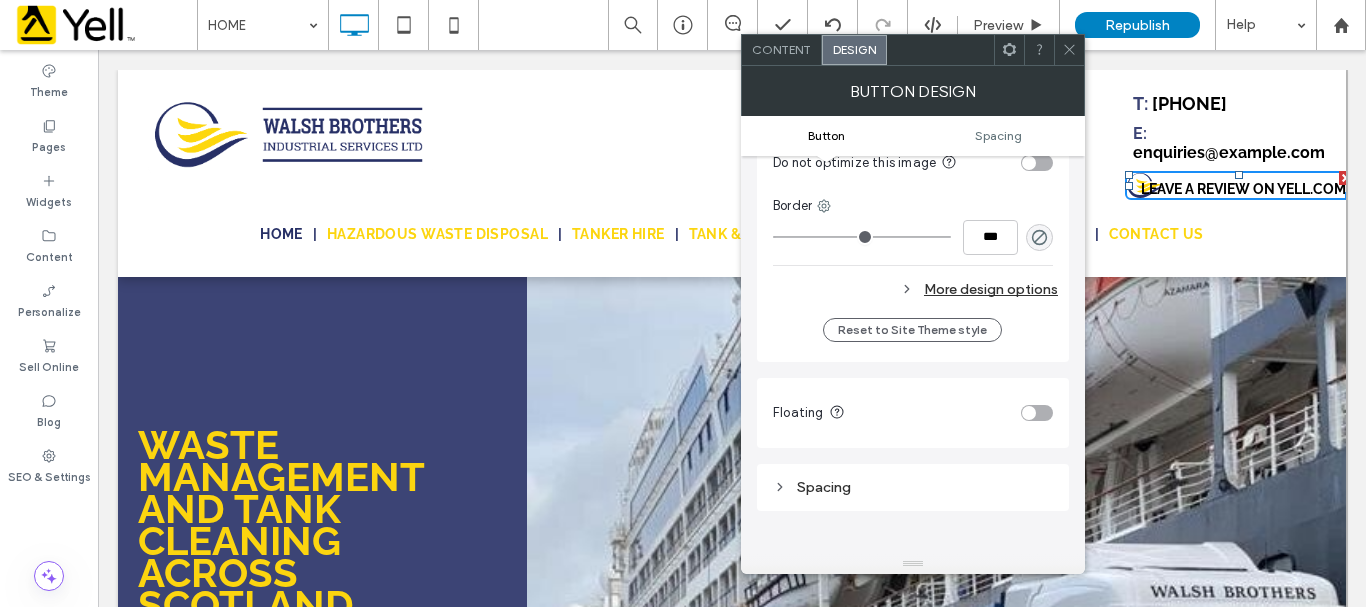 scroll, scrollTop: 1100, scrollLeft: 0, axis: vertical 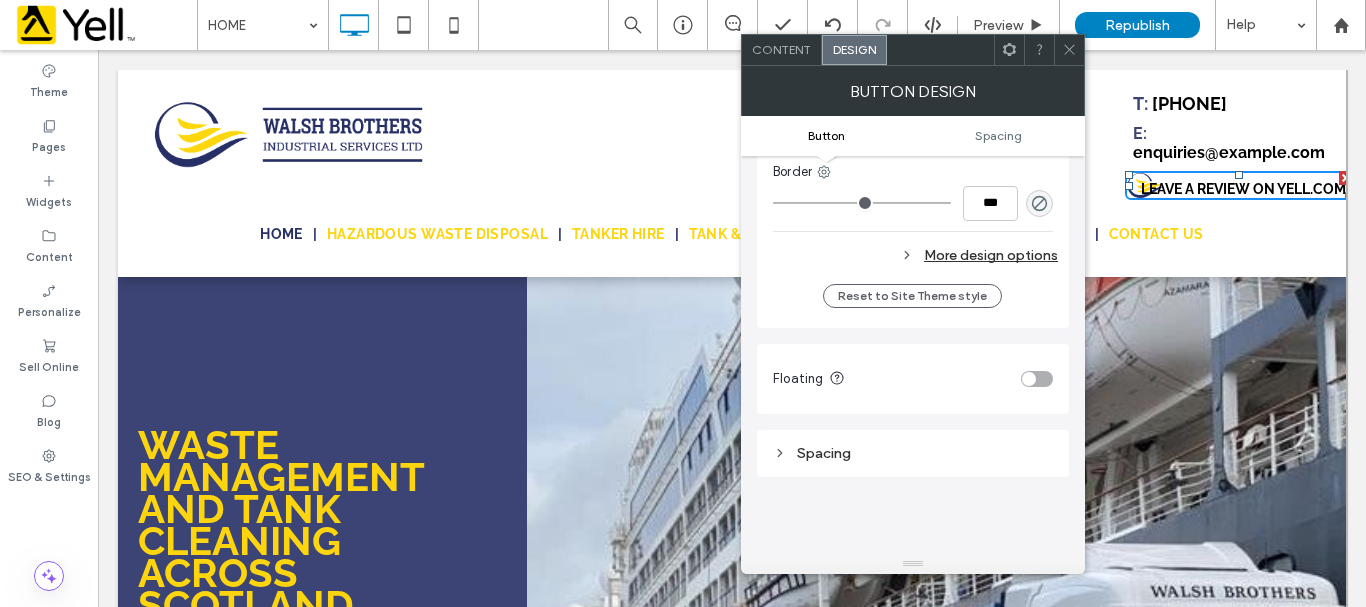 click at bounding box center (1037, 379) 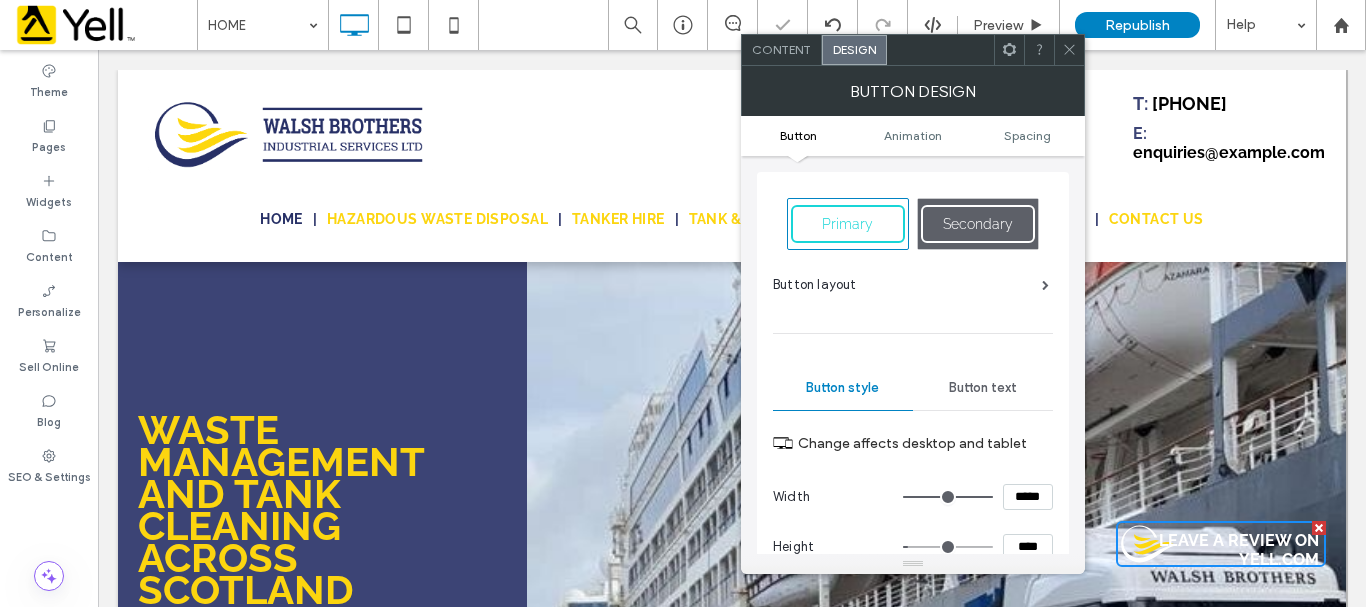 scroll, scrollTop: 1270, scrollLeft: 0, axis: vertical 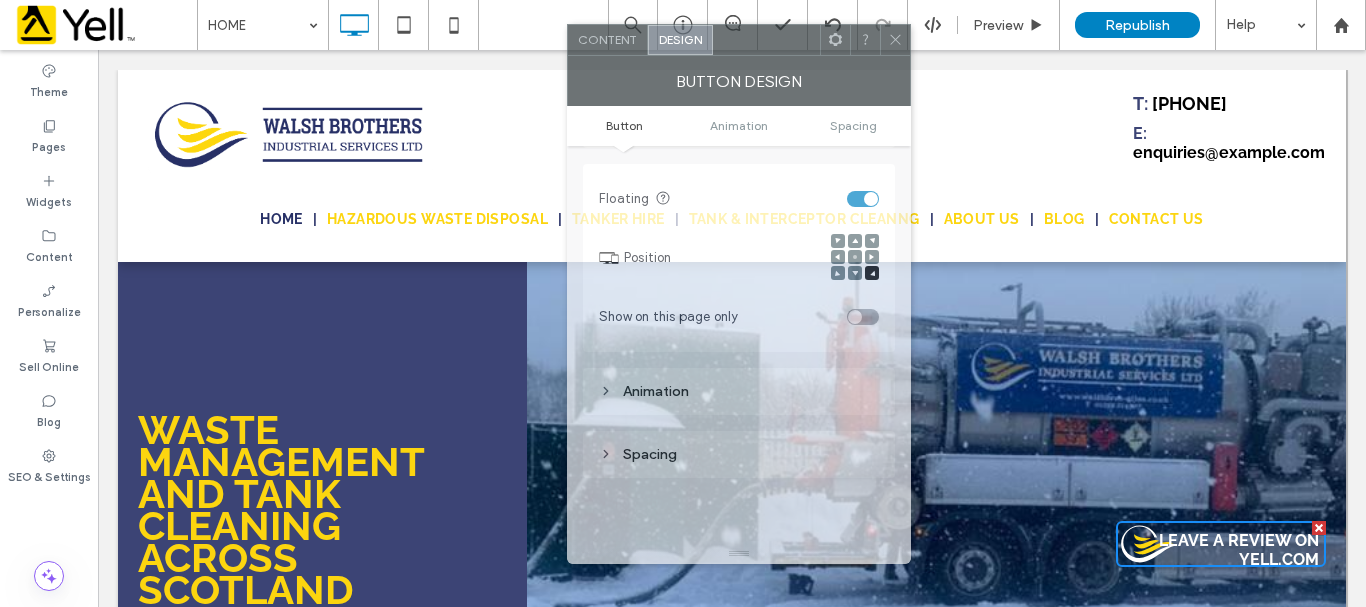 drag, startPoint x: 939, startPoint y: 56, endPoint x: 765, endPoint y: 46, distance: 174.28712 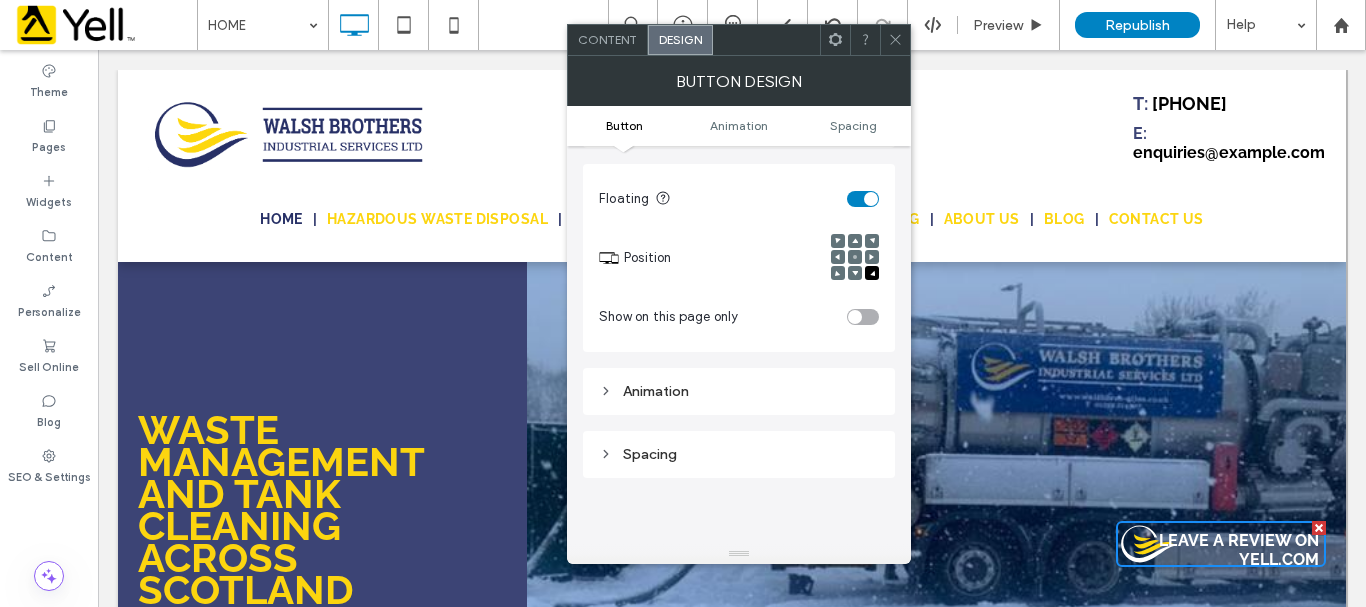click at bounding box center (863, 199) 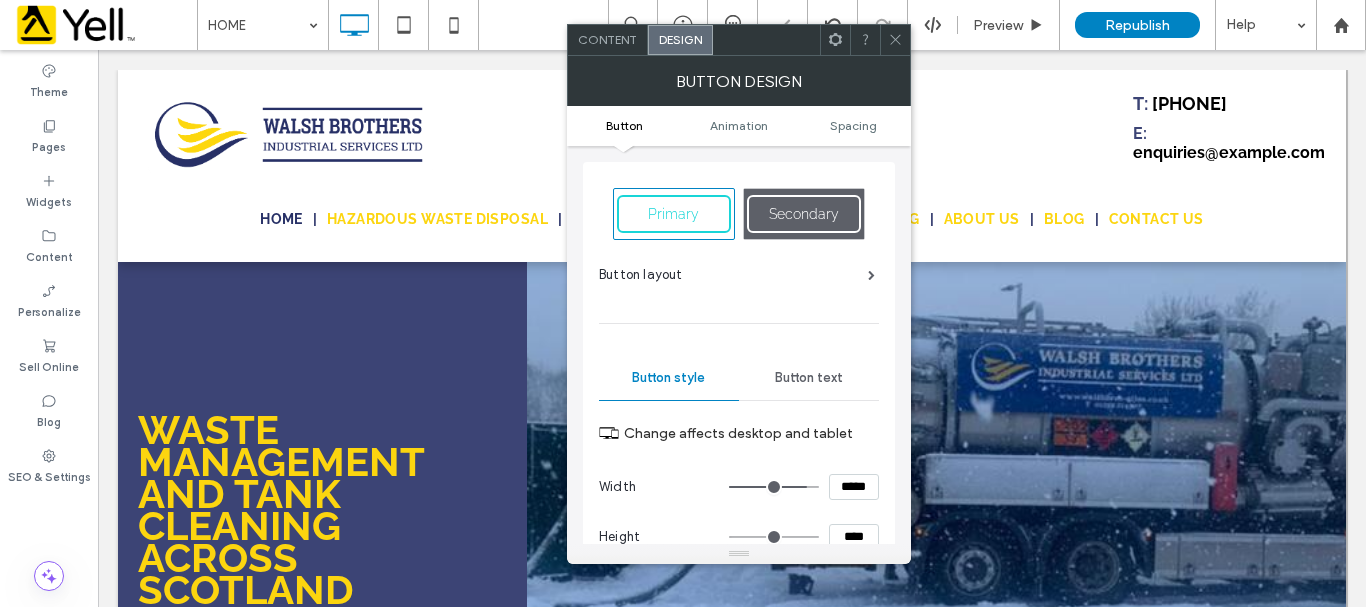 scroll, scrollTop: 630, scrollLeft: 0, axis: vertical 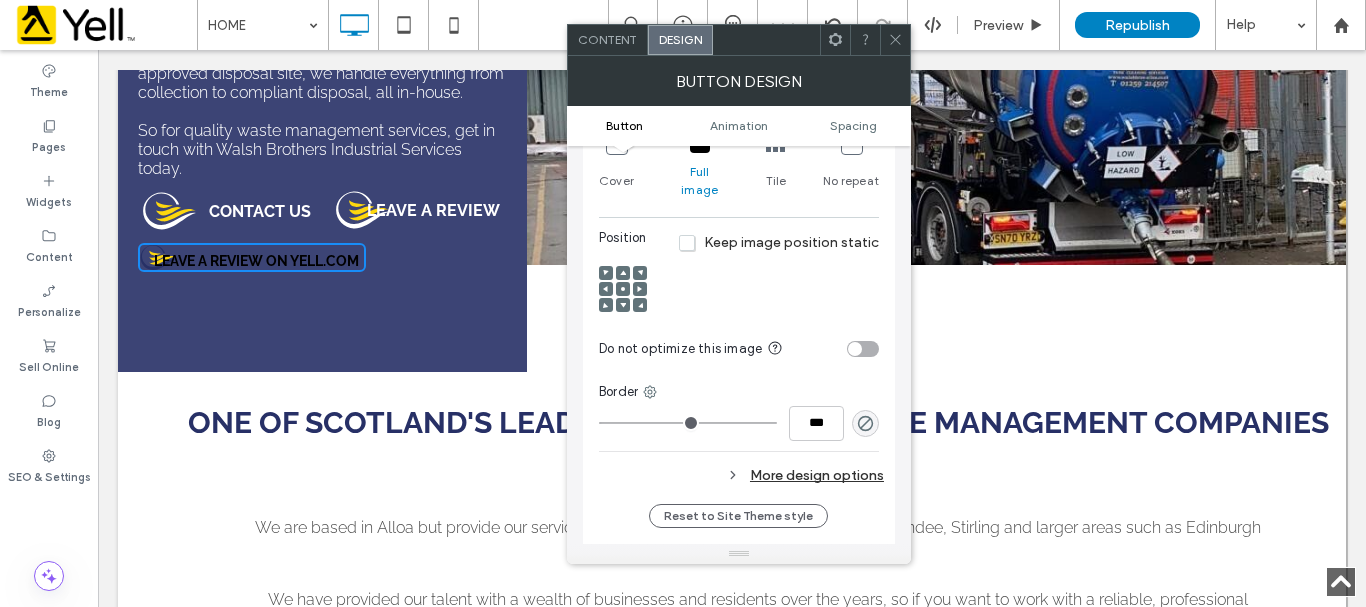 click at bounding box center [895, 40] 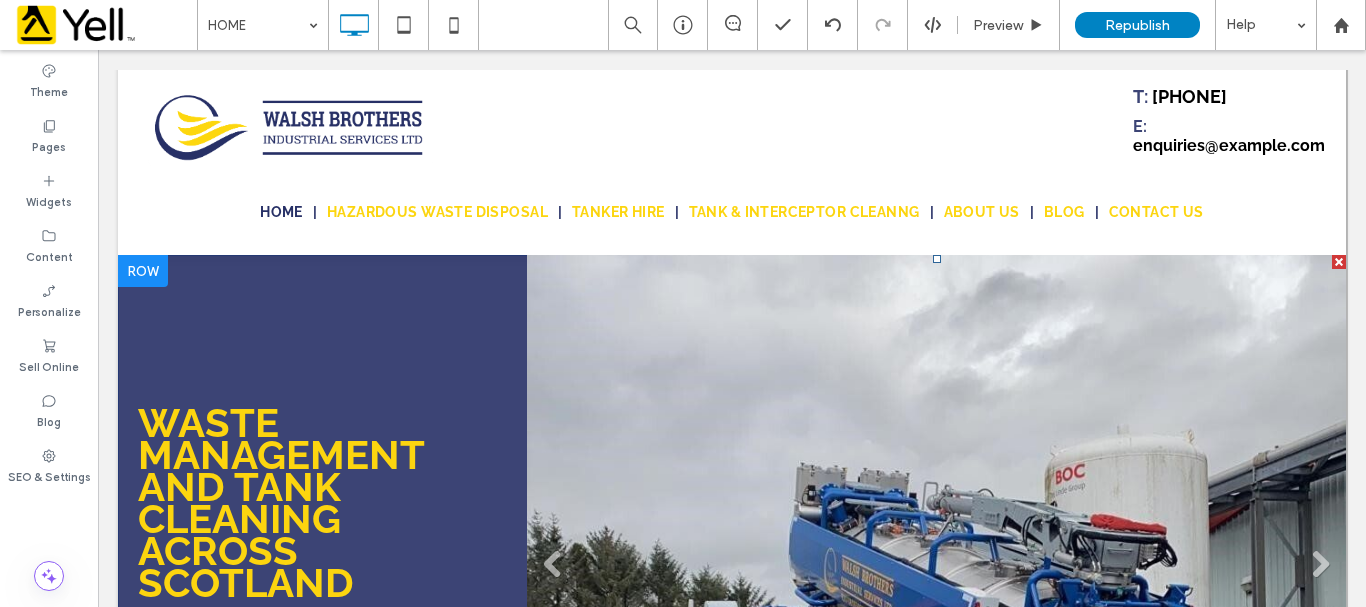 scroll, scrollTop: 0, scrollLeft: 0, axis: both 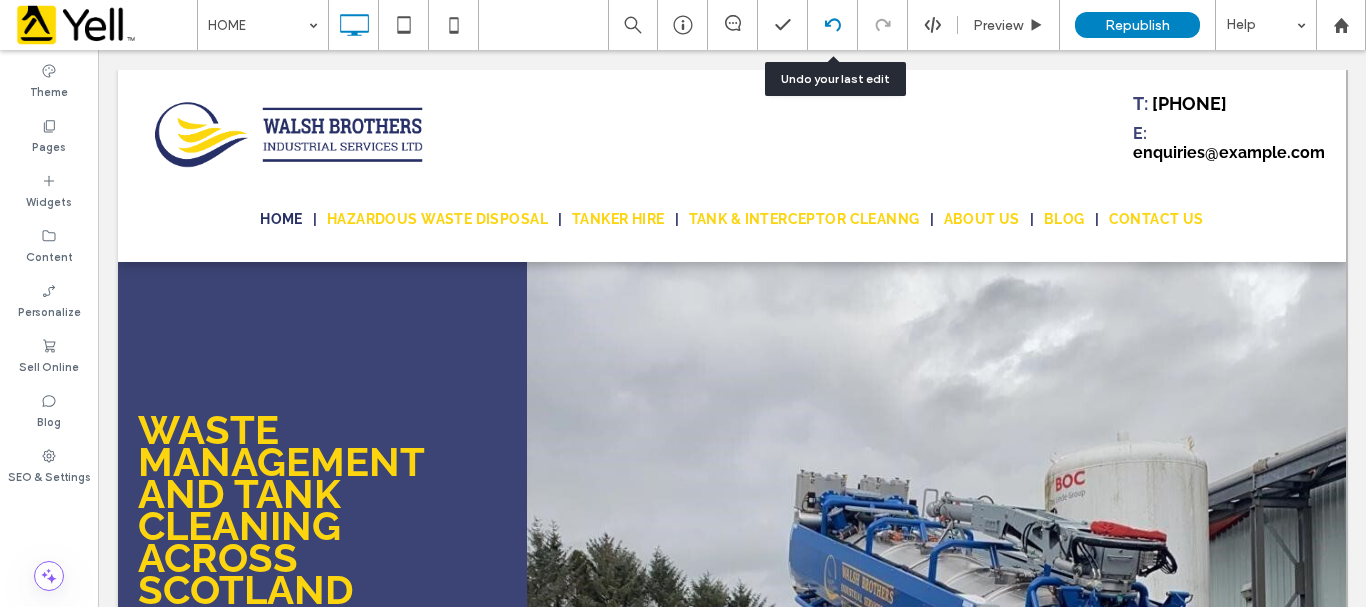 click at bounding box center [832, 25] 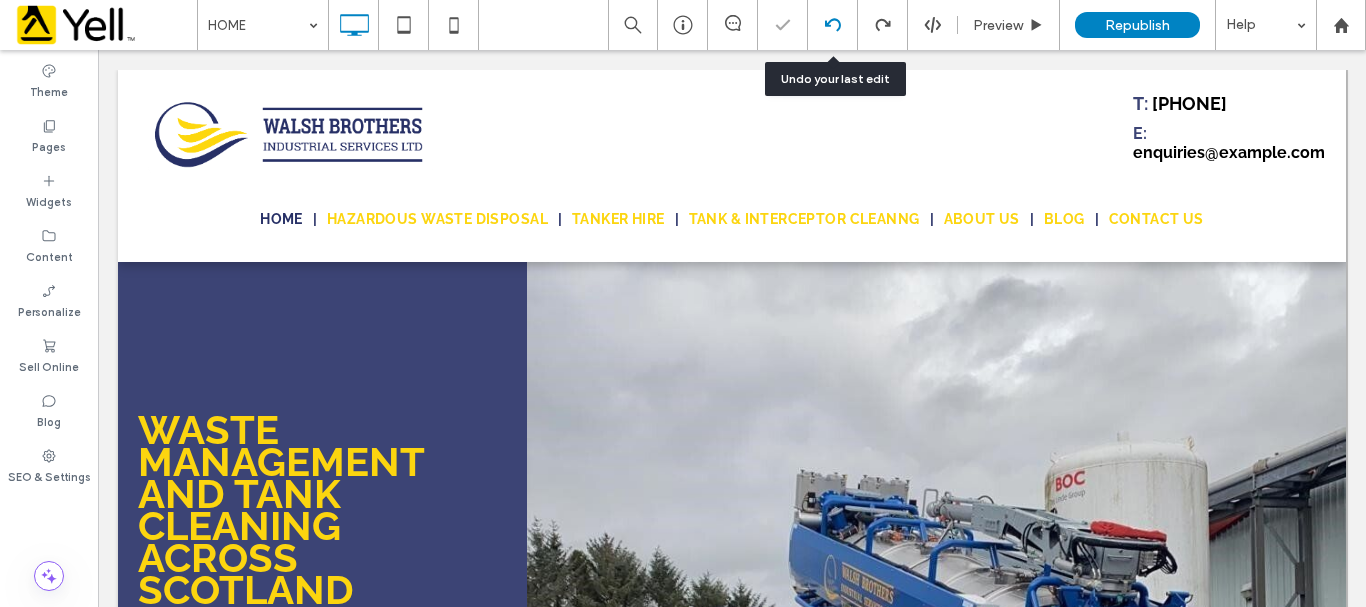 scroll, scrollTop: 0, scrollLeft: 0, axis: both 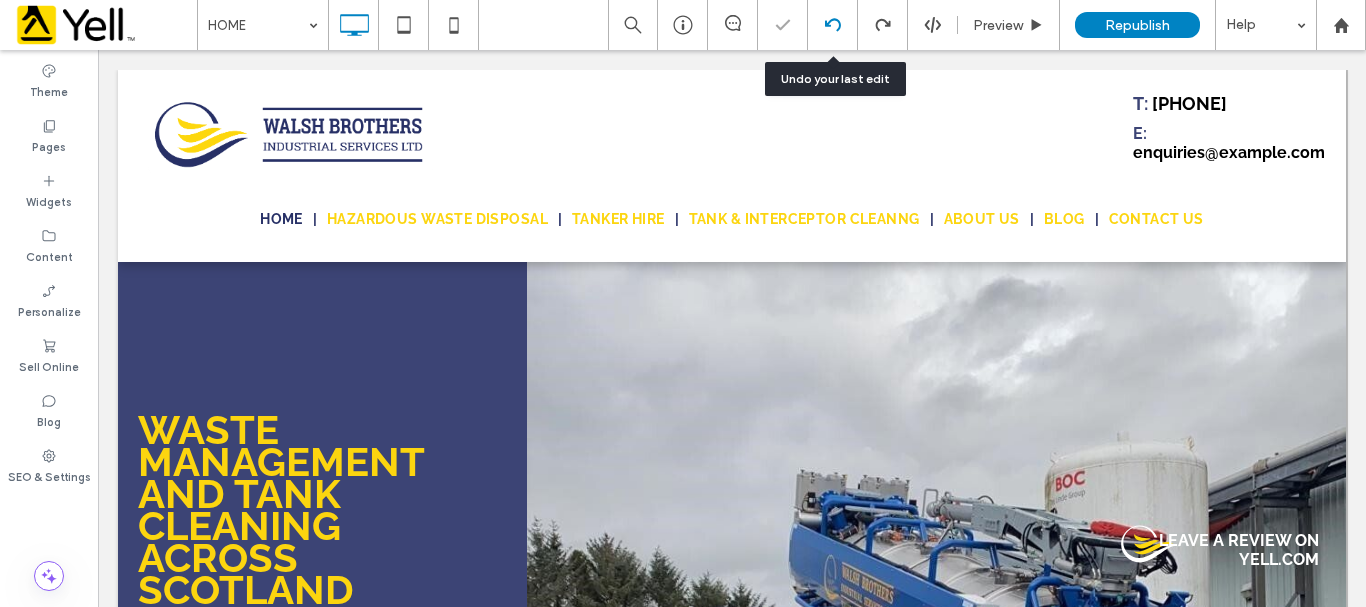 click at bounding box center [832, 25] 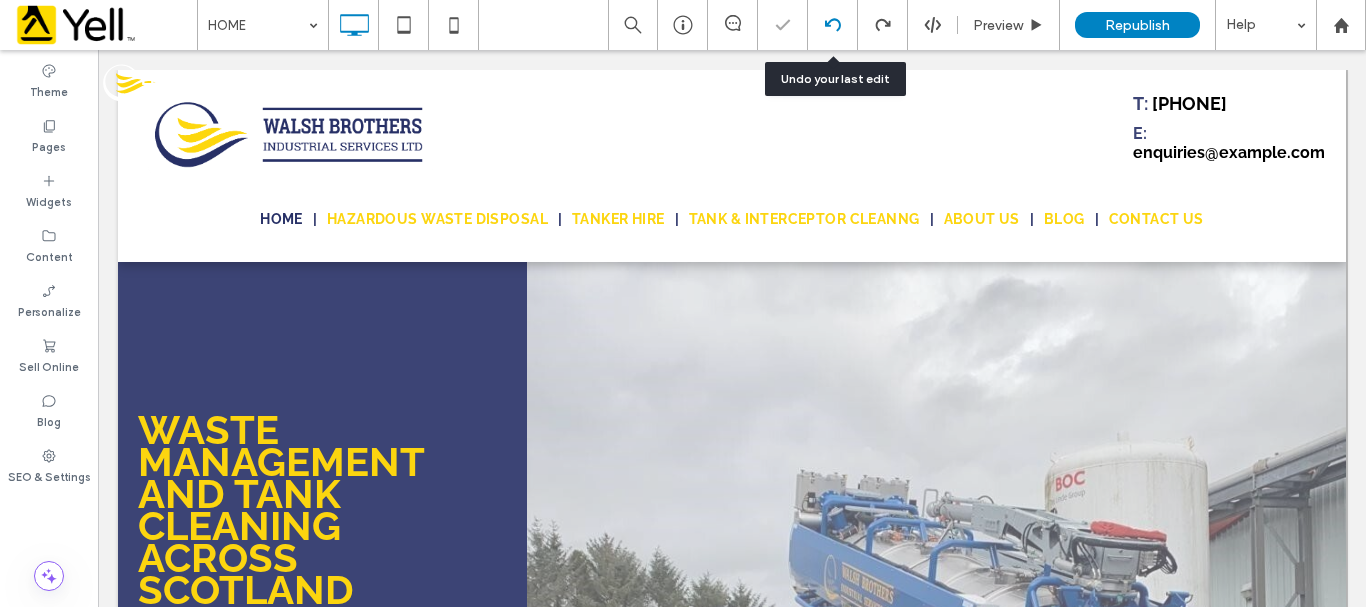 scroll, scrollTop: 0, scrollLeft: 0, axis: both 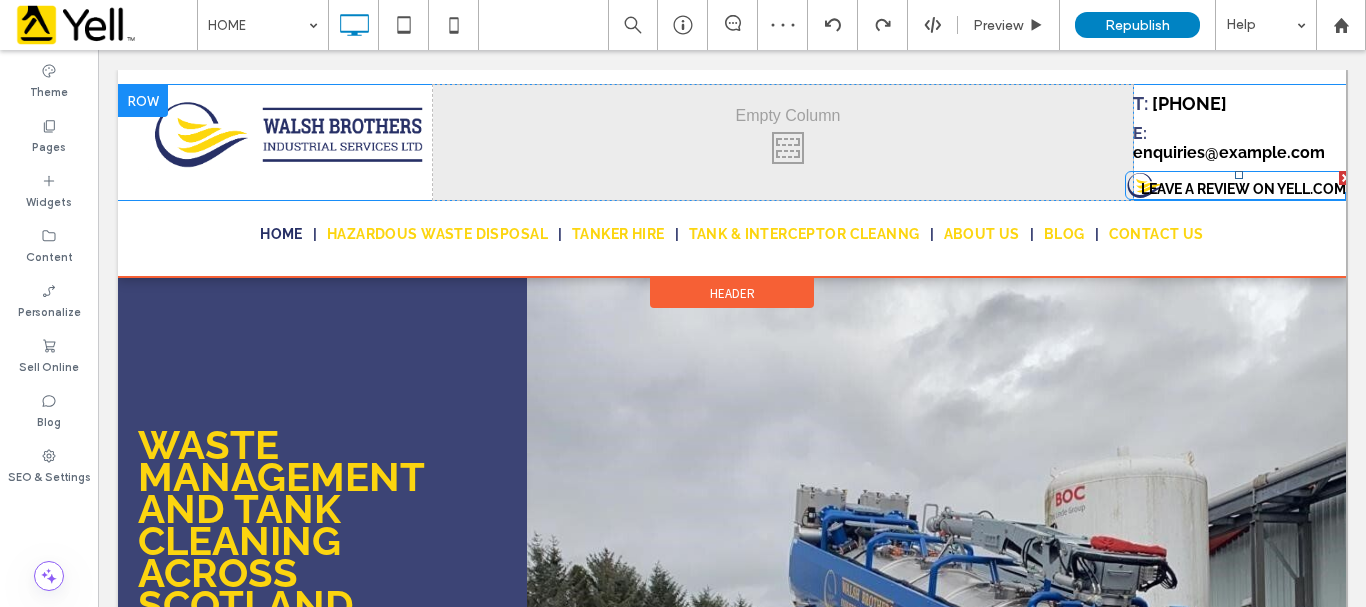 click on "Leave a review on Yell.com" at bounding box center (1243, 189) 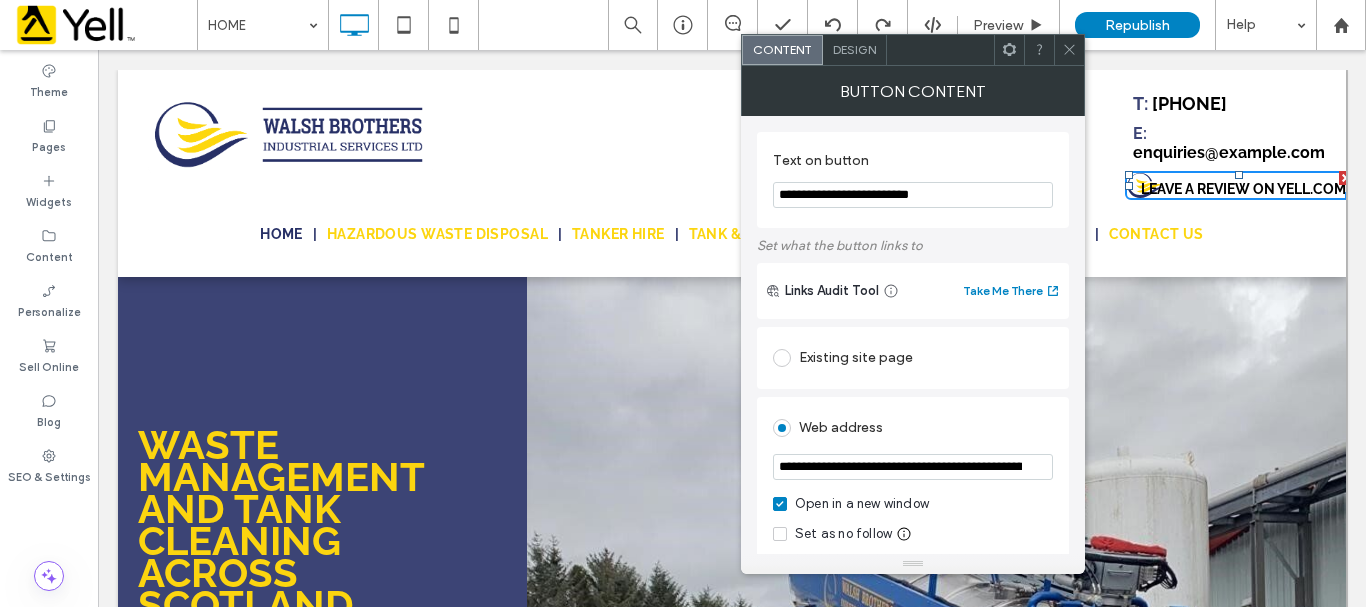 click on "Button Content" at bounding box center [913, 91] 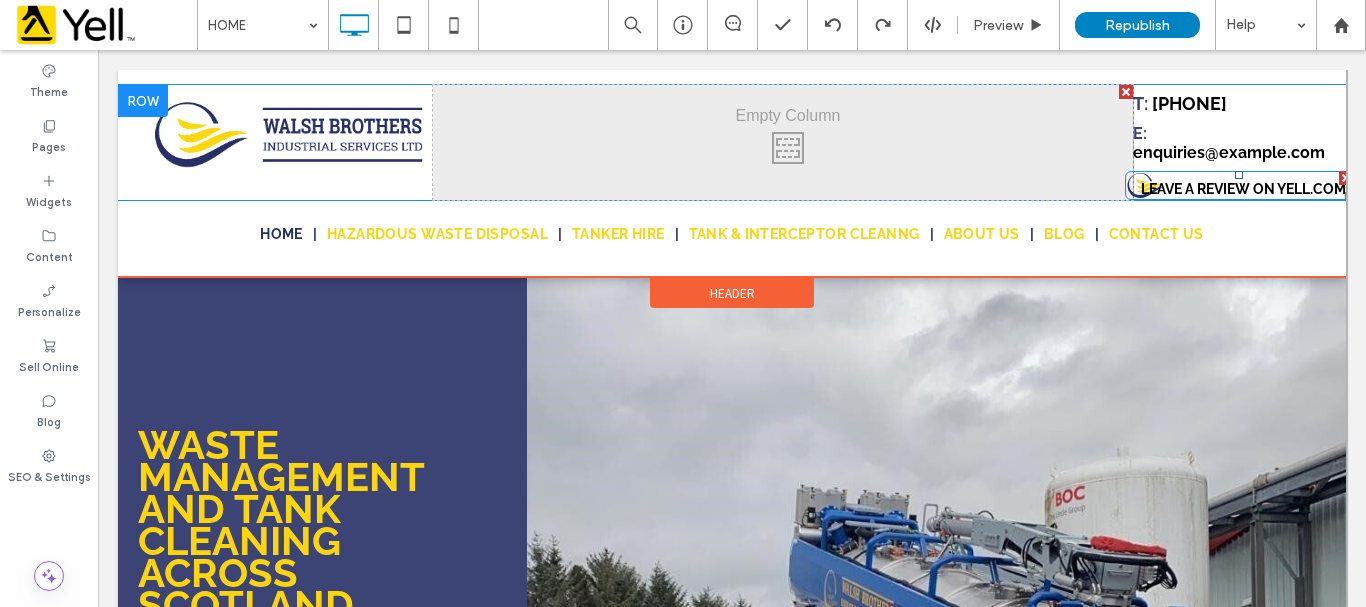 click on "Leave a review on Yell.com" at bounding box center (1243, 189) 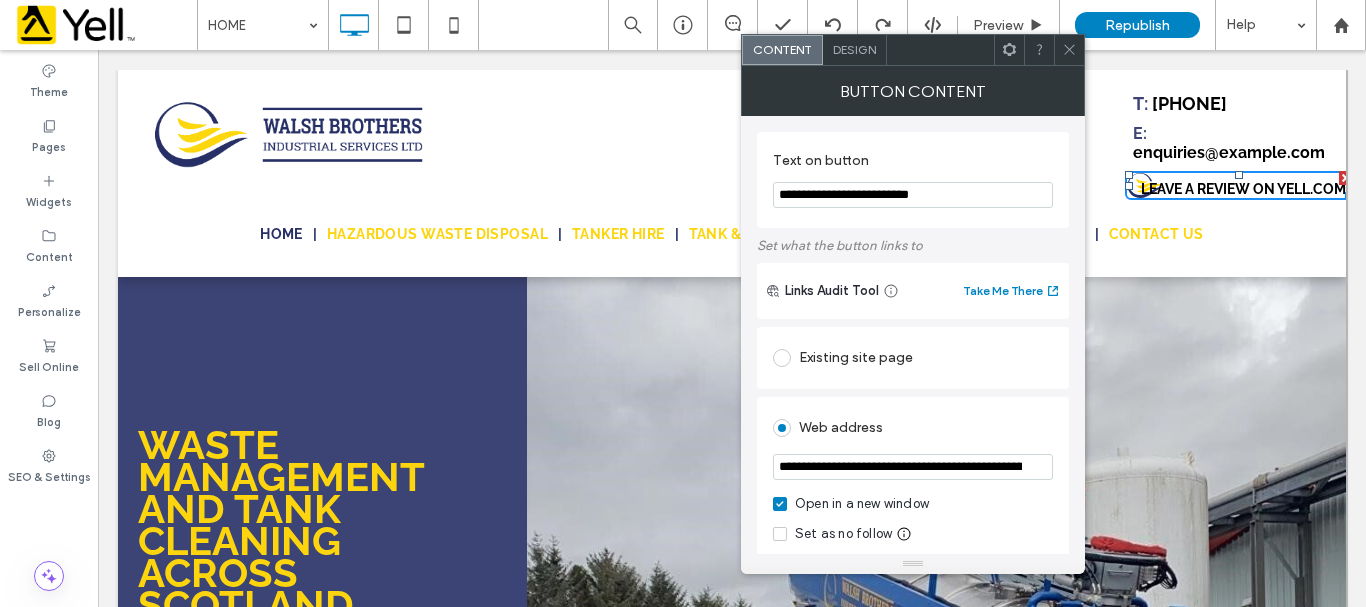 click on "Button Content" at bounding box center [913, 91] 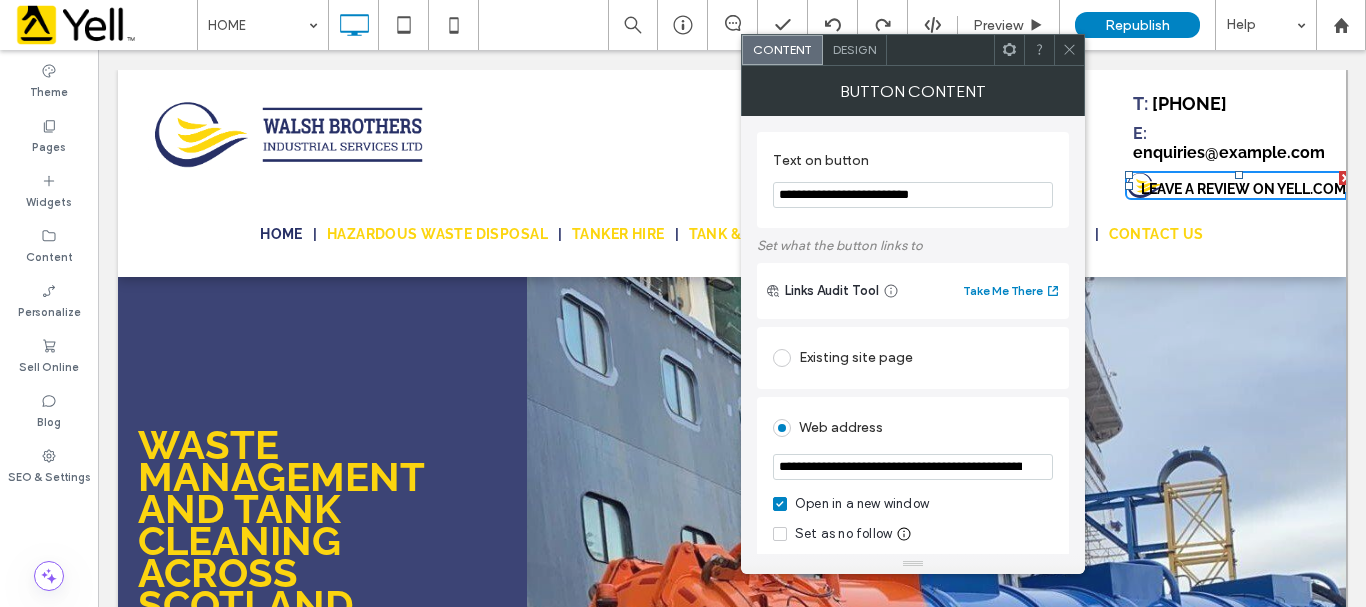 click on "Design" at bounding box center [855, 50] 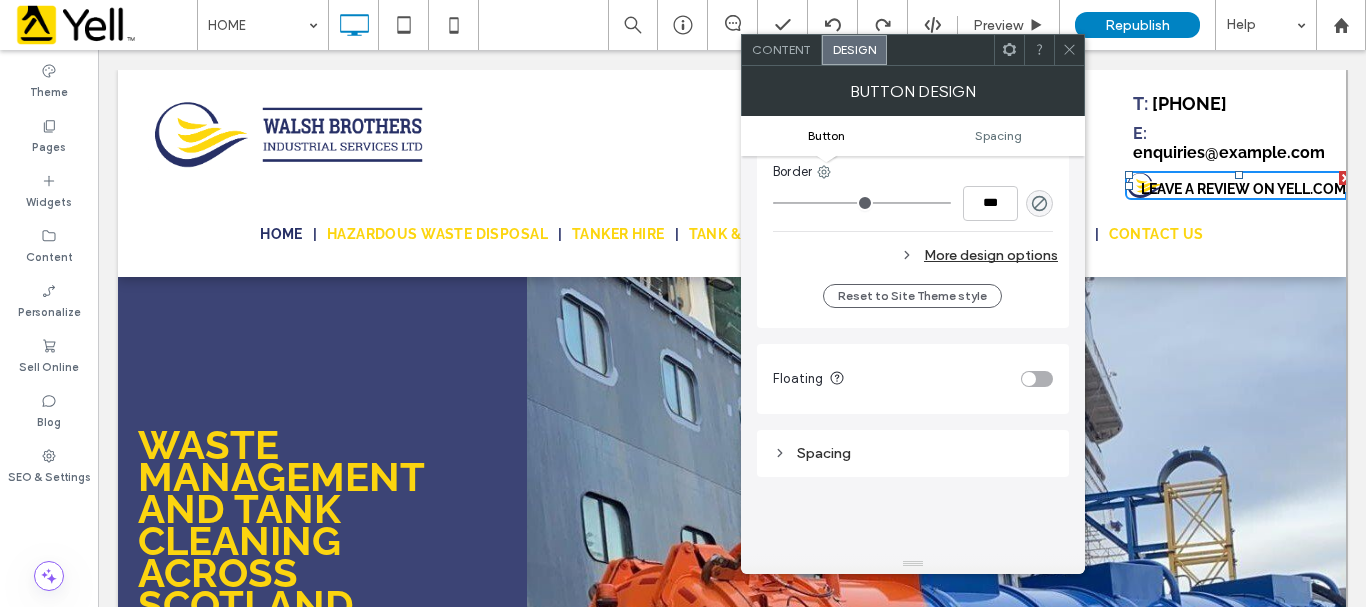 scroll, scrollTop: 1200, scrollLeft: 0, axis: vertical 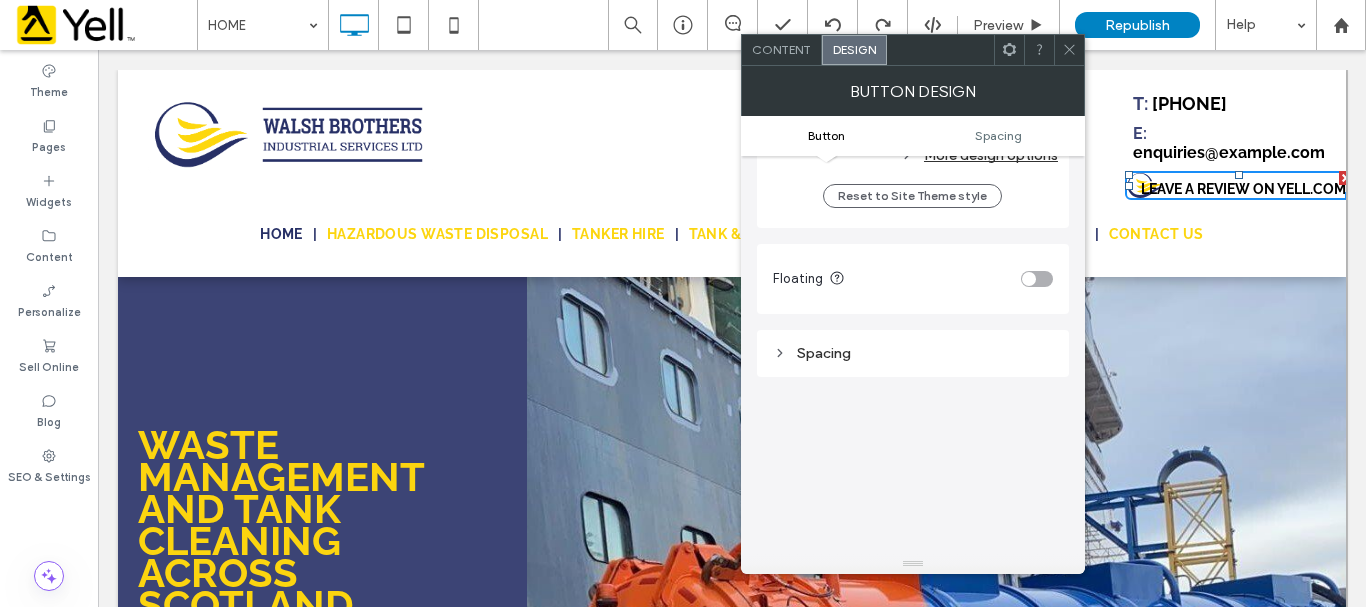 click on "Spacing" at bounding box center [913, 353] 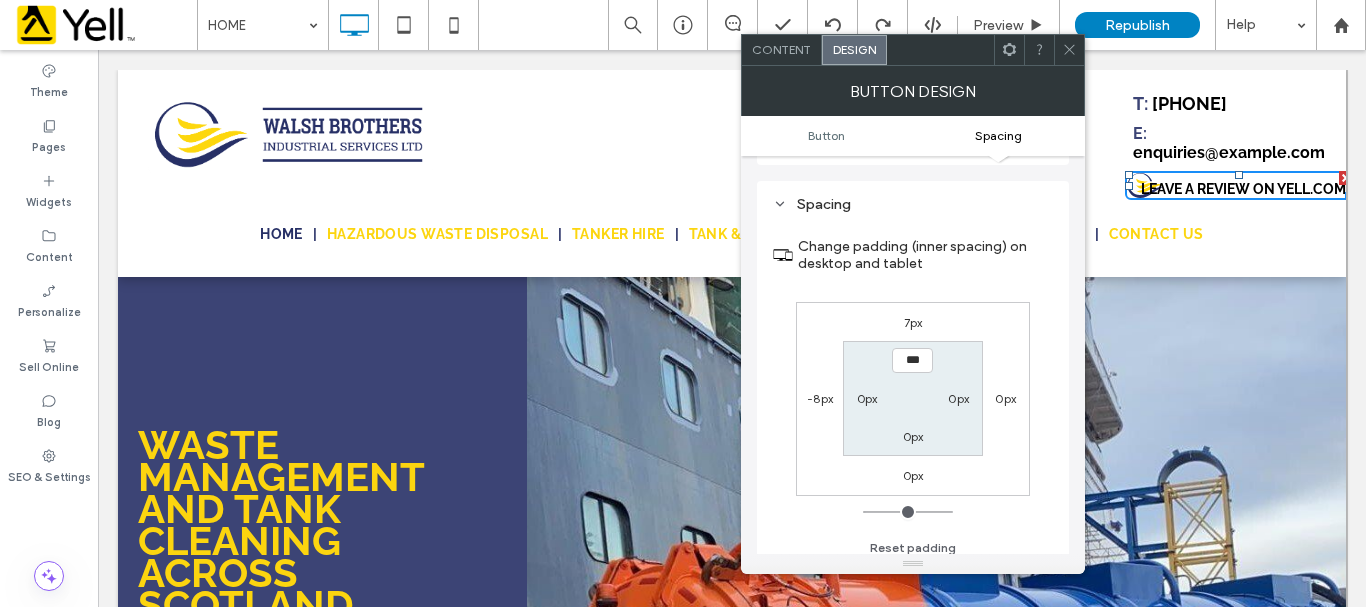 scroll, scrollTop: 1400, scrollLeft: 0, axis: vertical 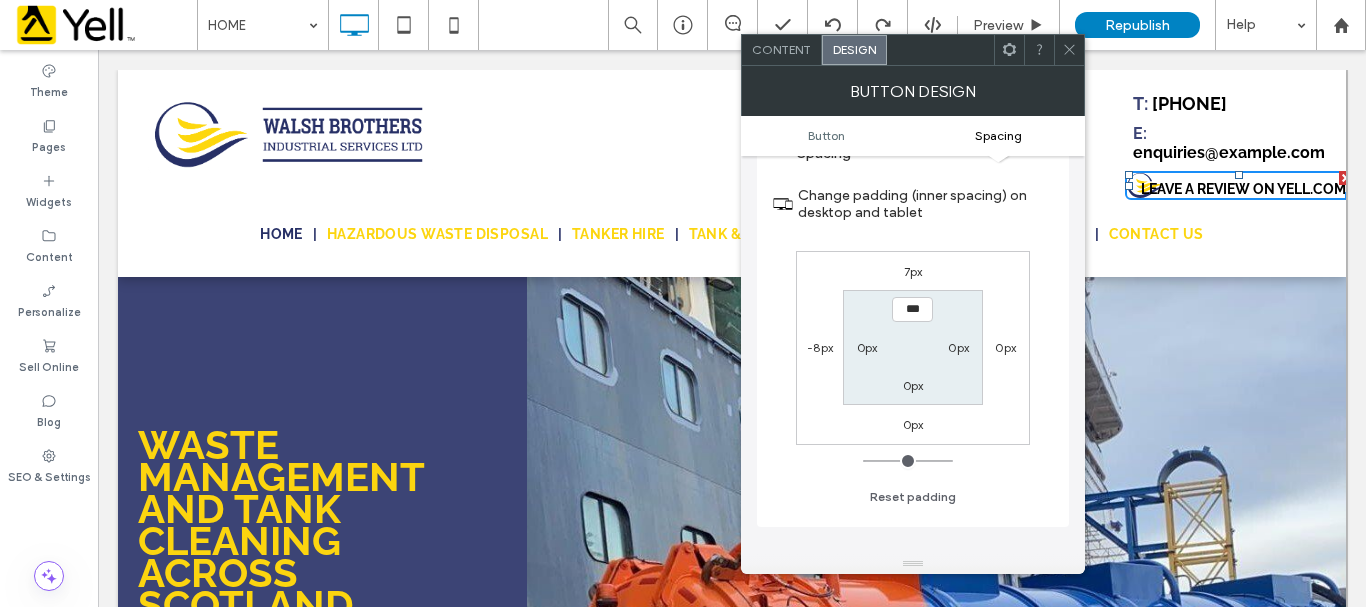 click on "-8px" at bounding box center [820, 347] 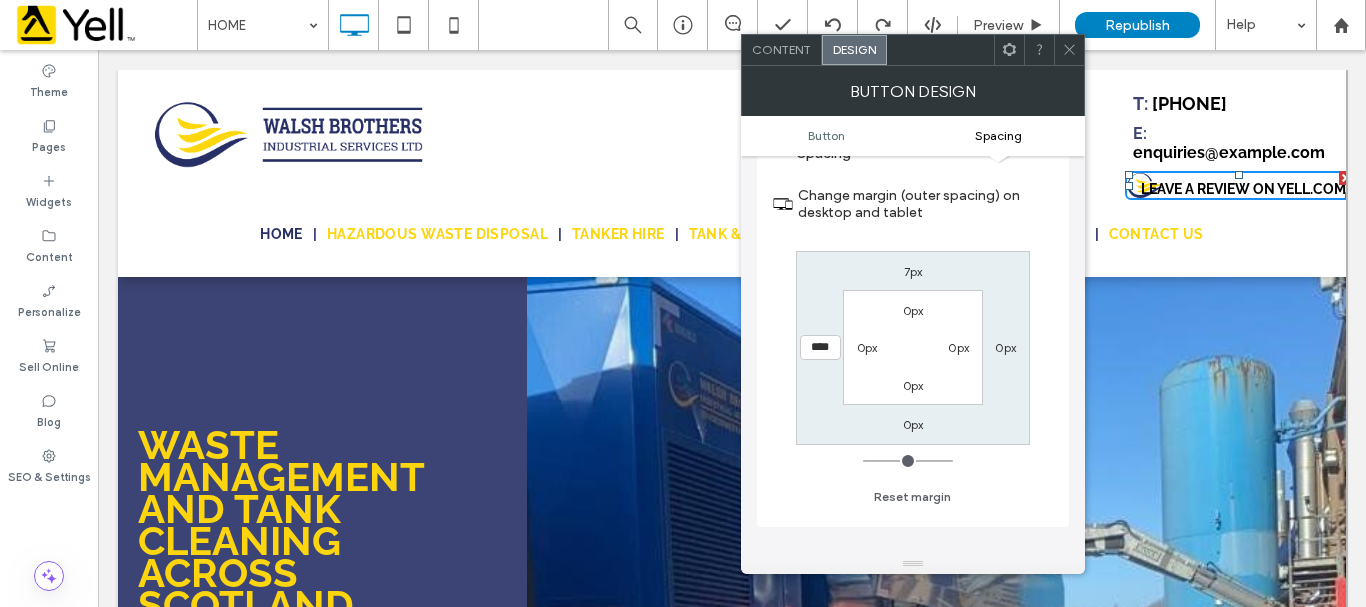 type on "****" 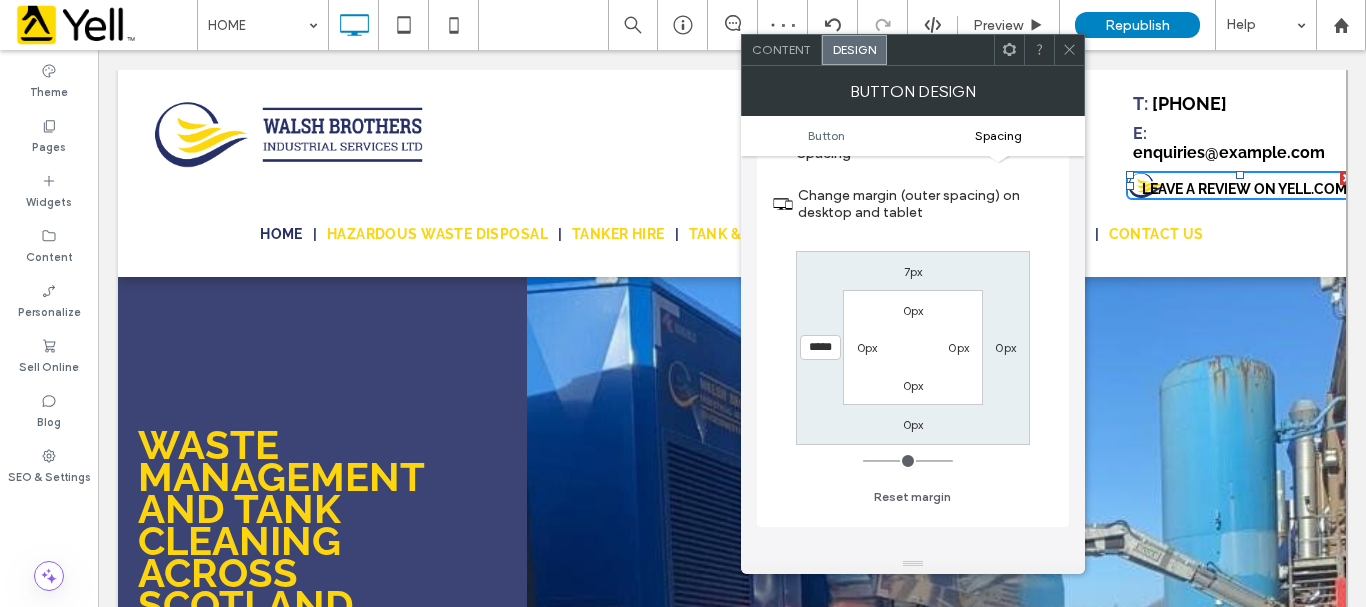 type on "*****" 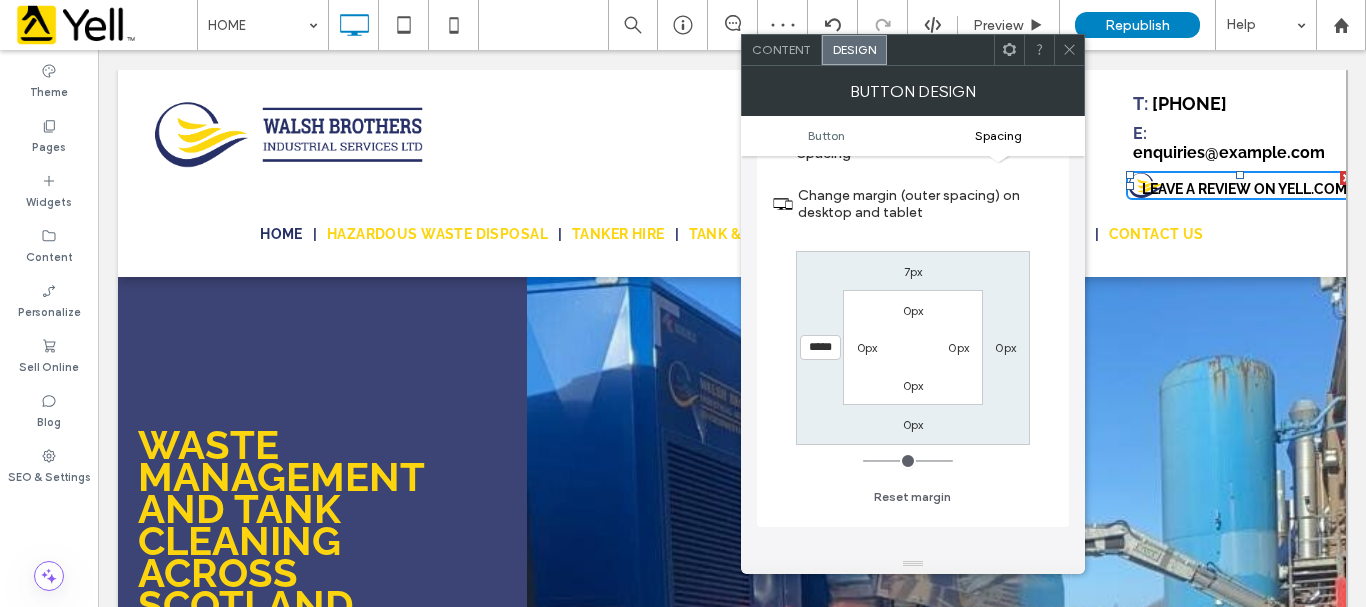 type on "*" 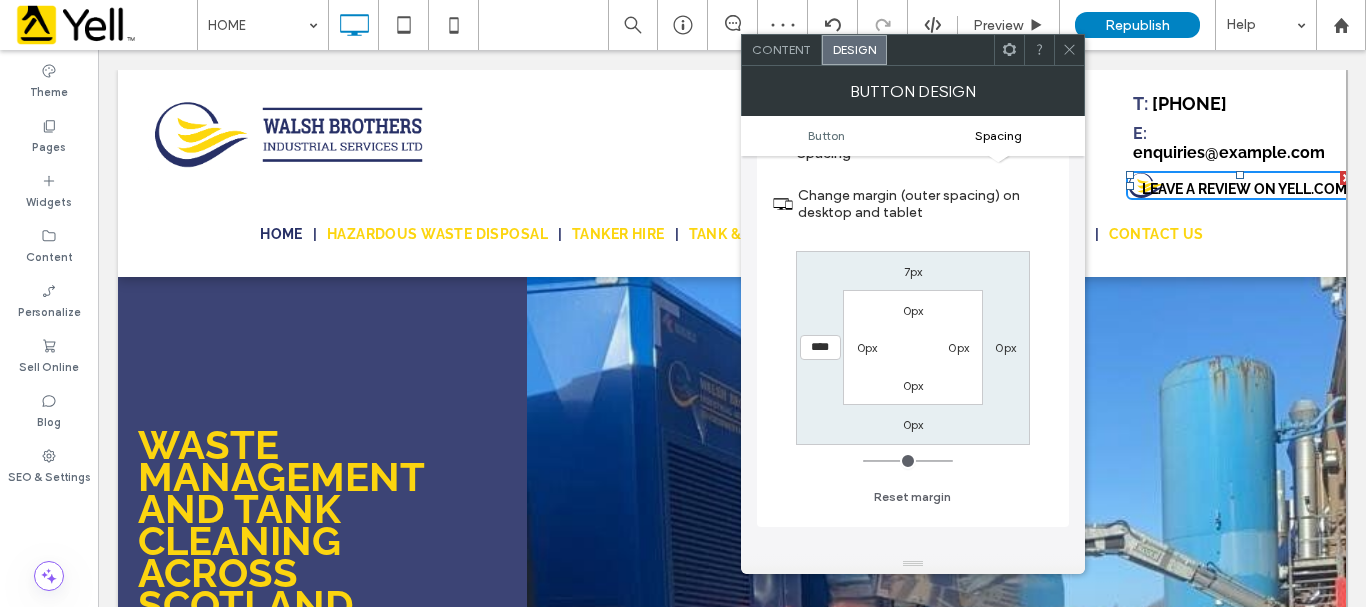 type on "*" 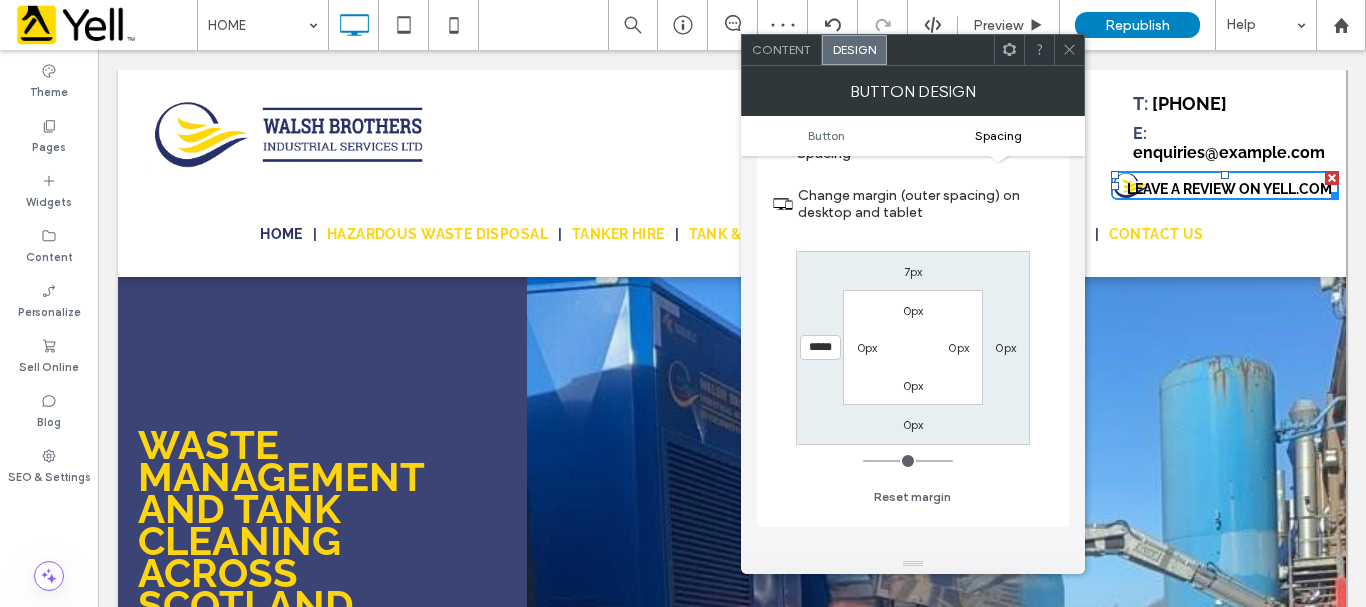 type on "*****" 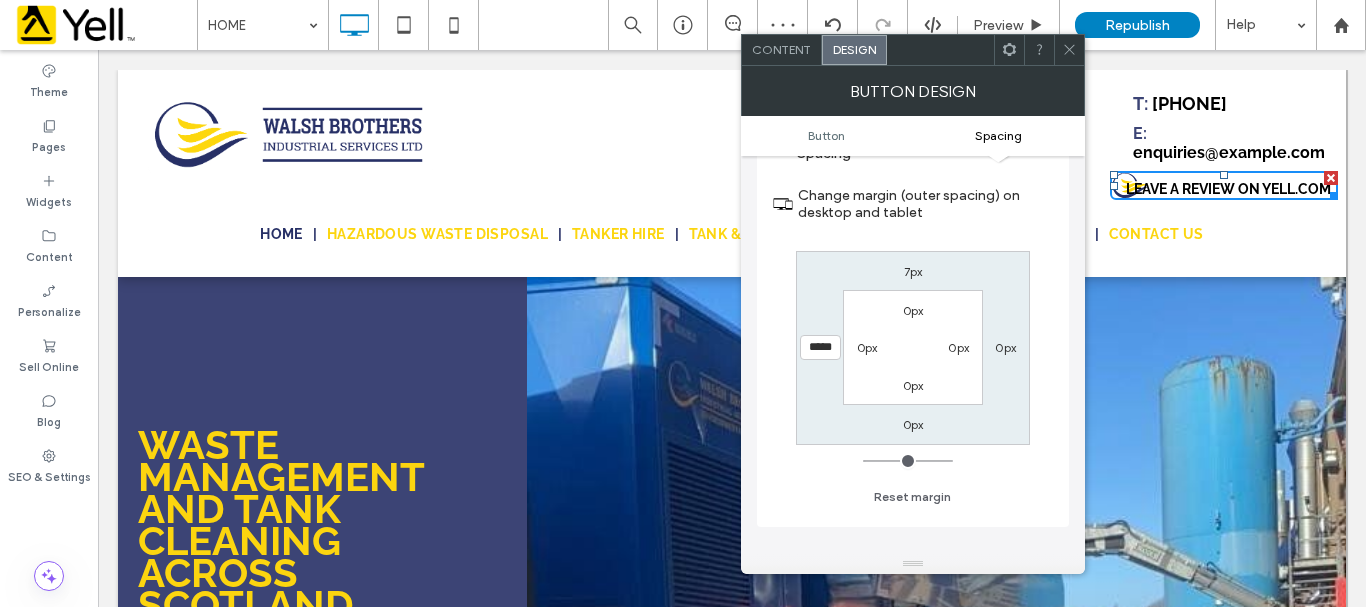 type on "*****" 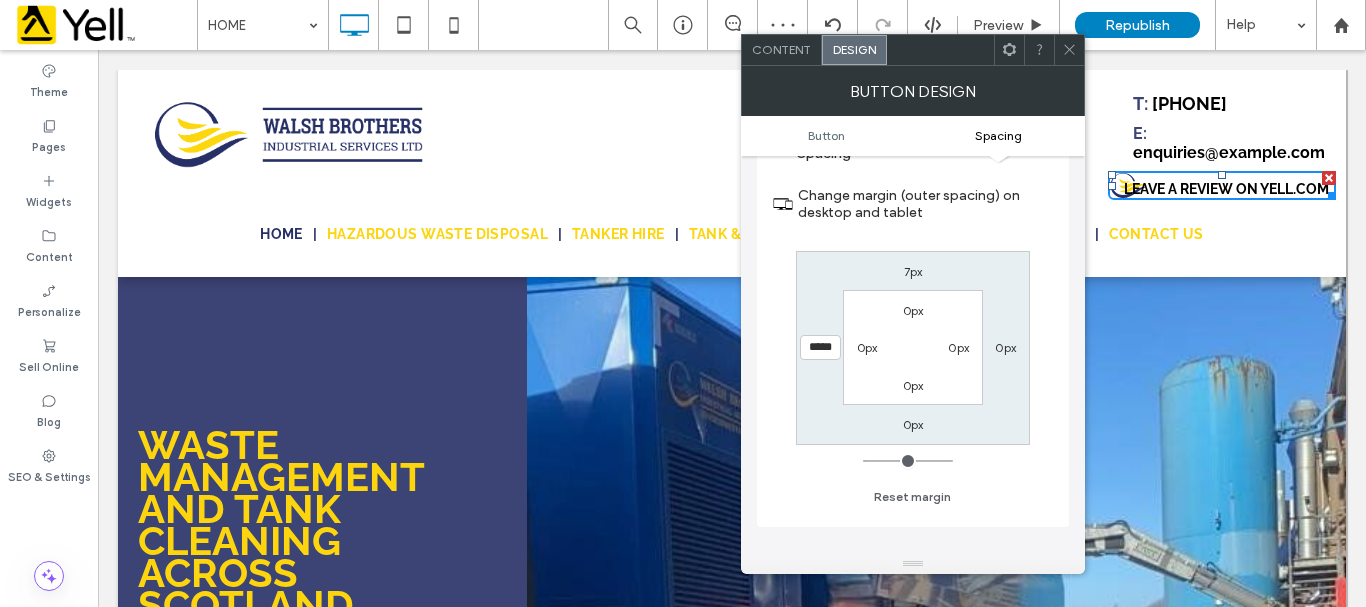 type on "*****" 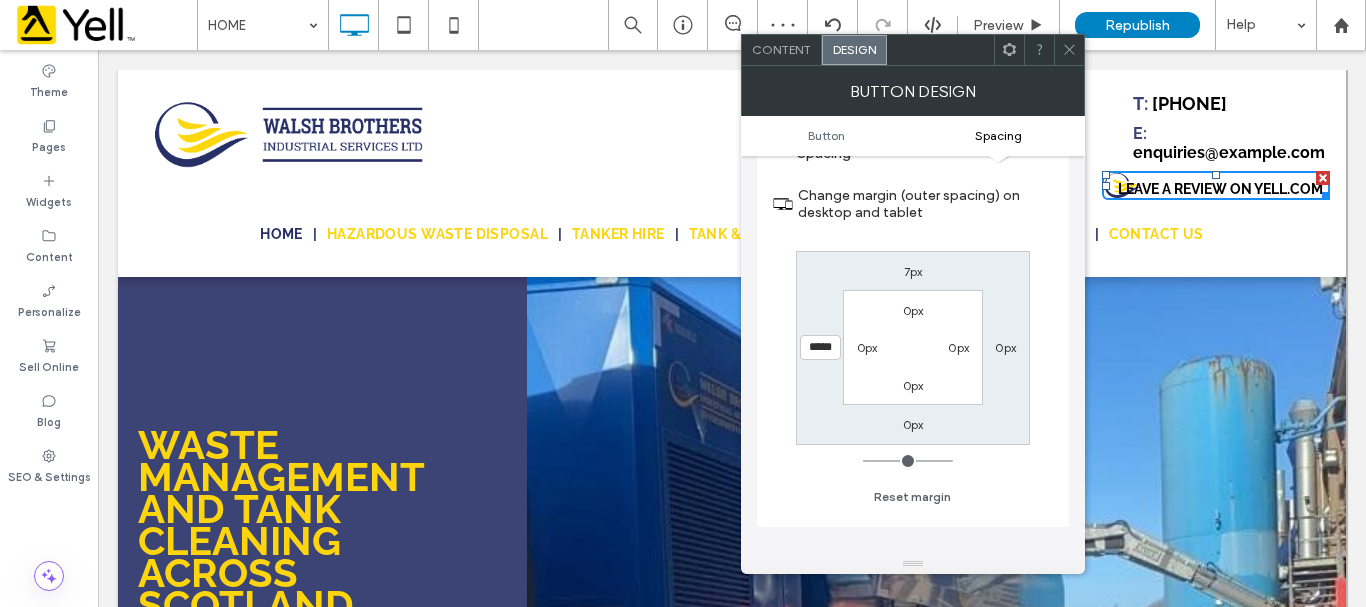 type on "*****" 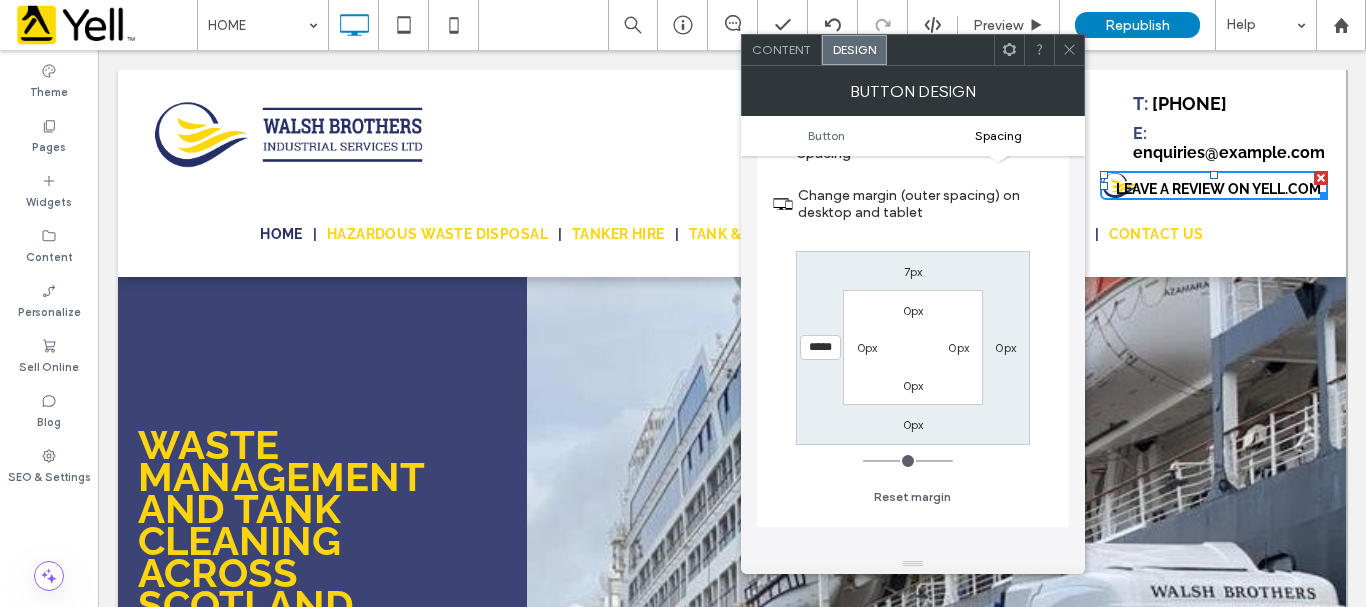 click 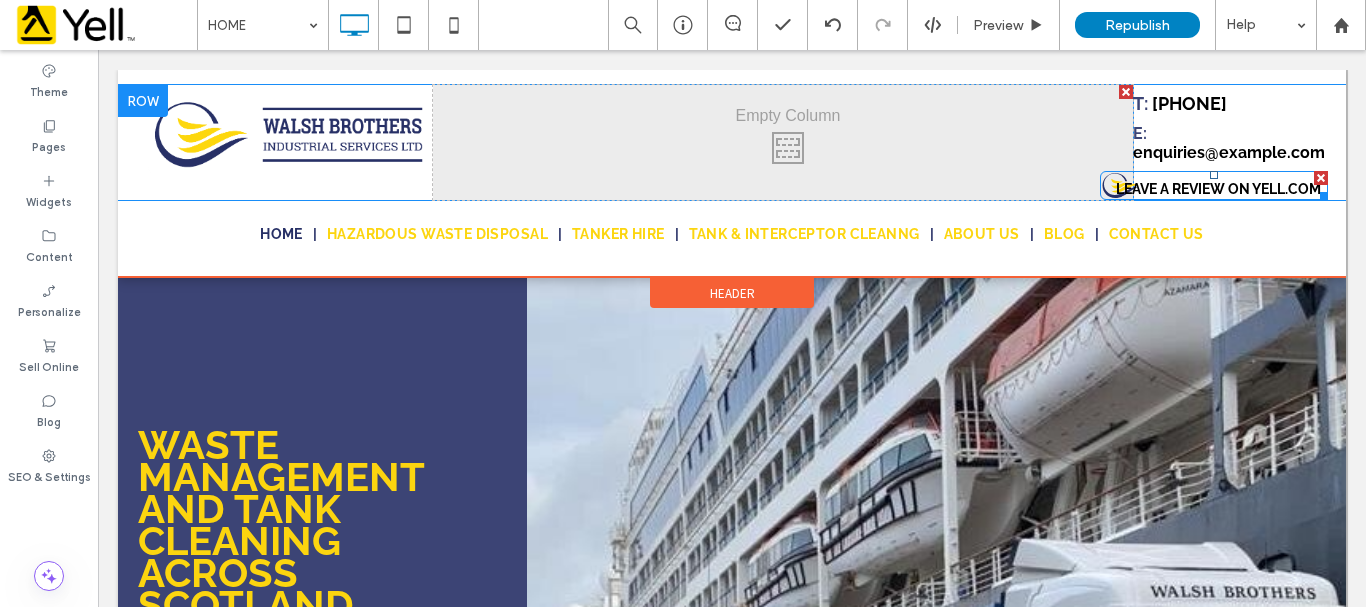 click on "Leave a review on Yell.com" at bounding box center [1214, 185] 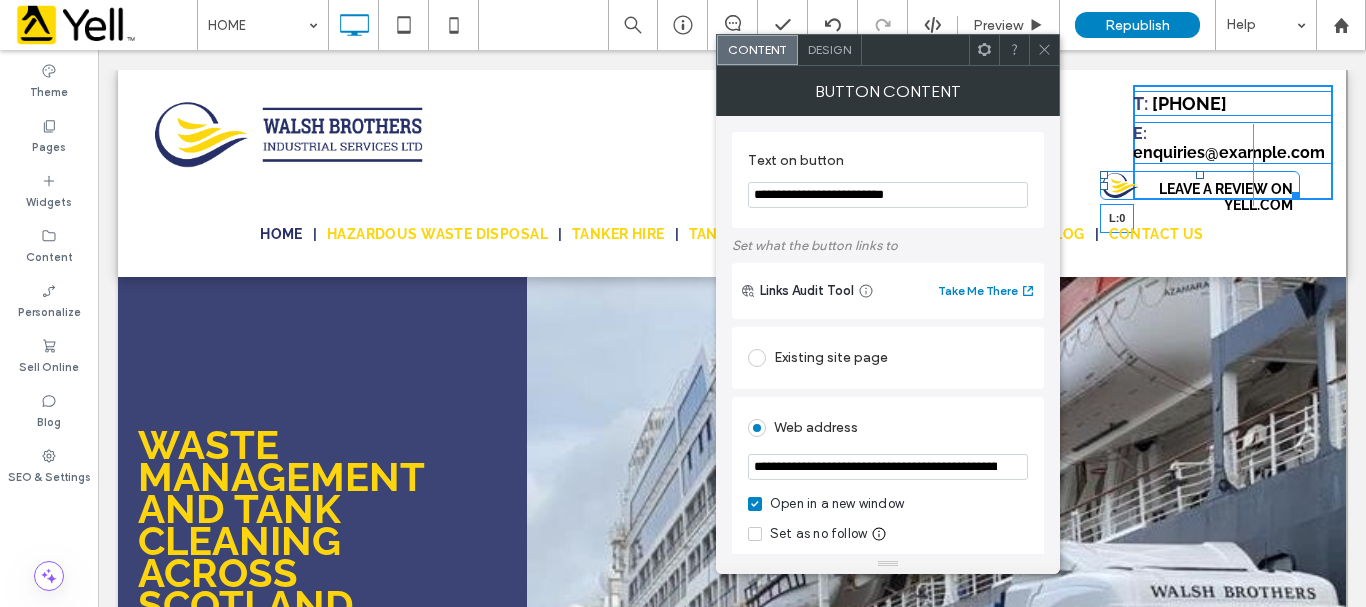 drag, startPoint x: 1105, startPoint y: 186, endPoint x: 1090, endPoint y: 186, distance: 15 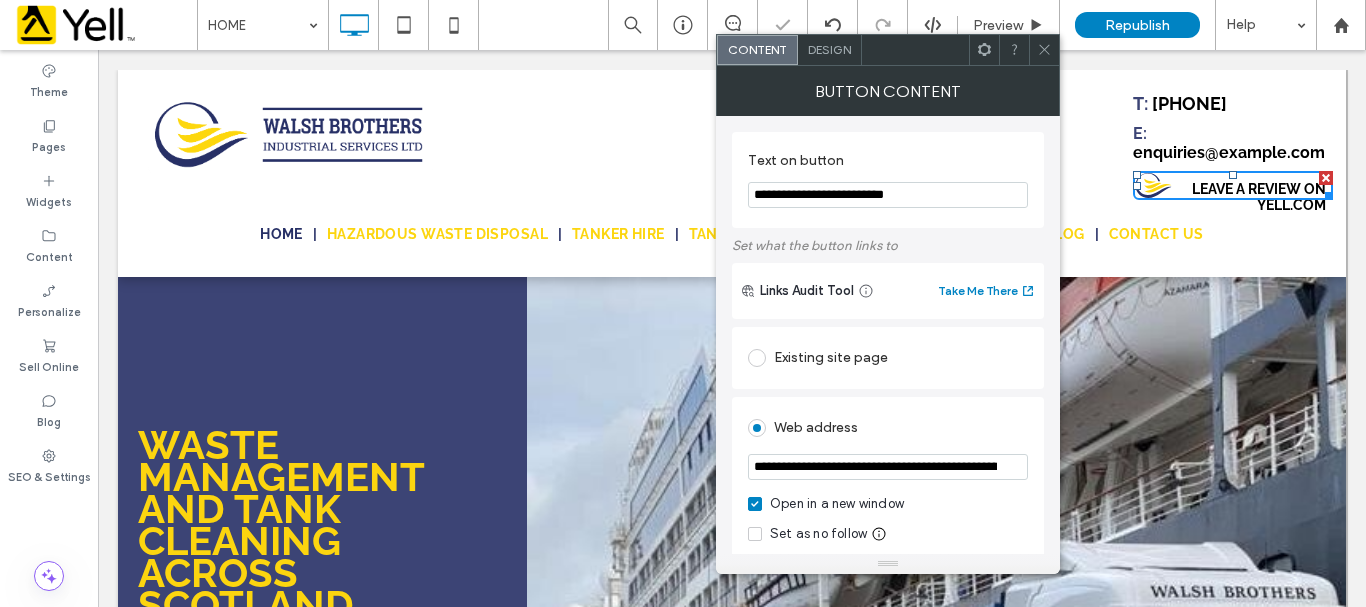click on "Leave a review on Yell.com" at bounding box center [1235, 197] 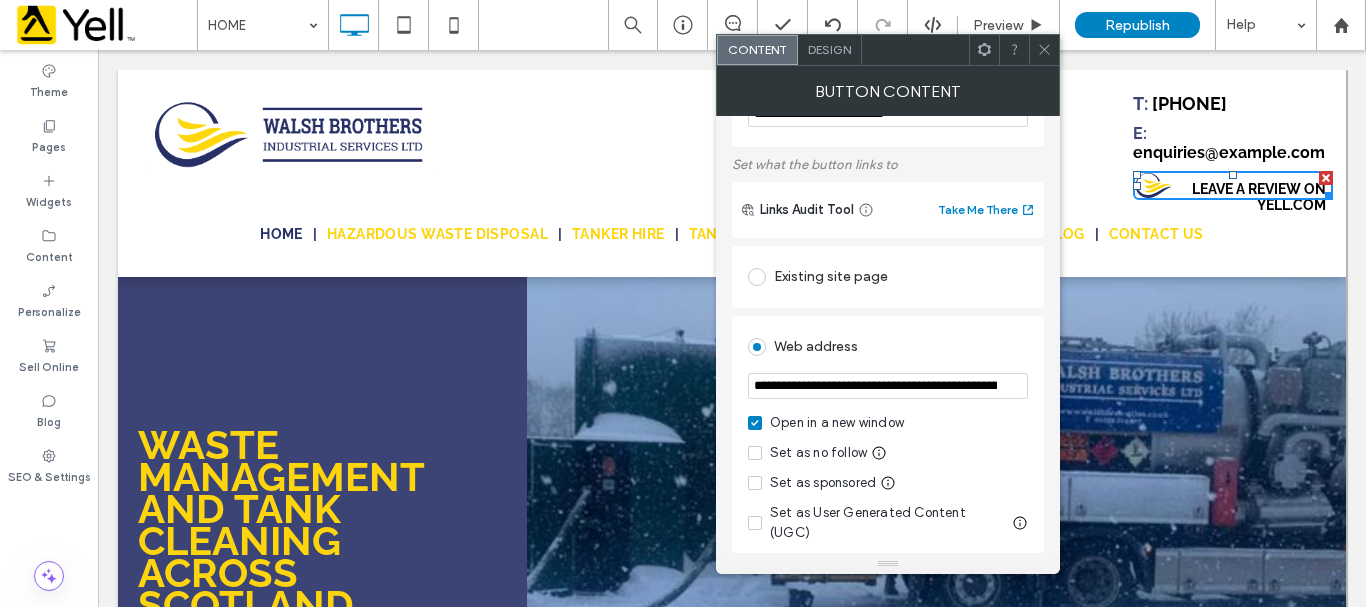 scroll, scrollTop: 0, scrollLeft: 0, axis: both 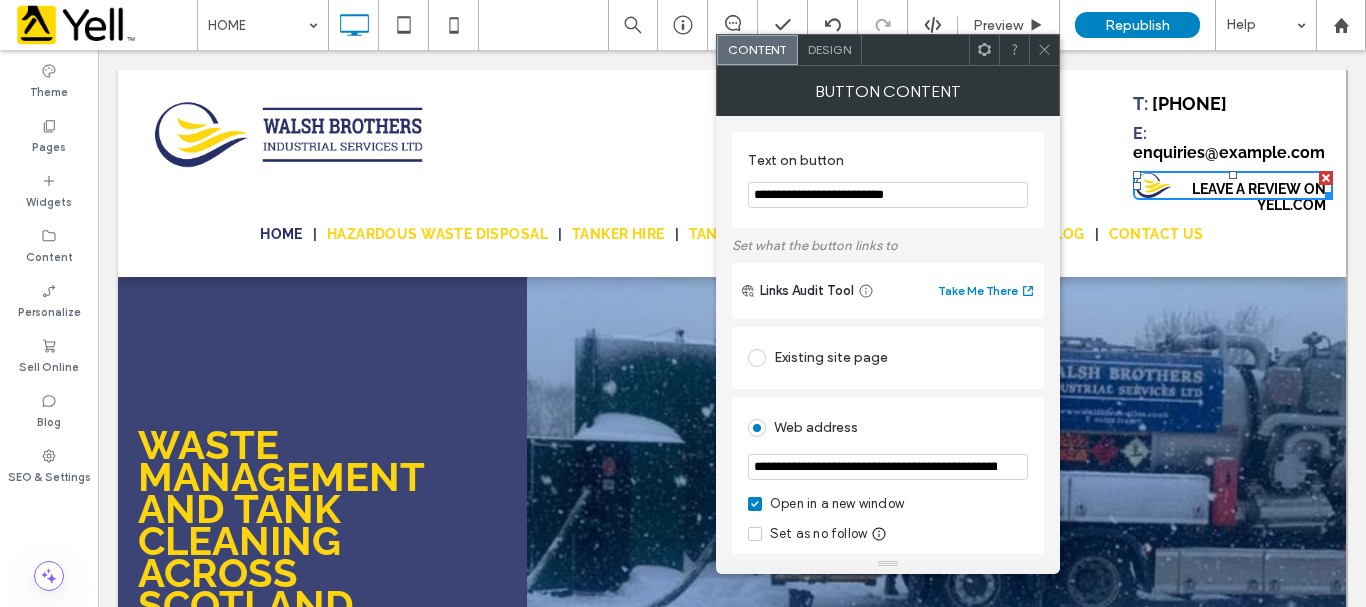click on "Design" at bounding box center [830, 50] 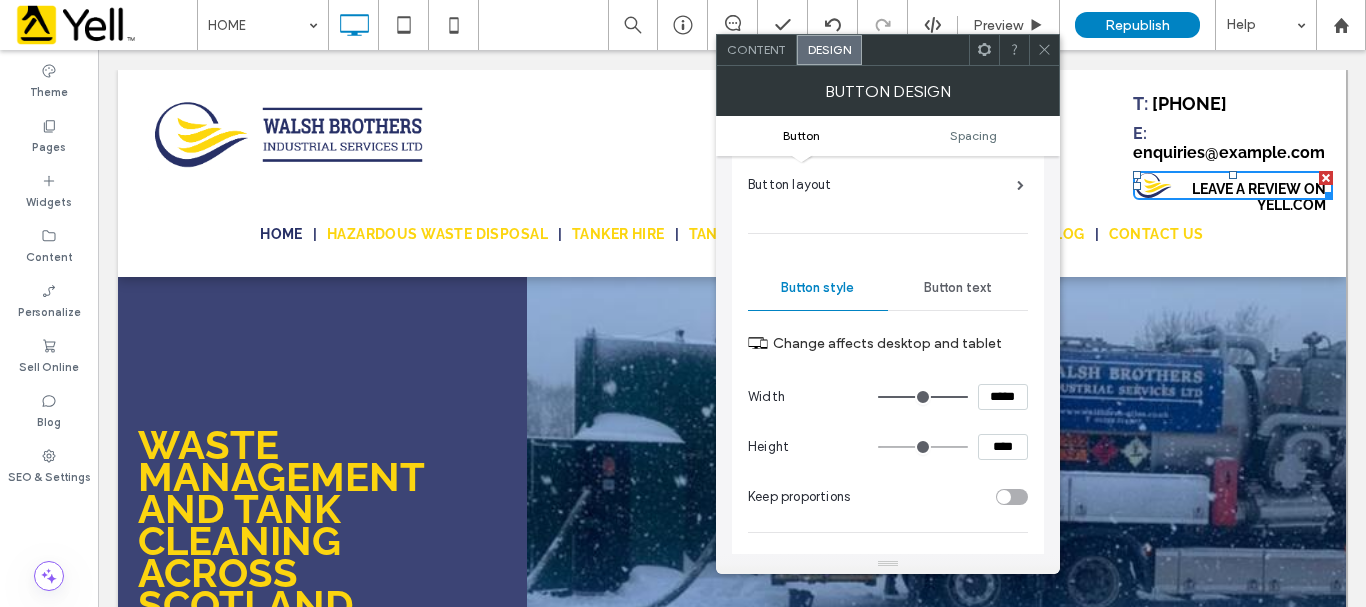 scroll, scrollTop: 200, scrollLeft: 0, axis: vertical 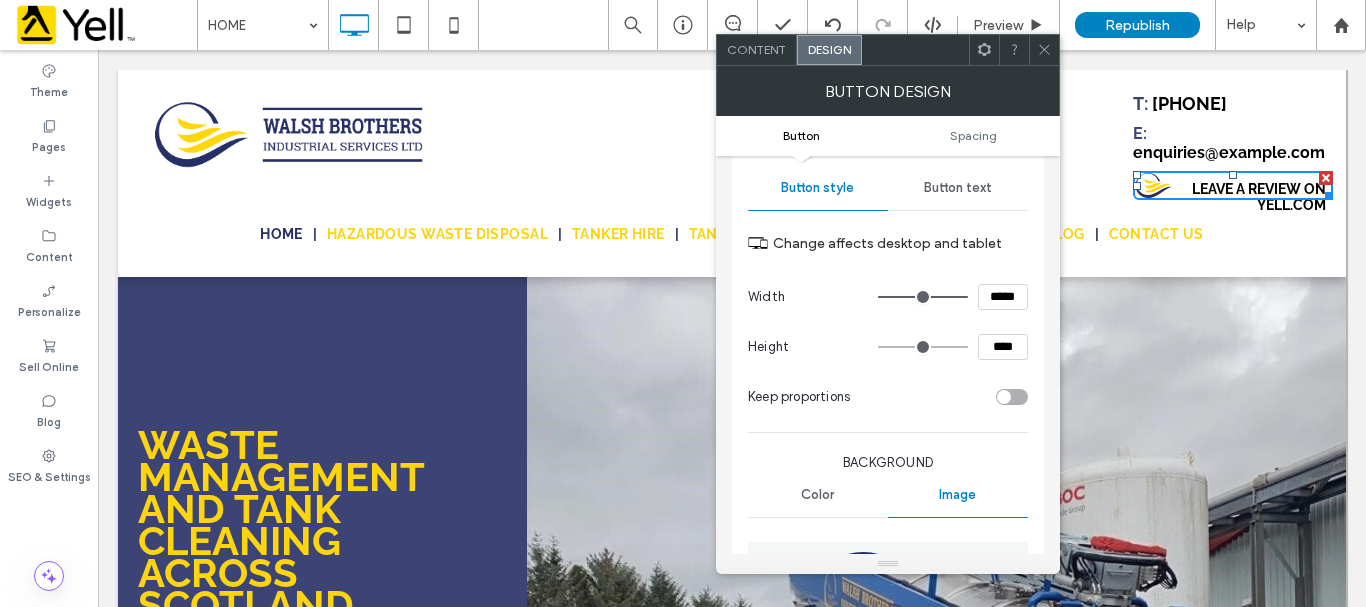 click on "Button text" at bounding box center (958, 188) 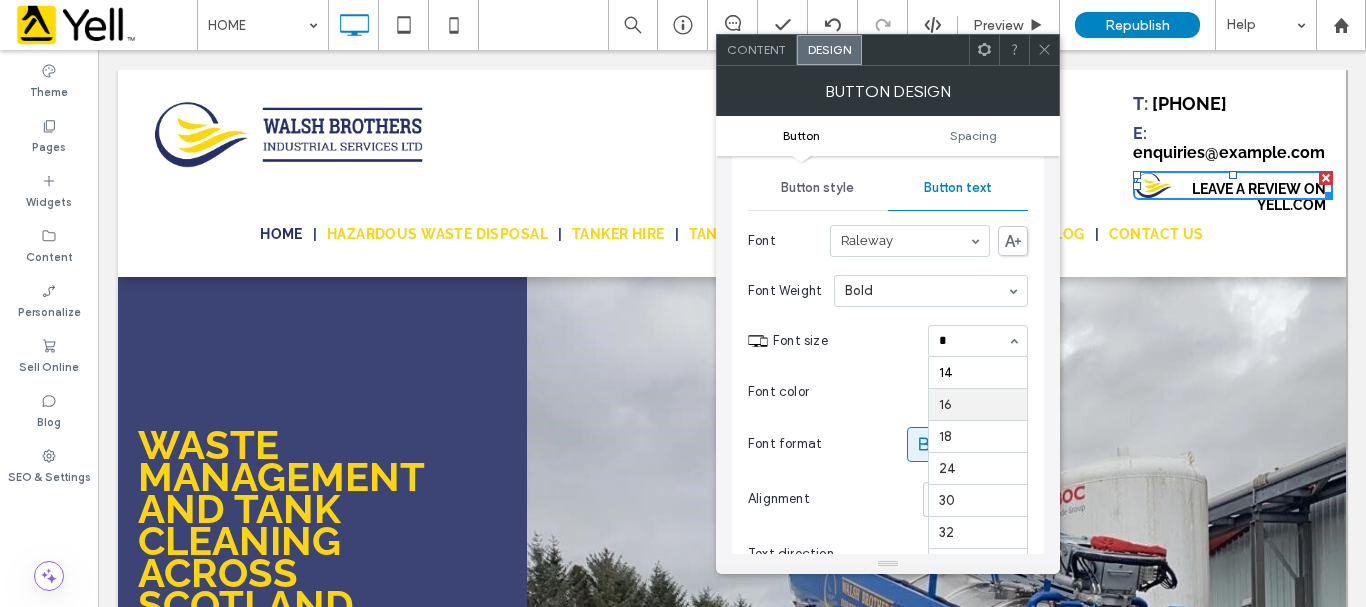 scroll, scrollTop: 0, scrollLeft: 0, axis: both 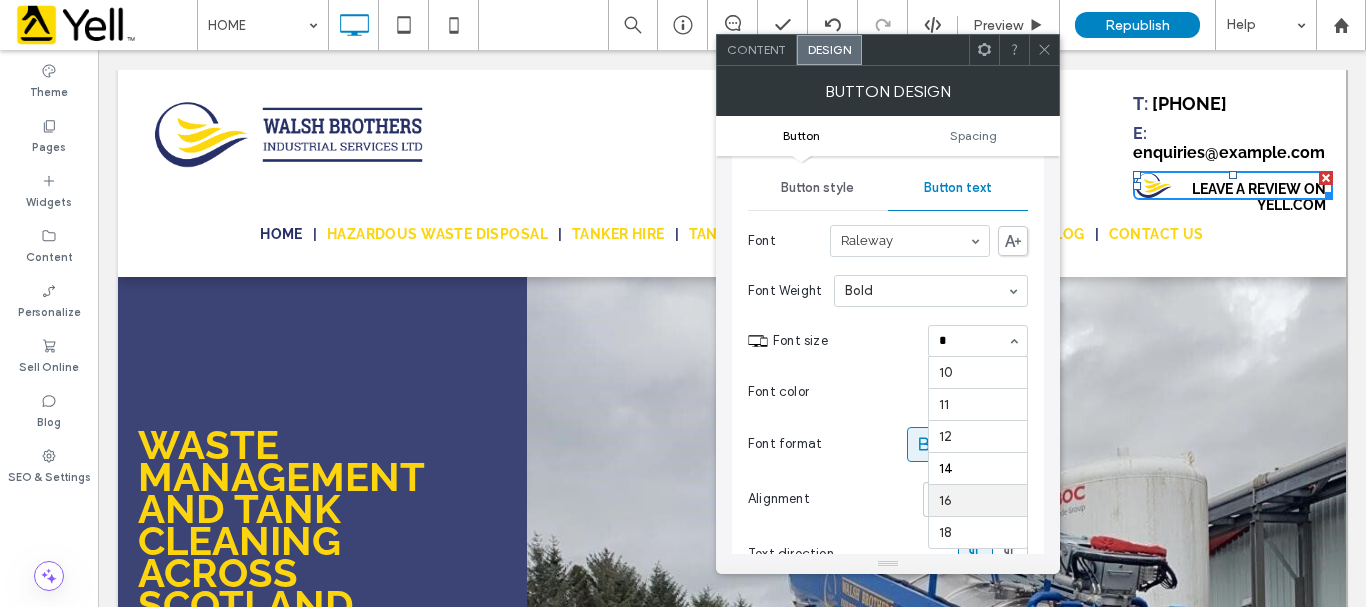 type on "**" 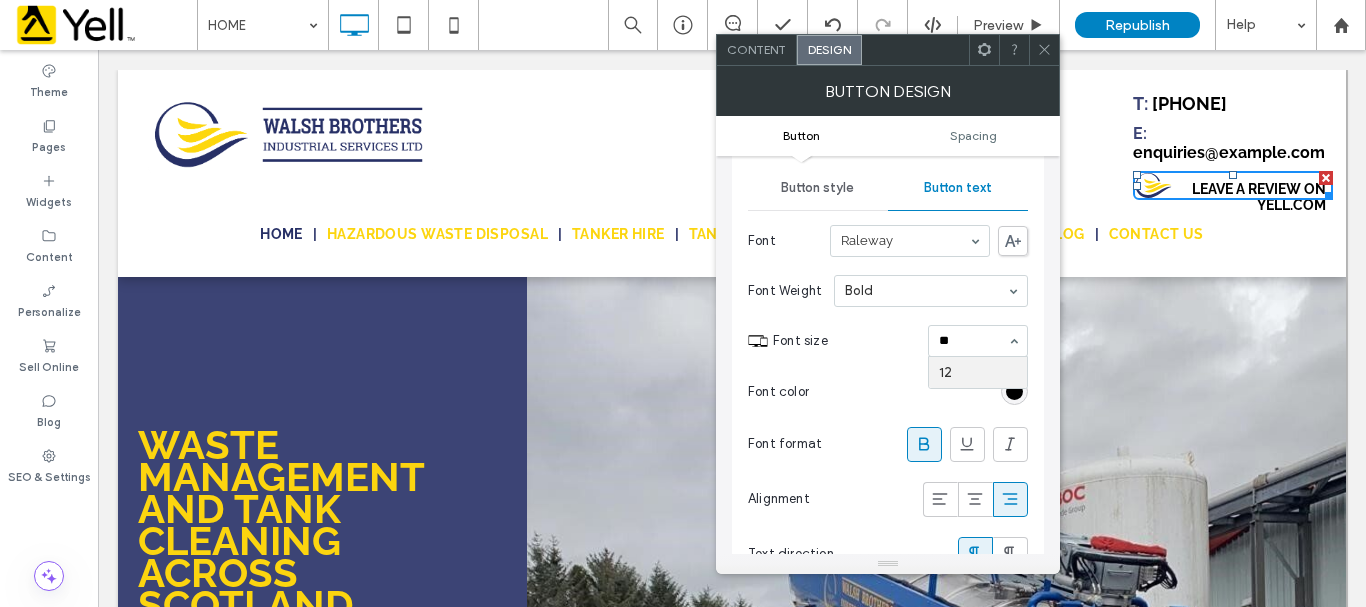 type 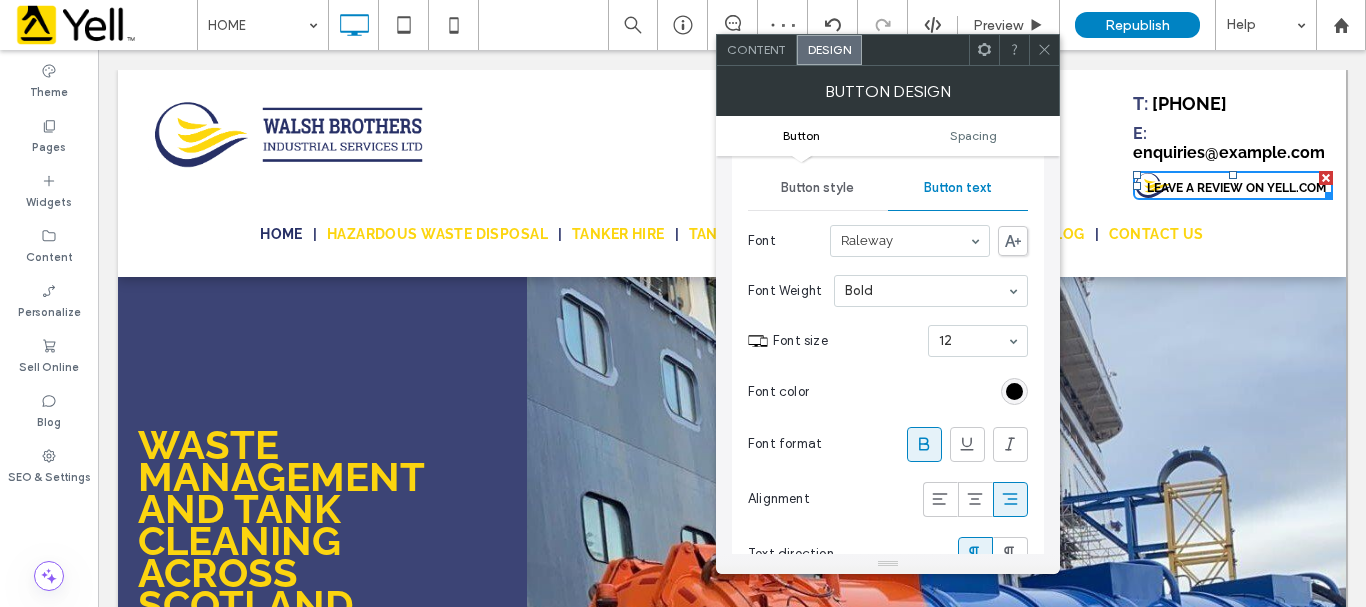 scroll, scrollTop: 300, scrollLeft: 0, axis: vertical 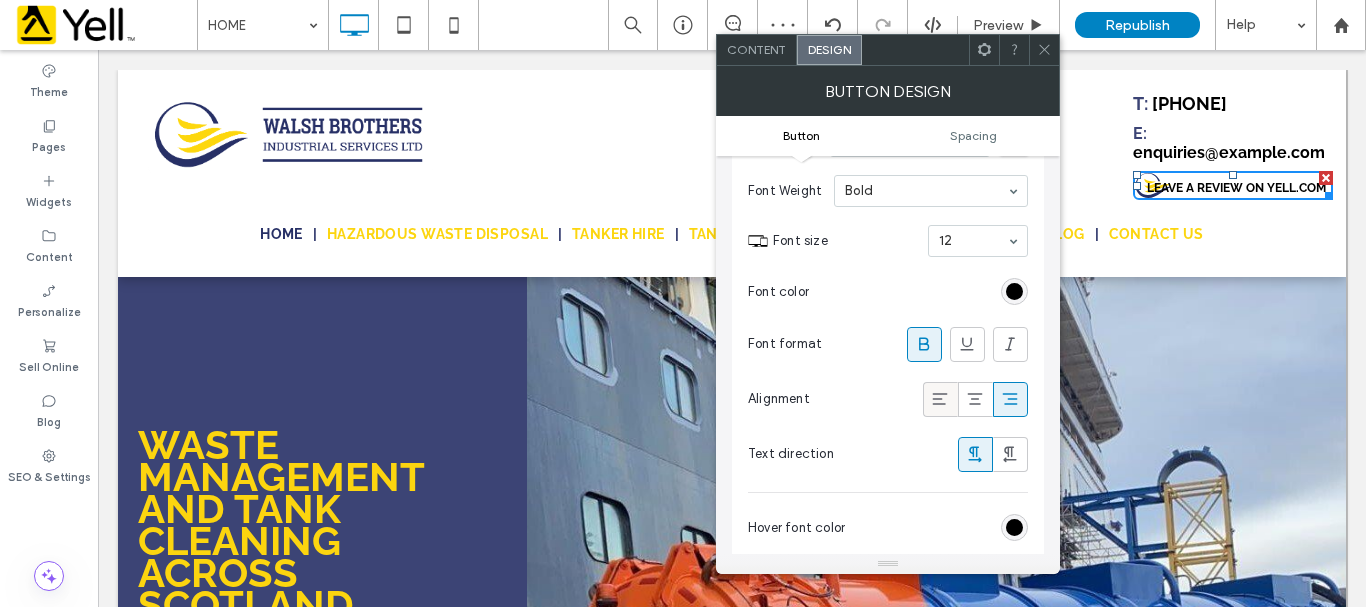 click 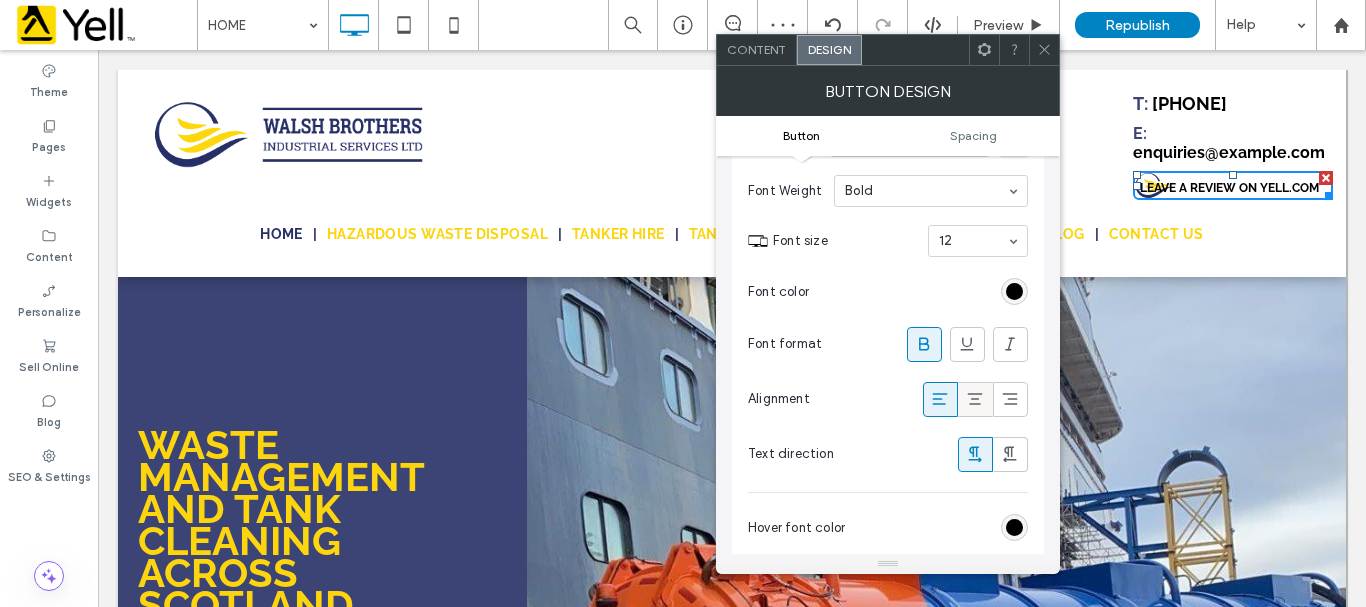 click 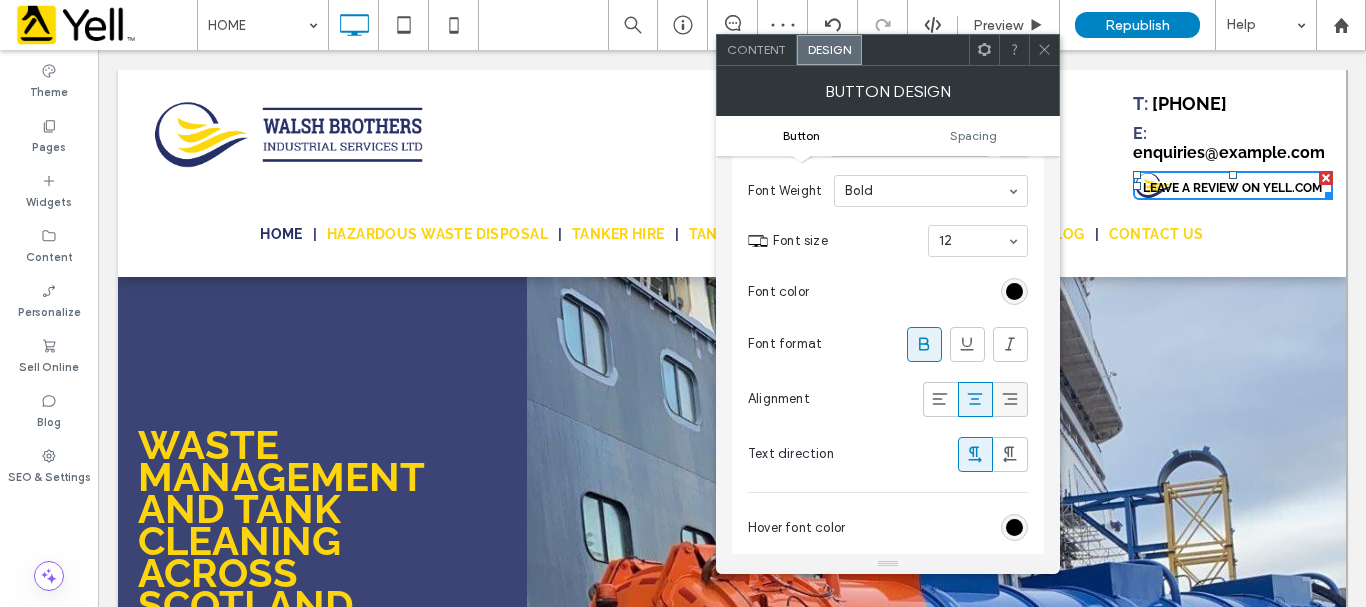 click 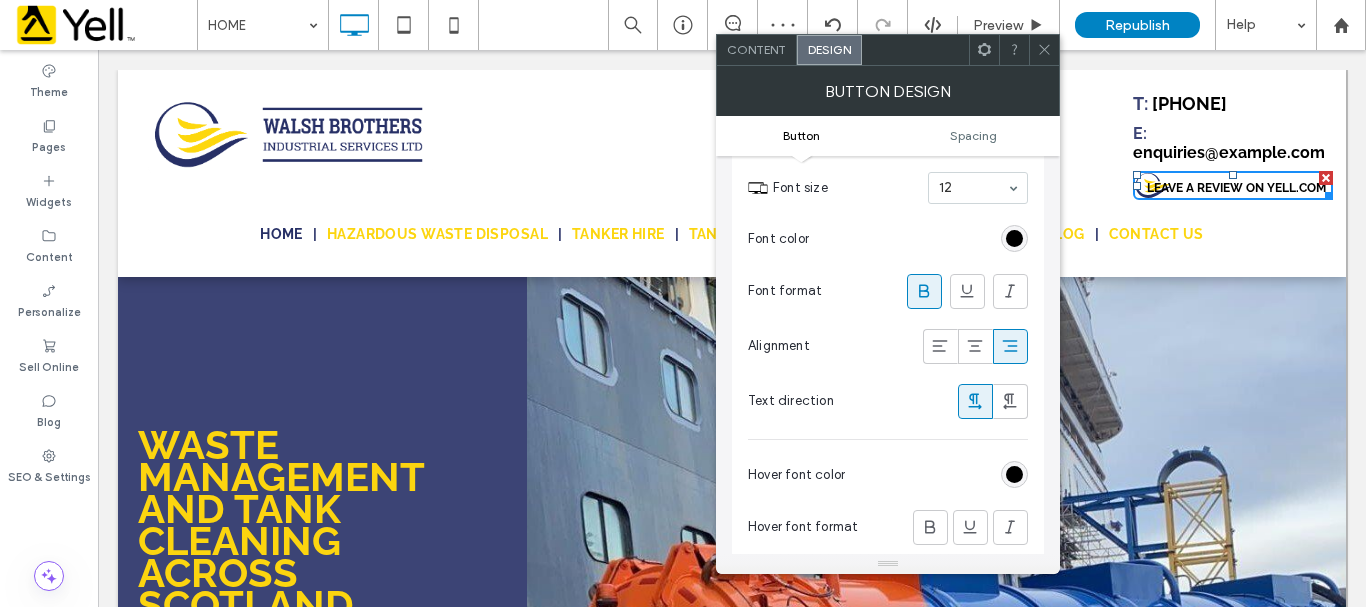 scroll, scrollTop: 400, scrollLeft: 0, axis: vertical 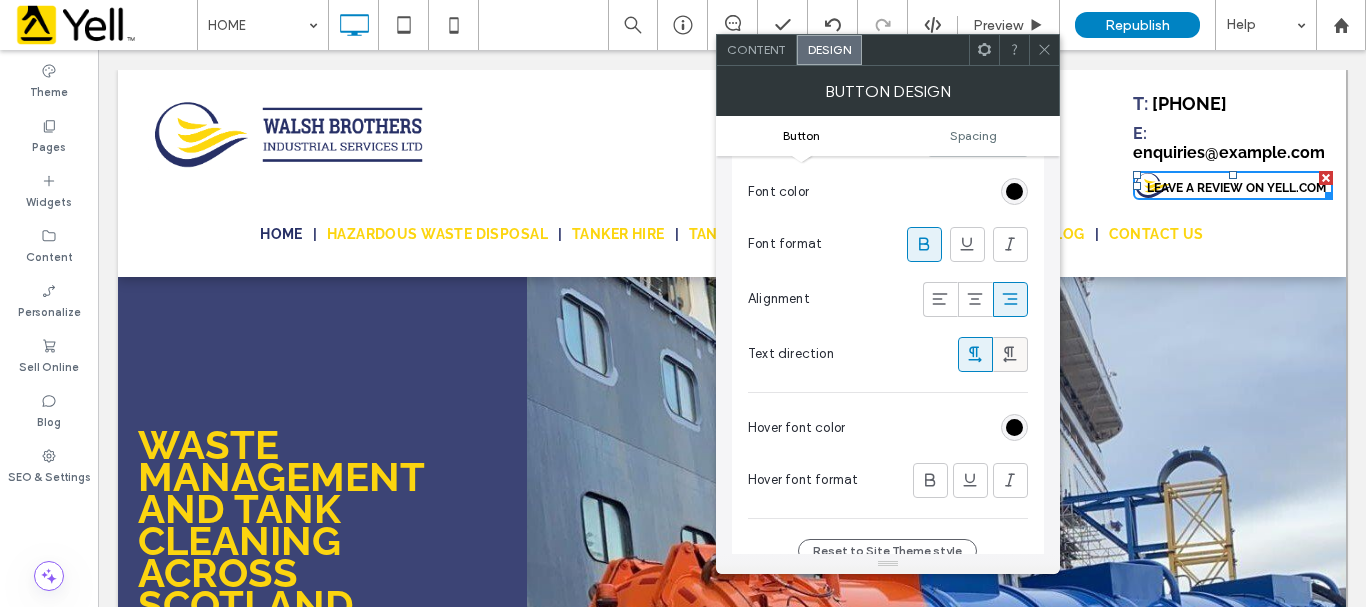 click 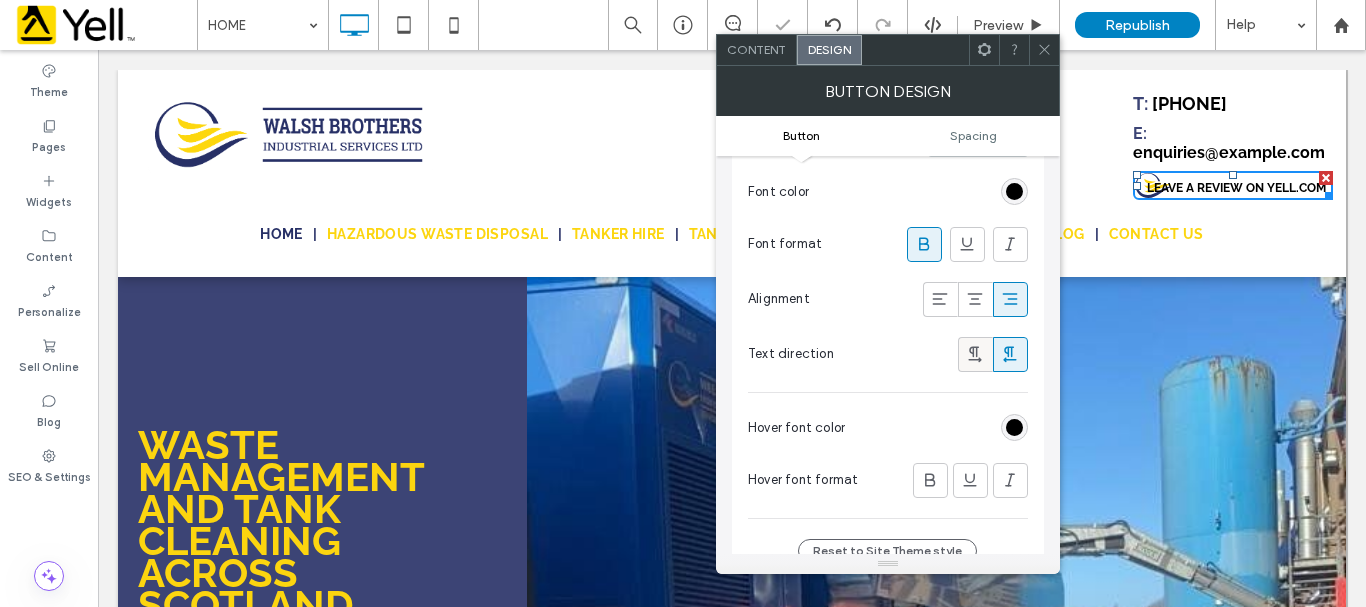 click 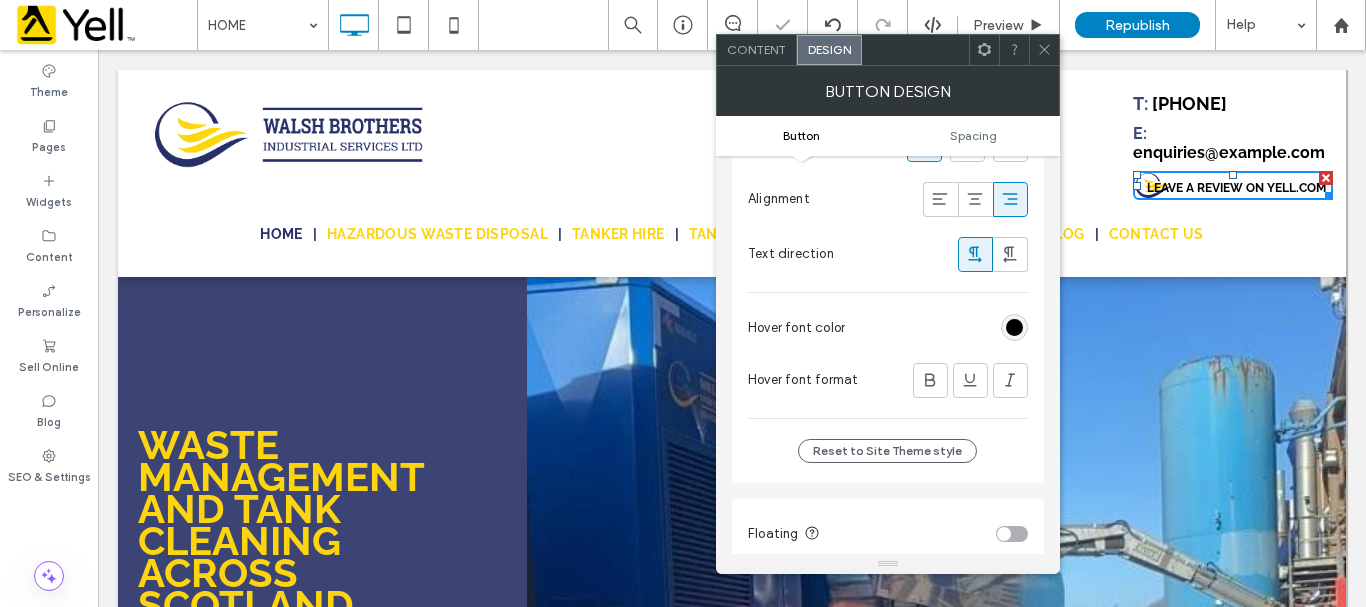 scroll, scrollTop: 600, scrollLeft: 0, axis: vertical 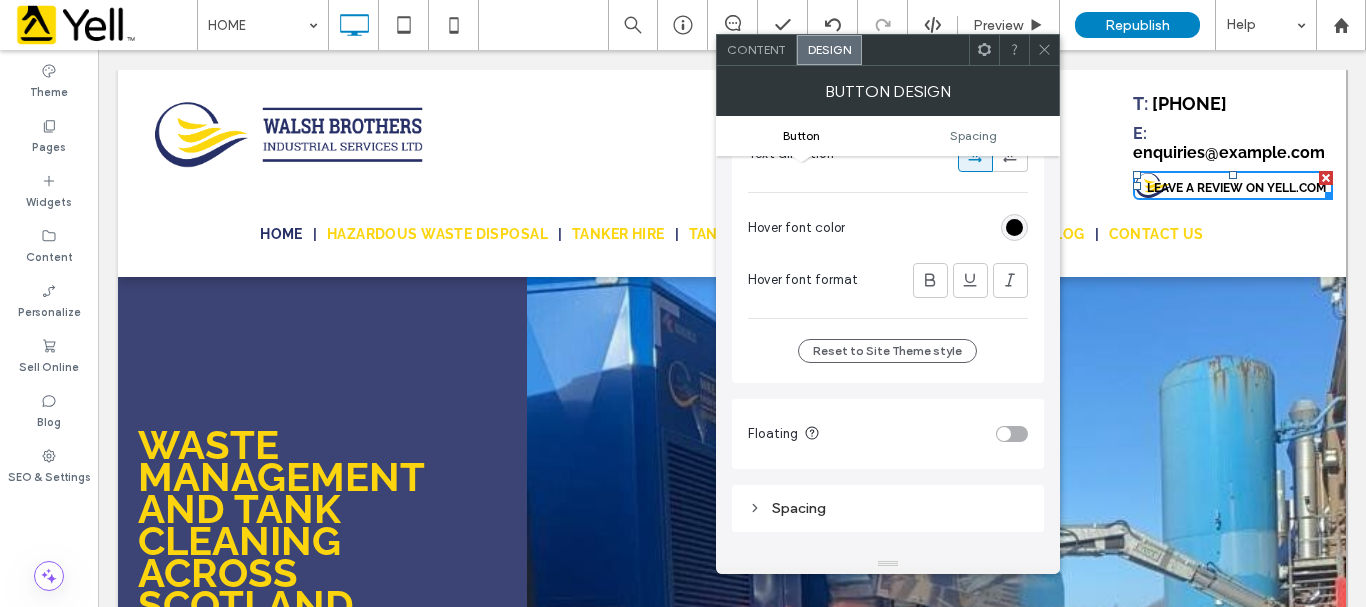 click at bounding box center [1012, 434] 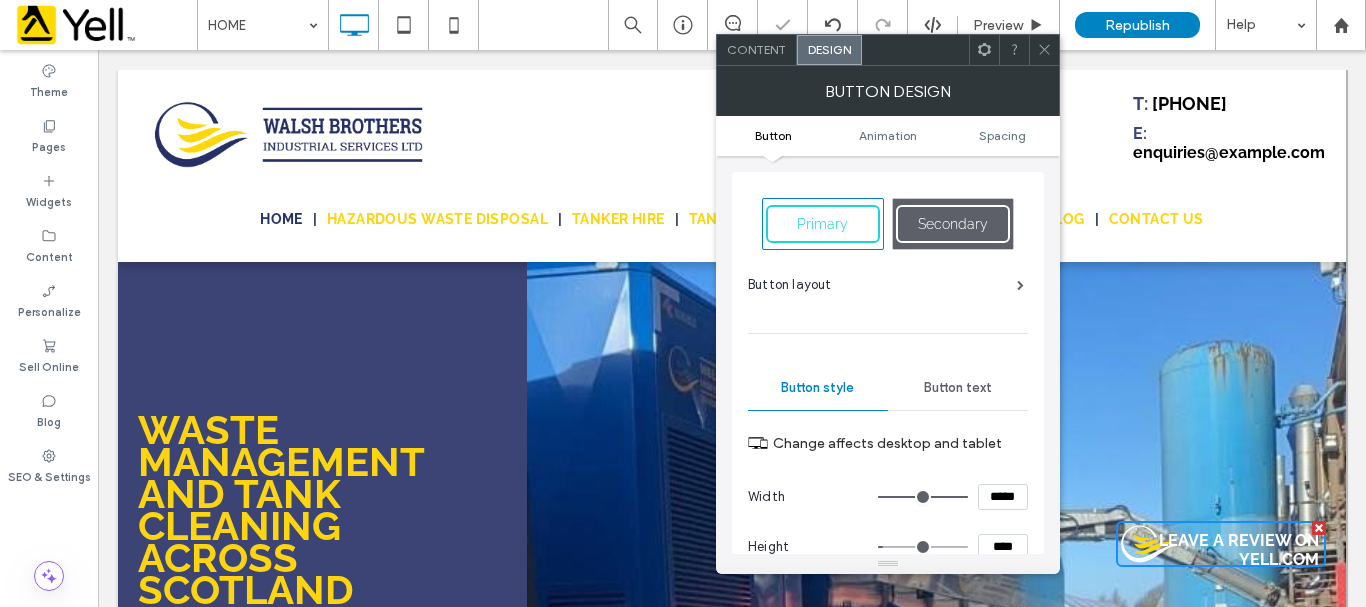 click on "Spacing" at bounding box center [888, 1734] 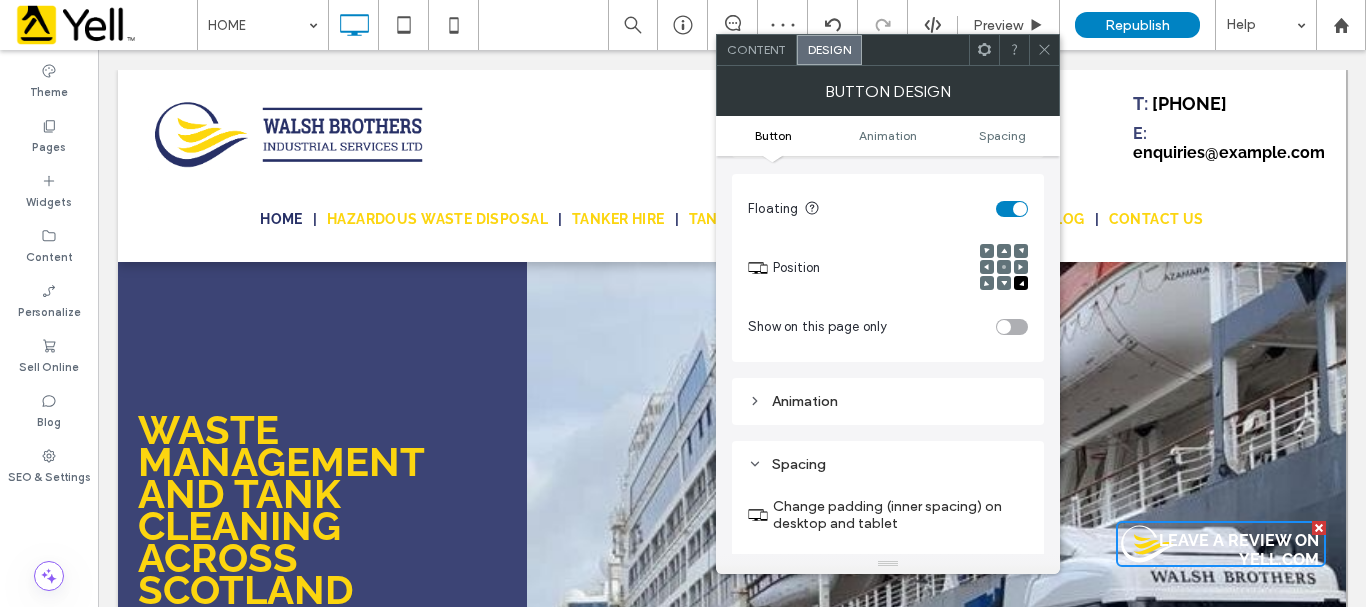 click 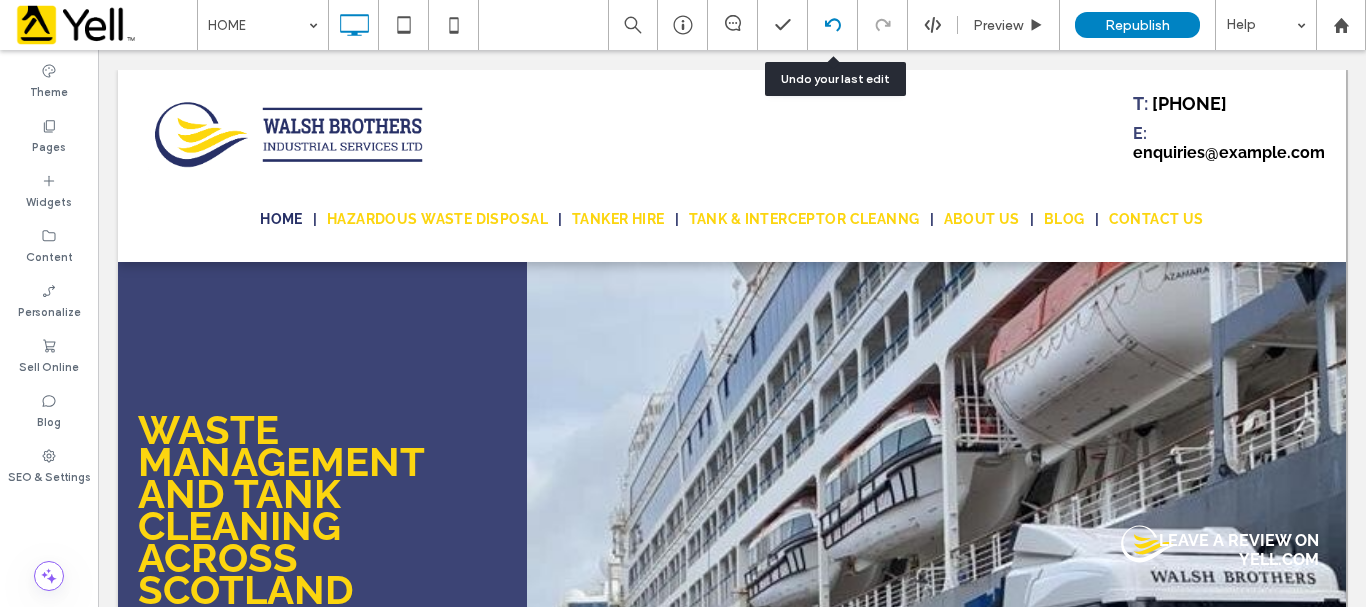 click at bounding box center (833, 25) 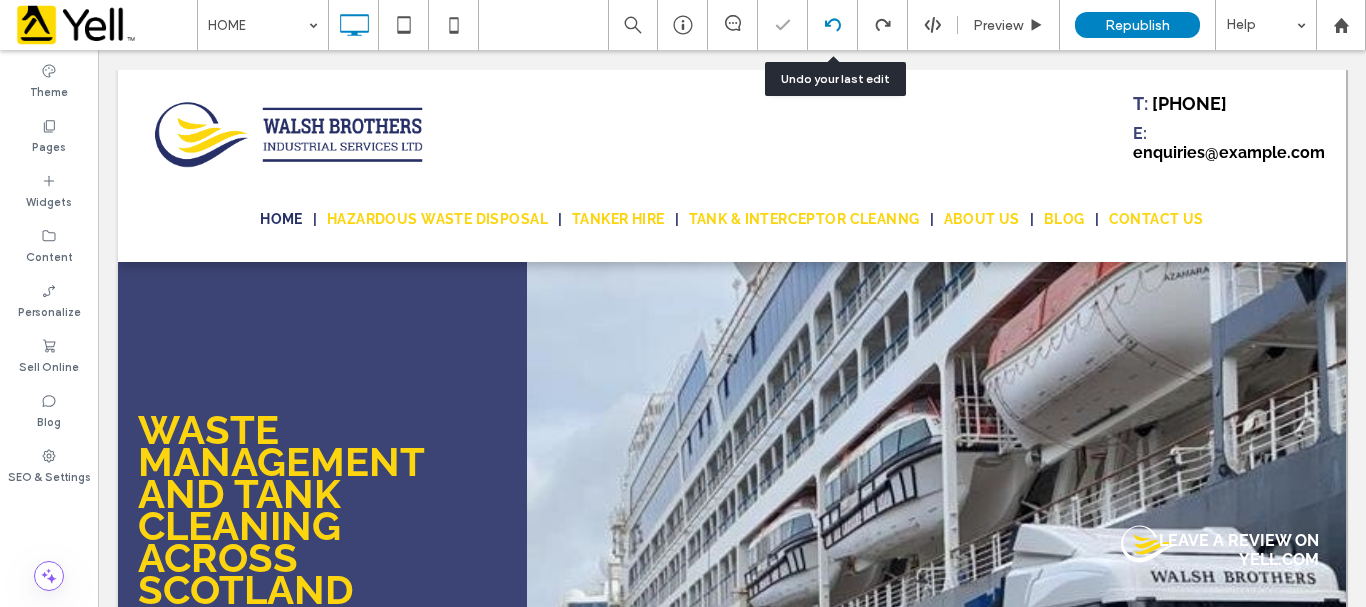 click 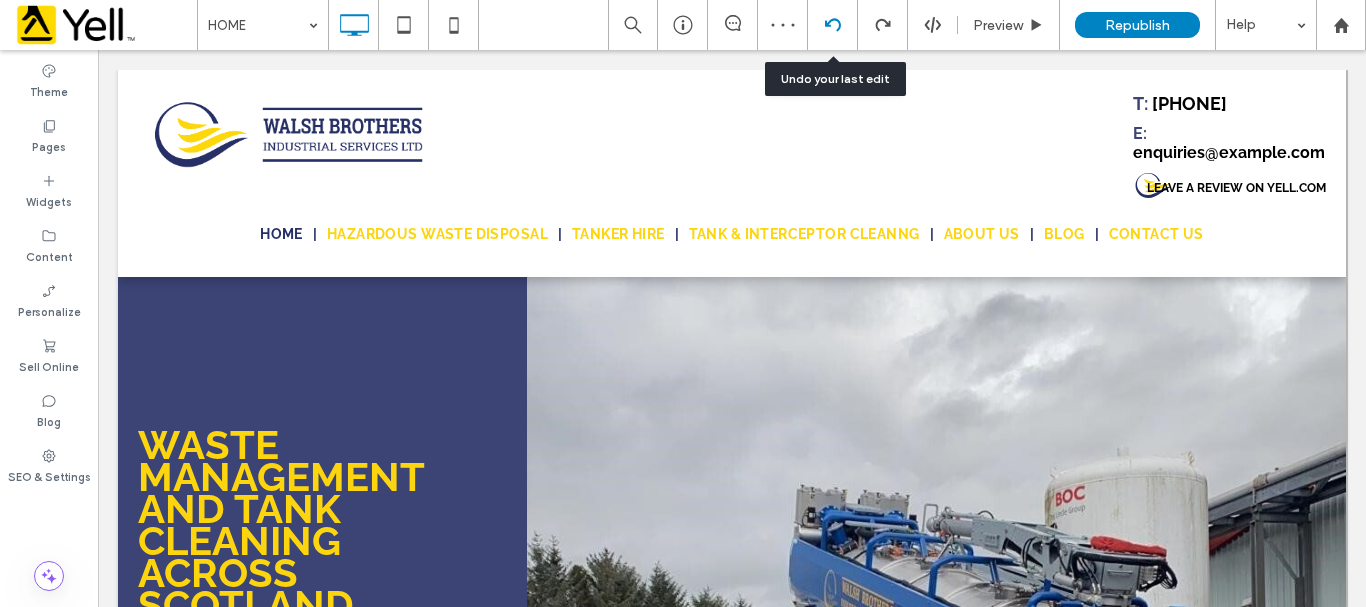 scroll, scrollTop: 0, scrollLeft: 0, axis: both 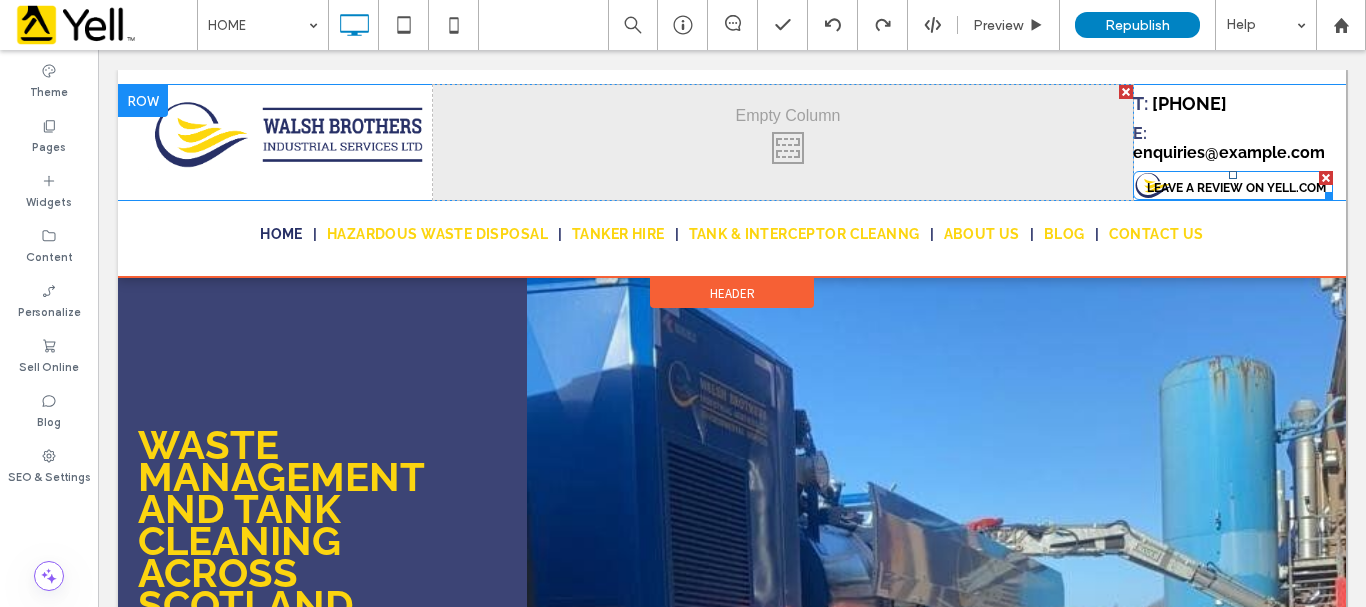 click on "Leave a review on Yell.com" at bounding box center (1236, 188) 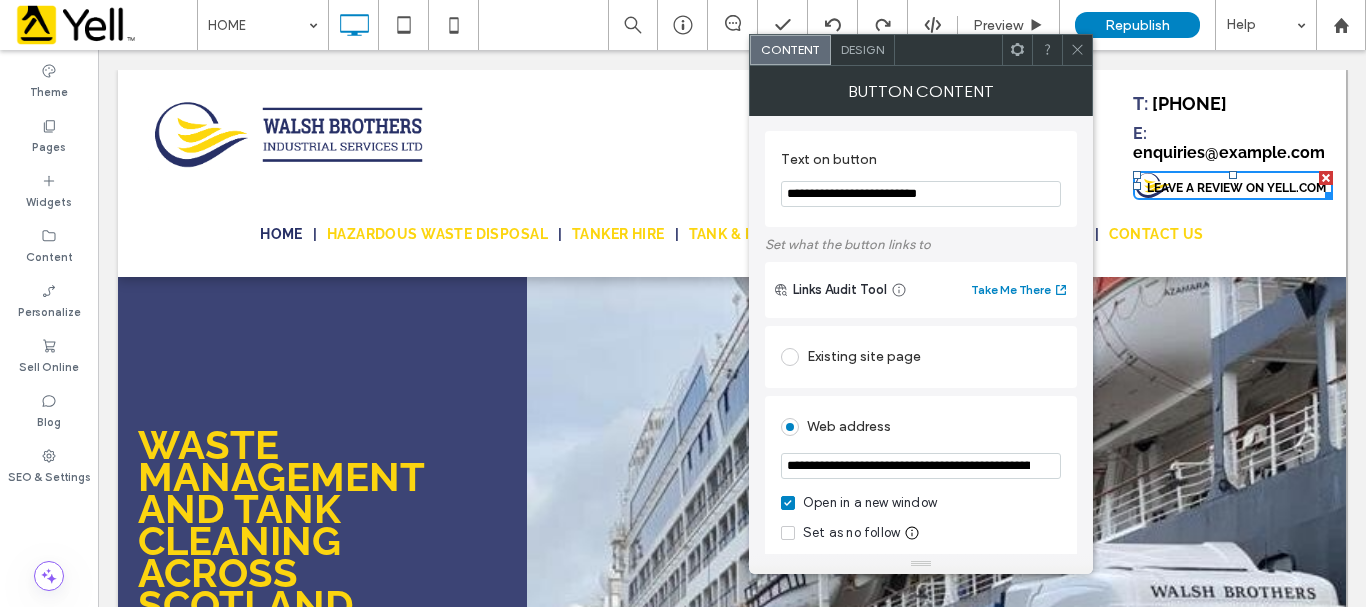 scroll, scrollTop: 0, scrollLeft: 0, axis: both 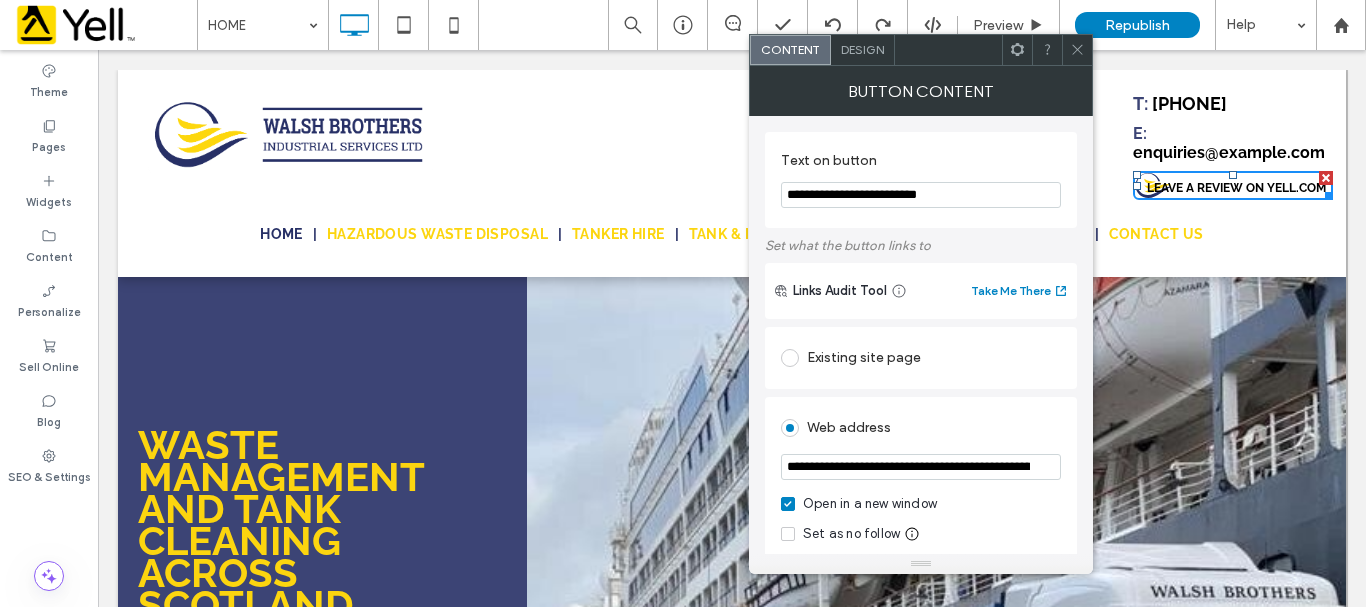 click on "Design" at bounding box center (863, 50) 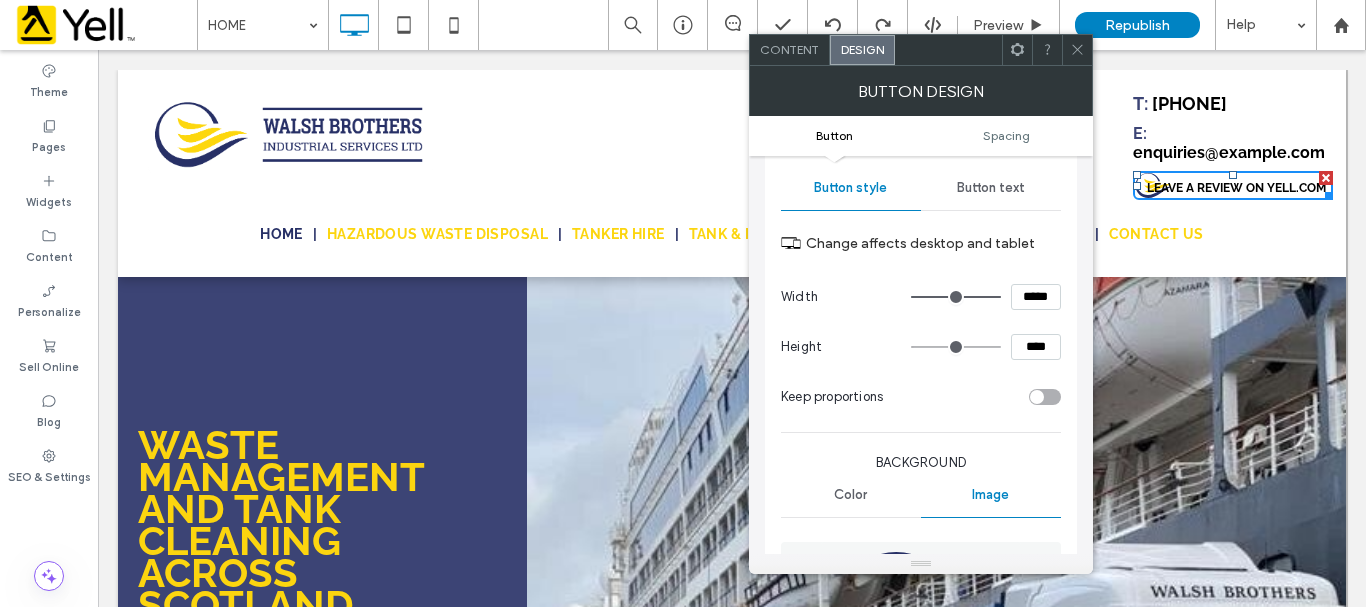 scroll, scrollTop: 400, scrollLeft: 0, axis: vertical 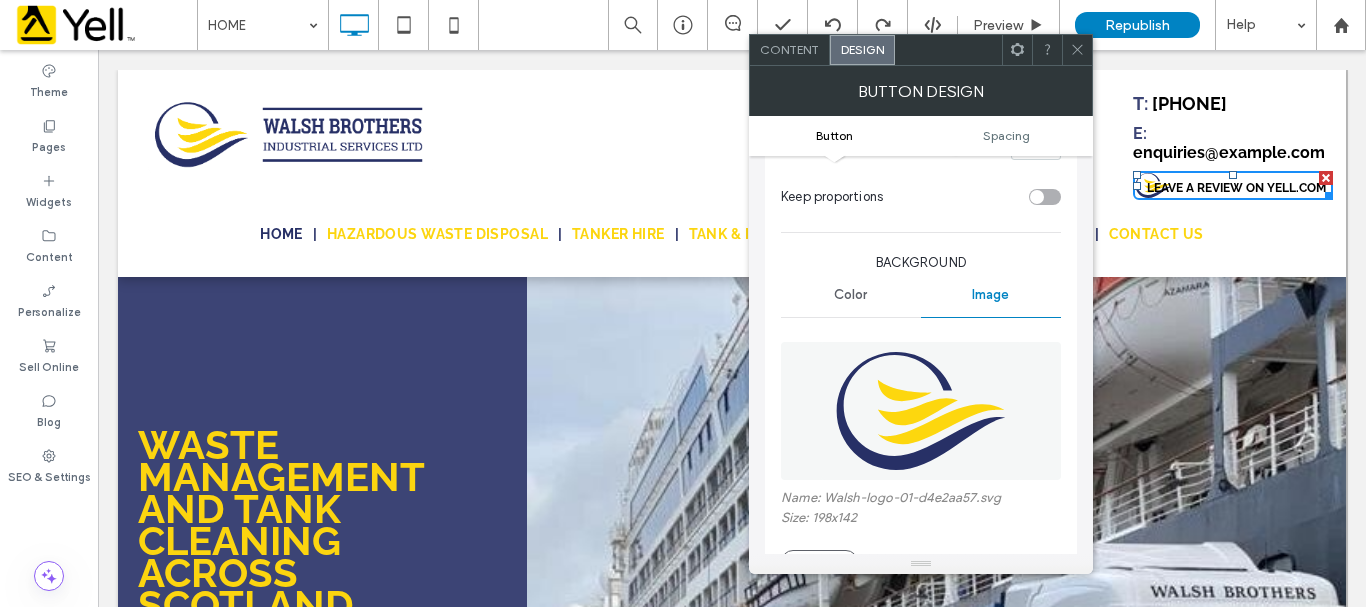 click at bounding box center (1045, 197) 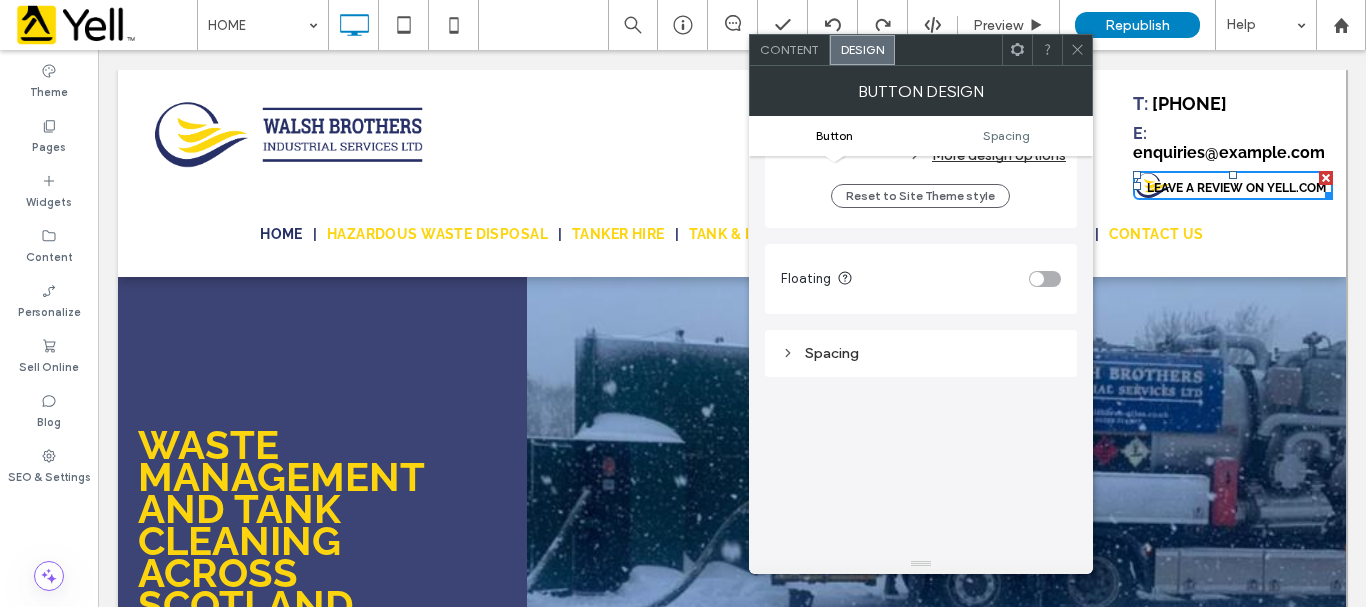 scroll, scrollTop: 1300, scrollLeft: 0, axis: vertical 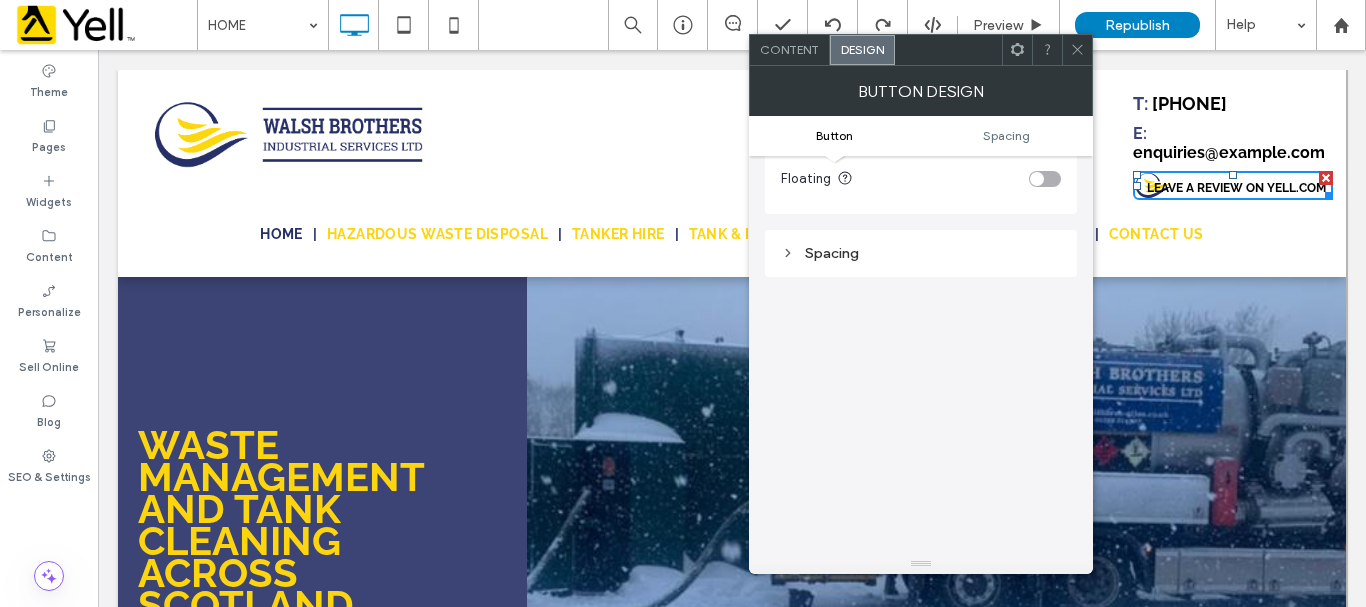 click 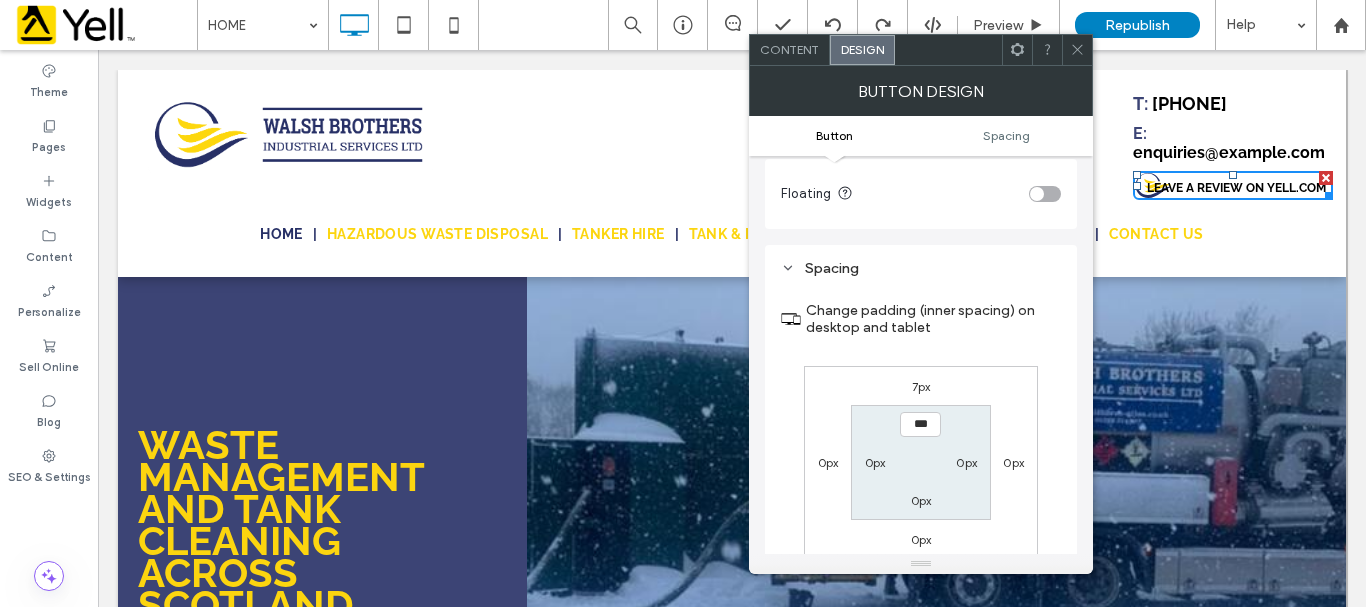 scroll, scrollTop: 1390, scrollLeft: 0, axis: vertical 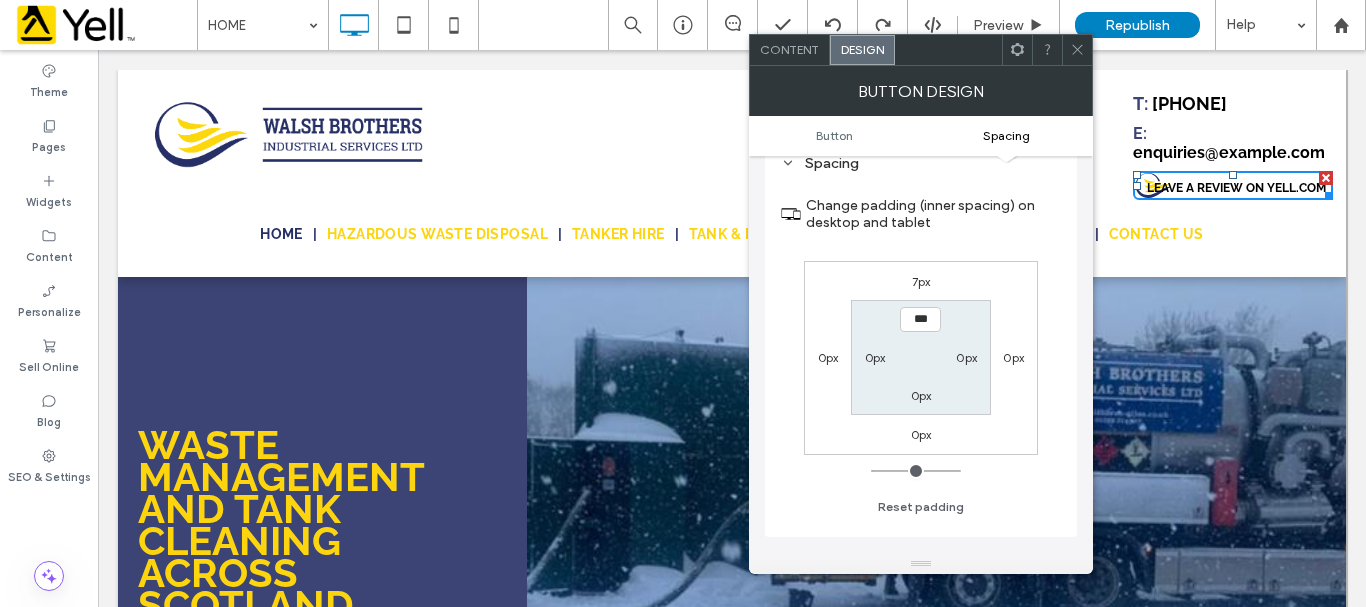 click on "0px" at bounding box center (828, 357) 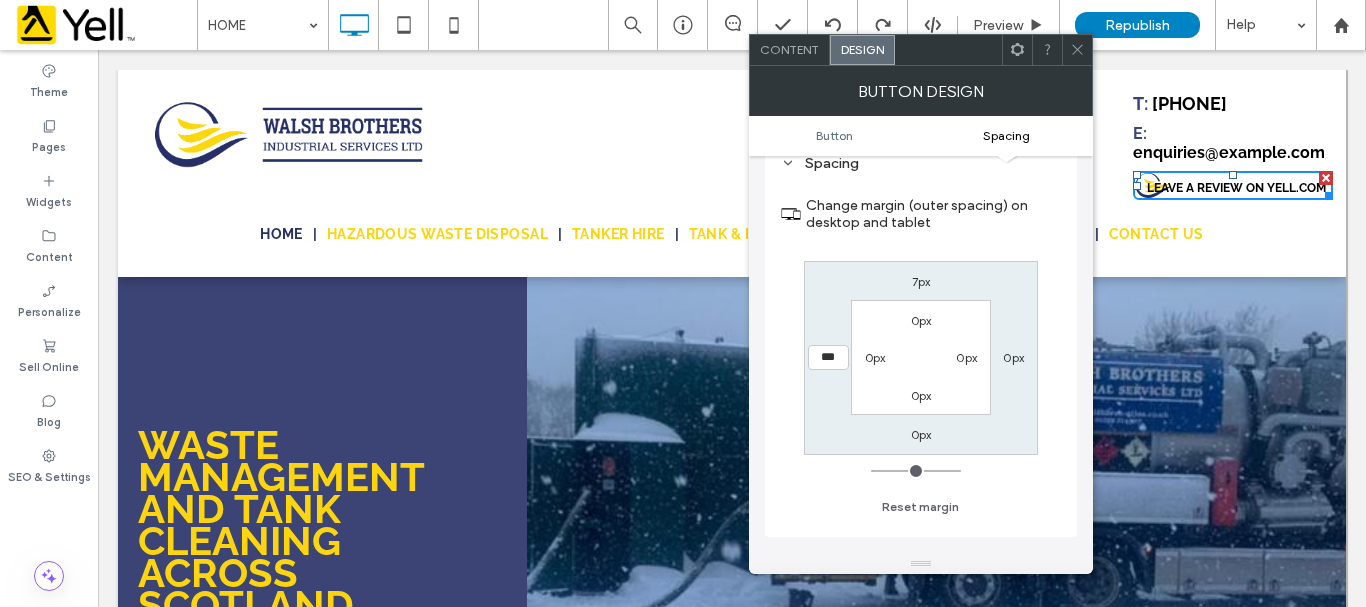 type on "***" 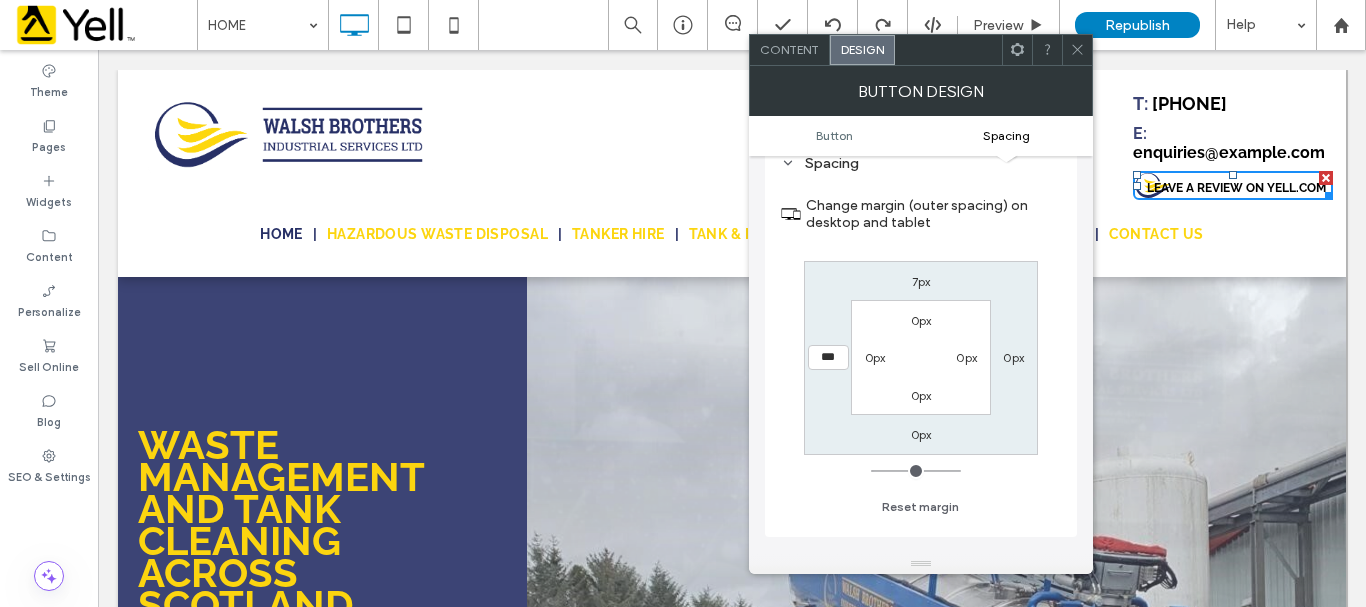 type on "*" 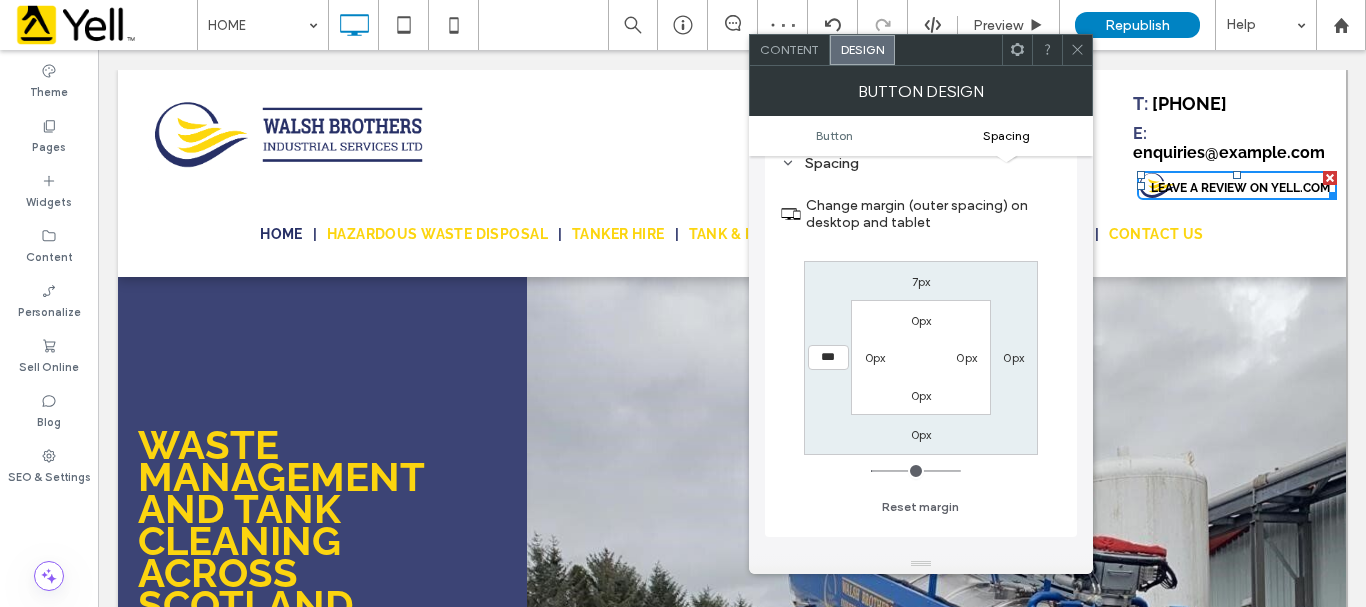 type on "***" 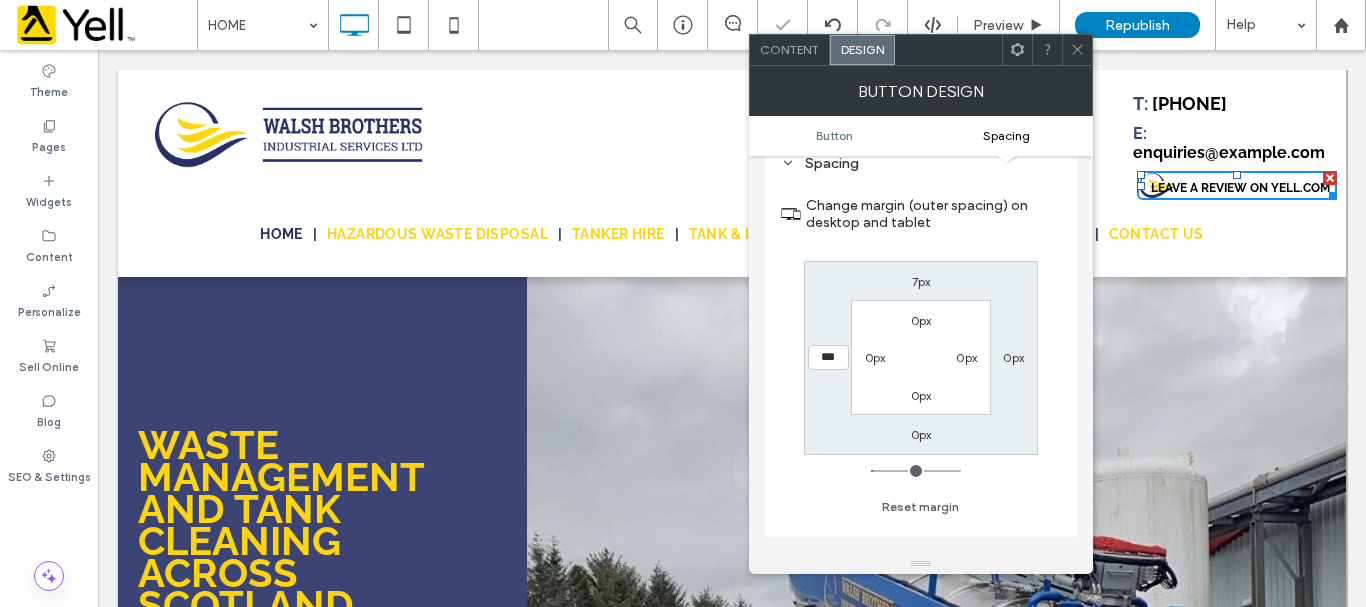 type on "*" 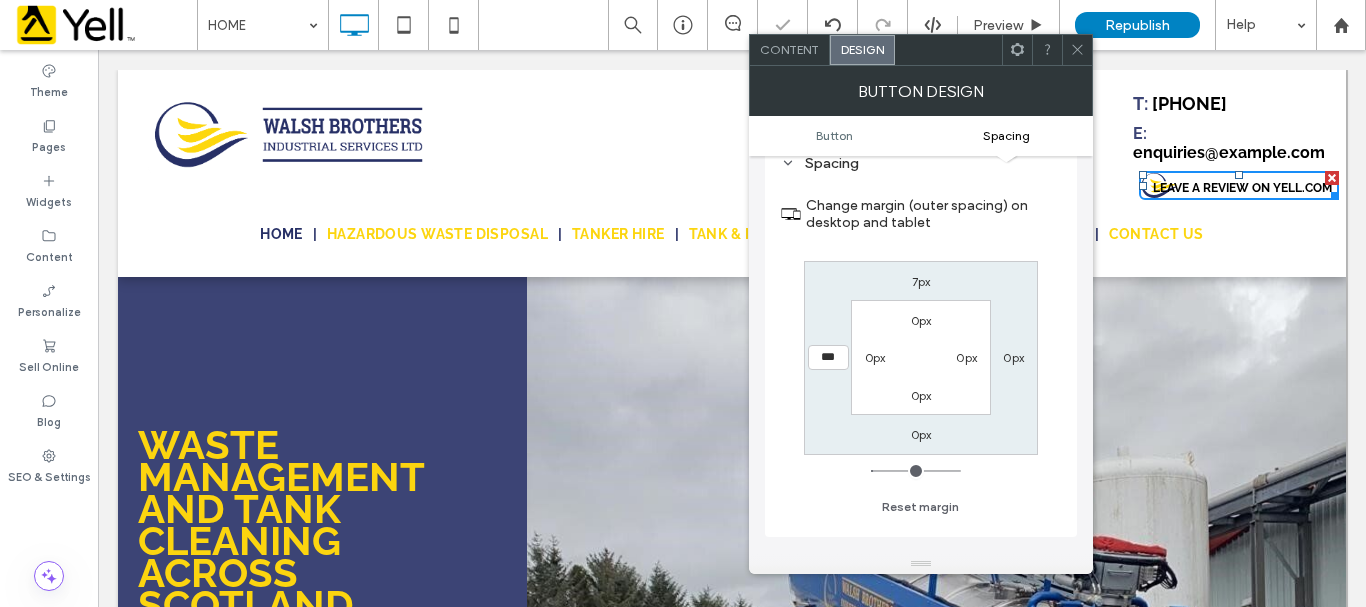 type on "***" 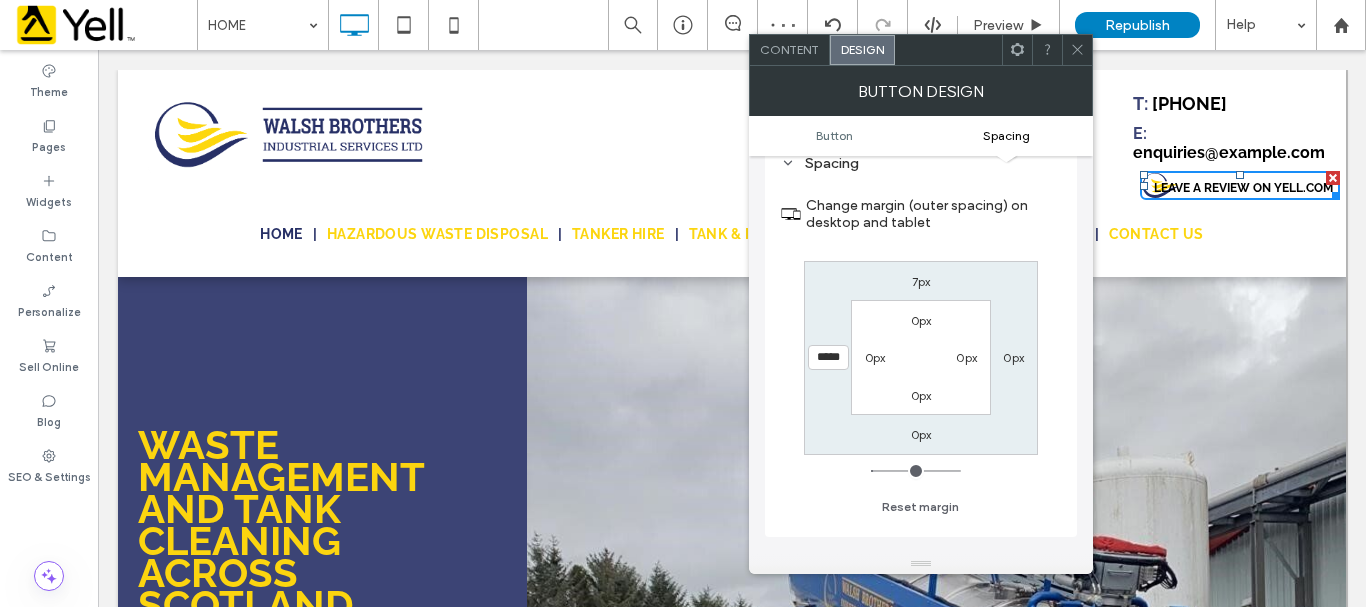 type on "***" 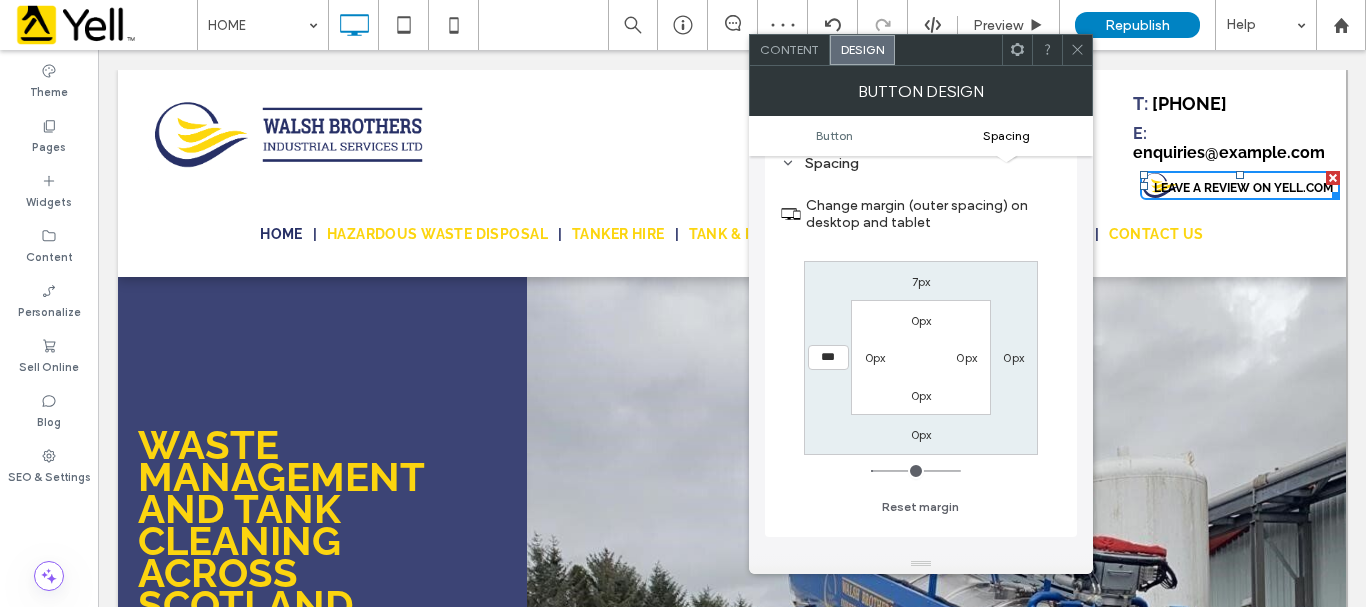 type on "*" 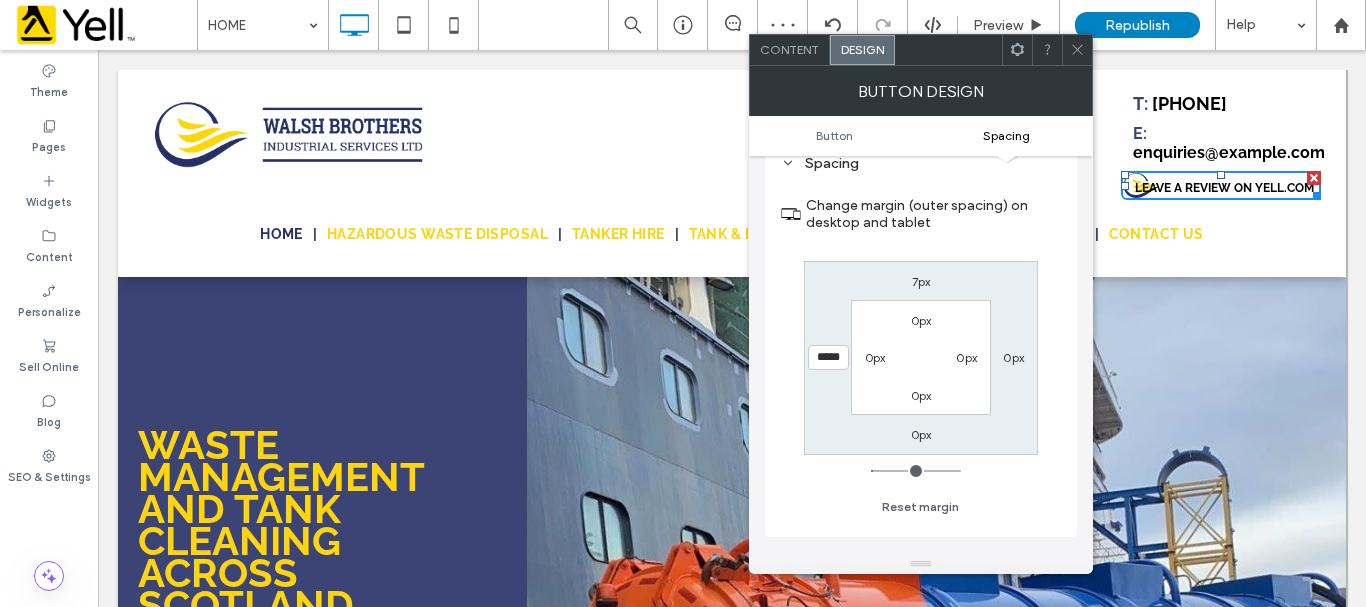 type on "*****" 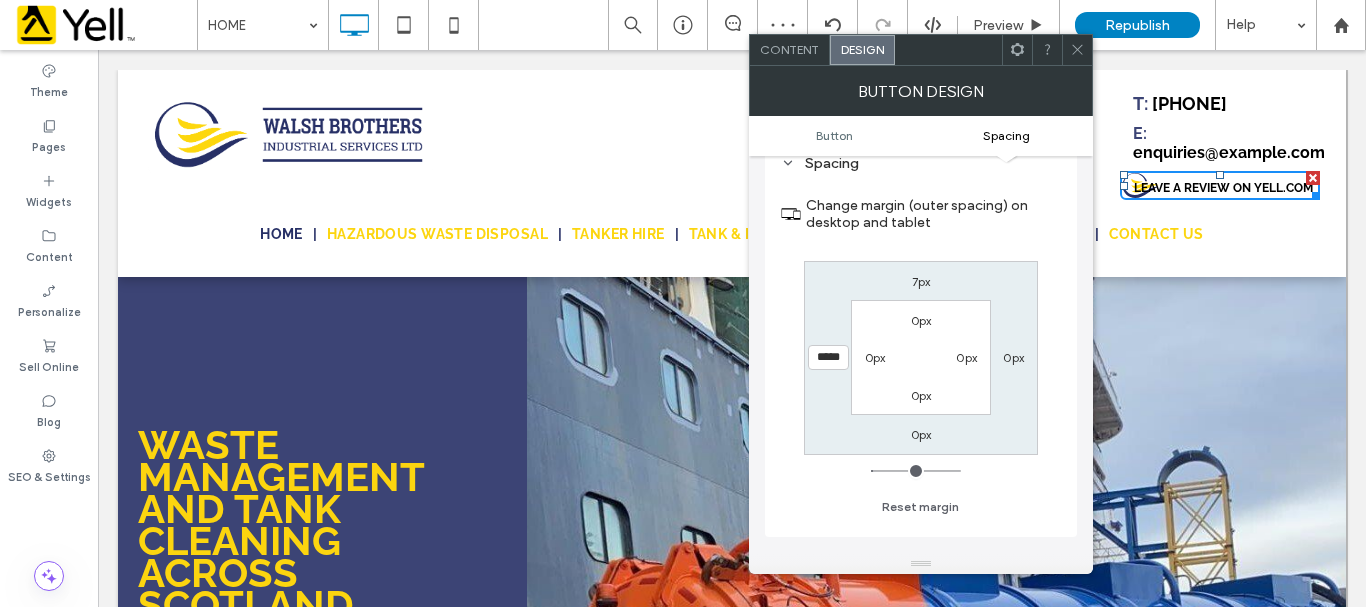 type on "*****" 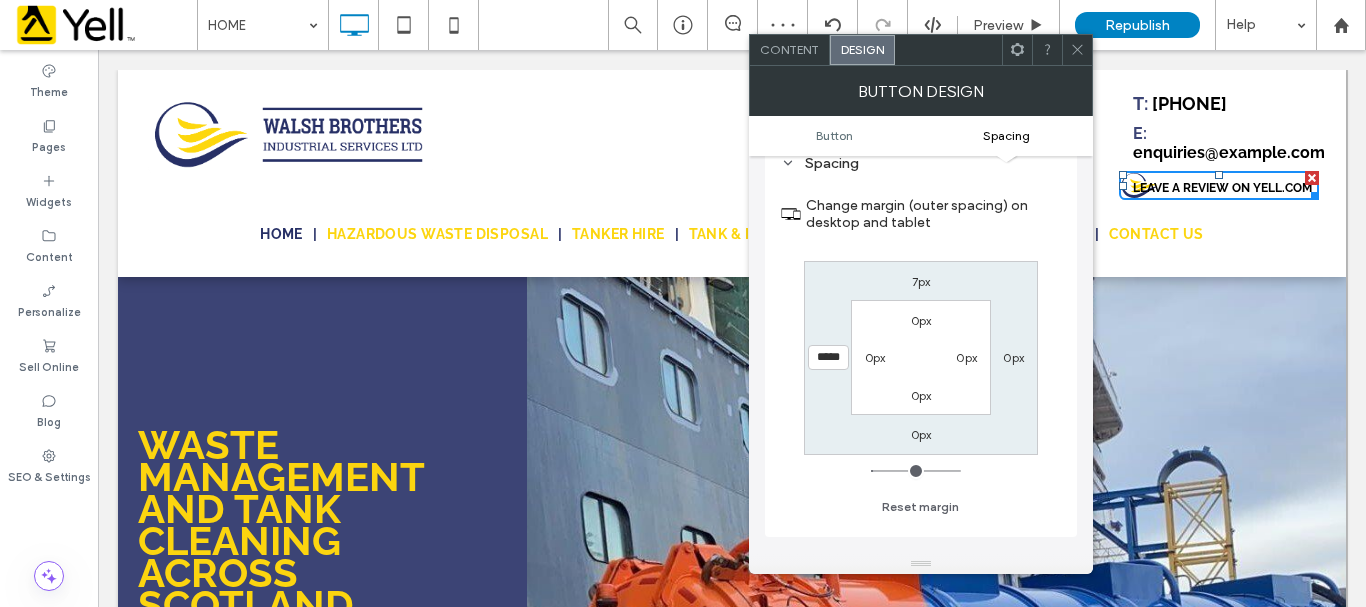 type on "*****" 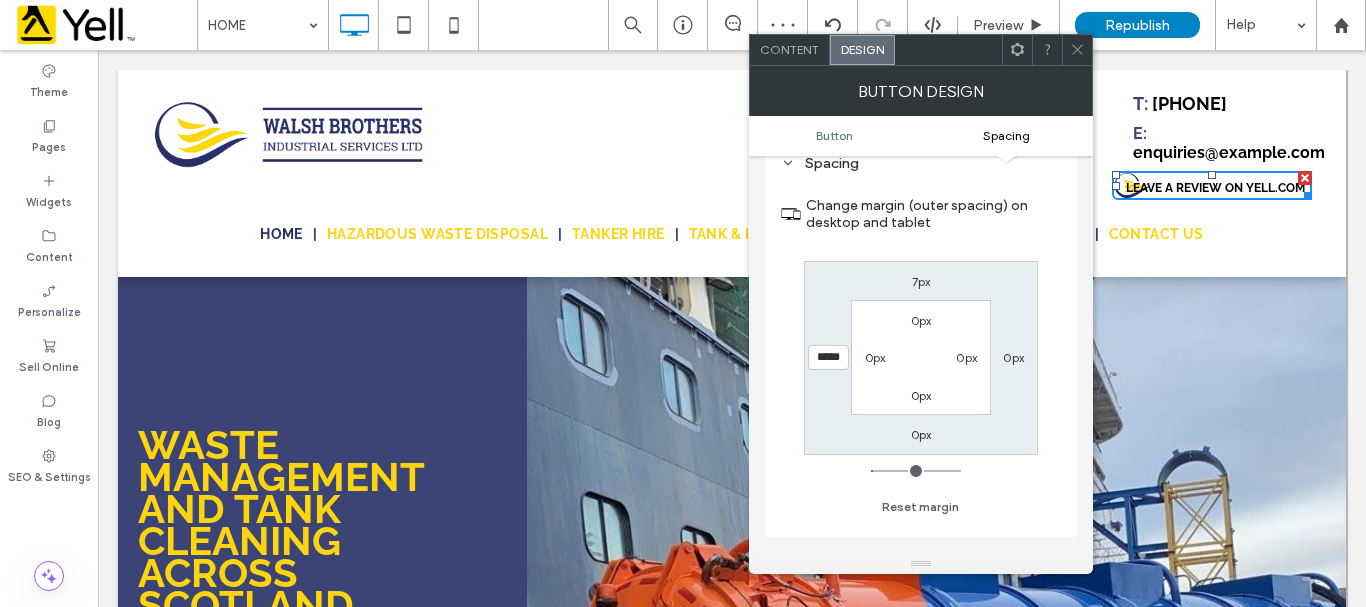 type on "*****" 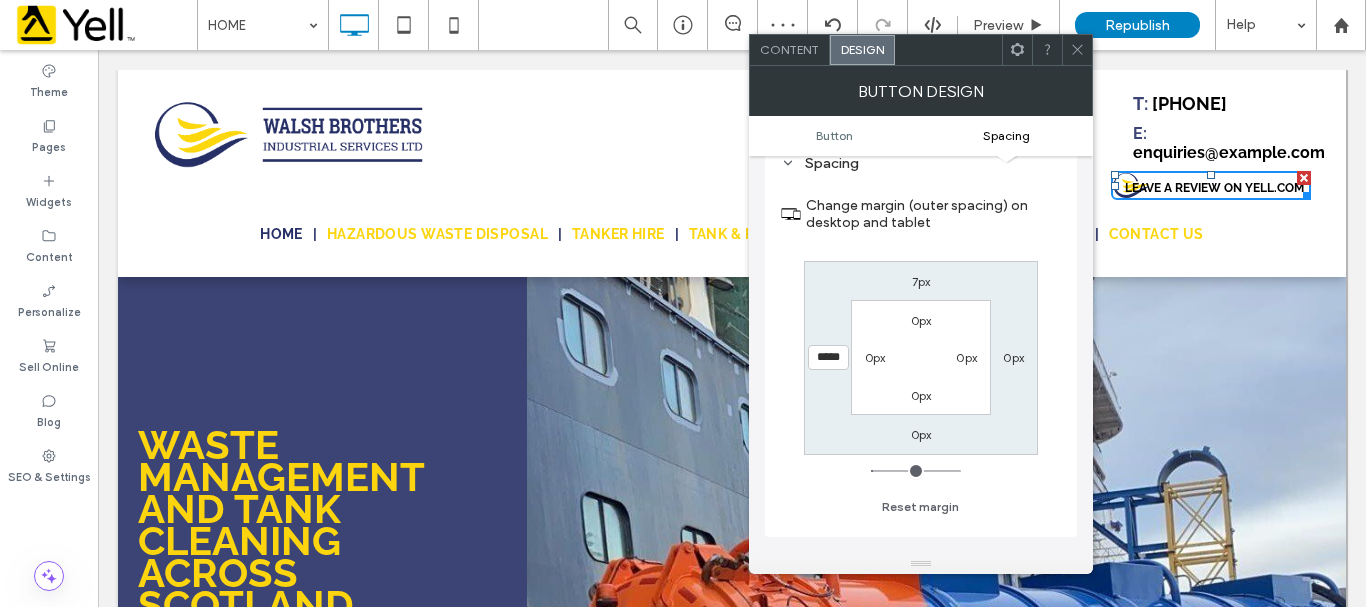 type 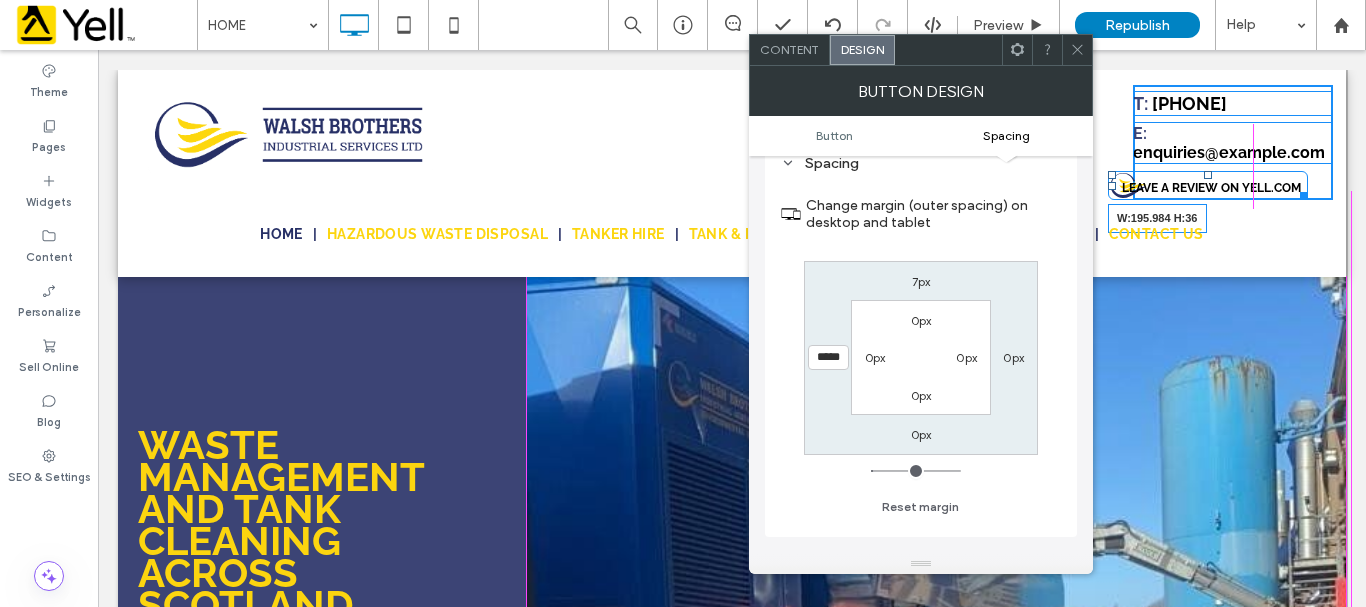 drag, startPoint x: 1306, startPoint y: 198, endPoint x: 1396, endPoint y: 255, distance: 106.531685 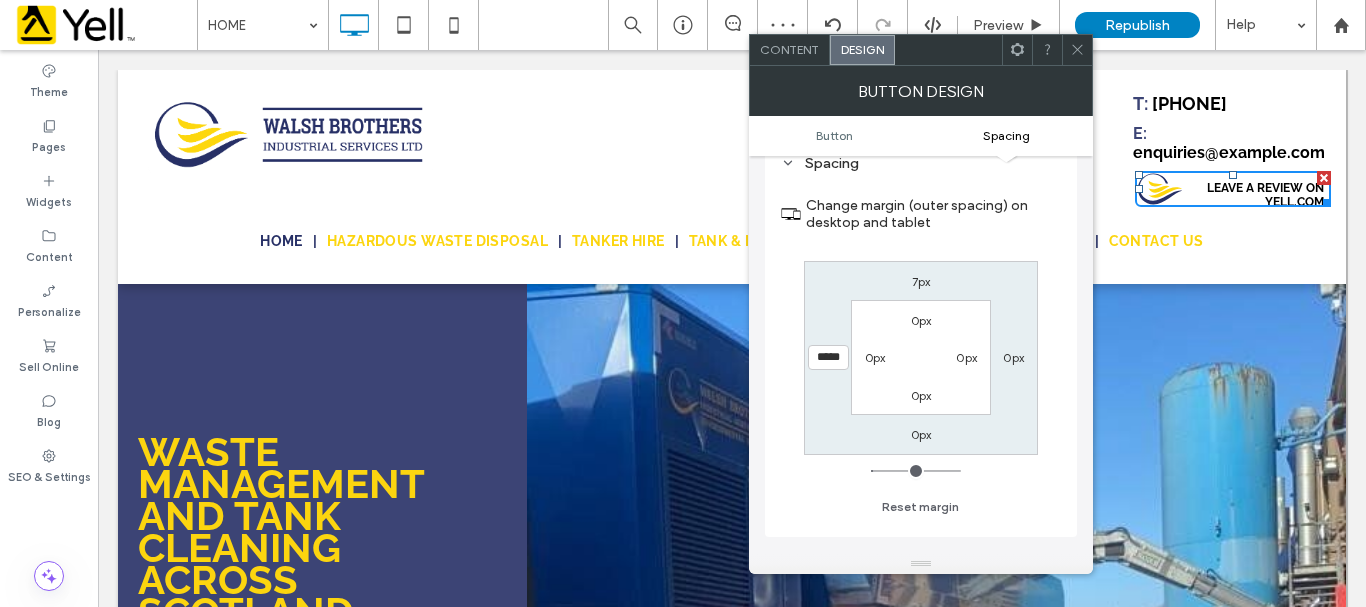 click 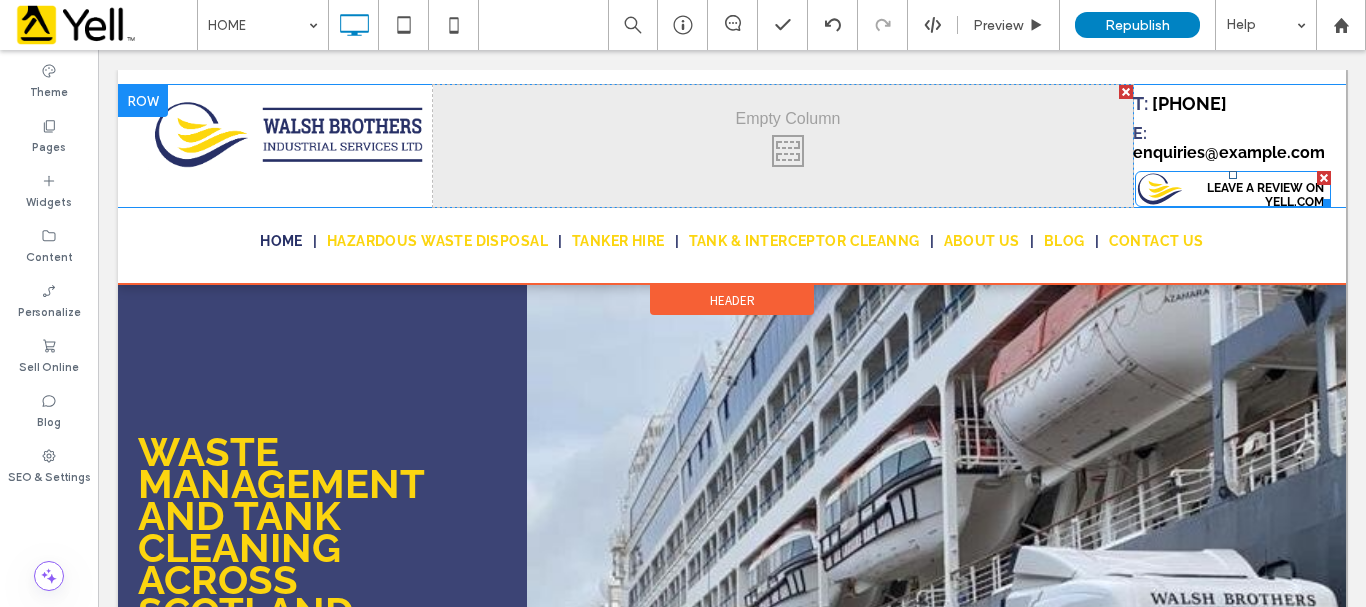 click on "Leave a review on Yell.com" at bounding box center (1235, 195) 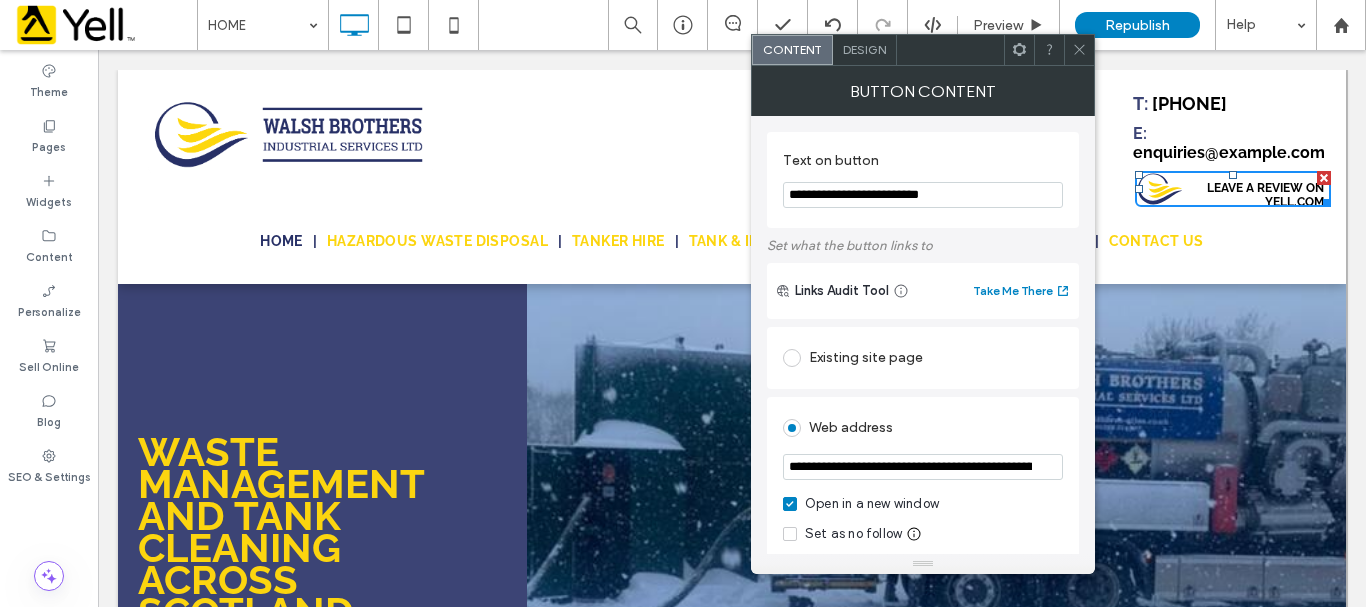 click 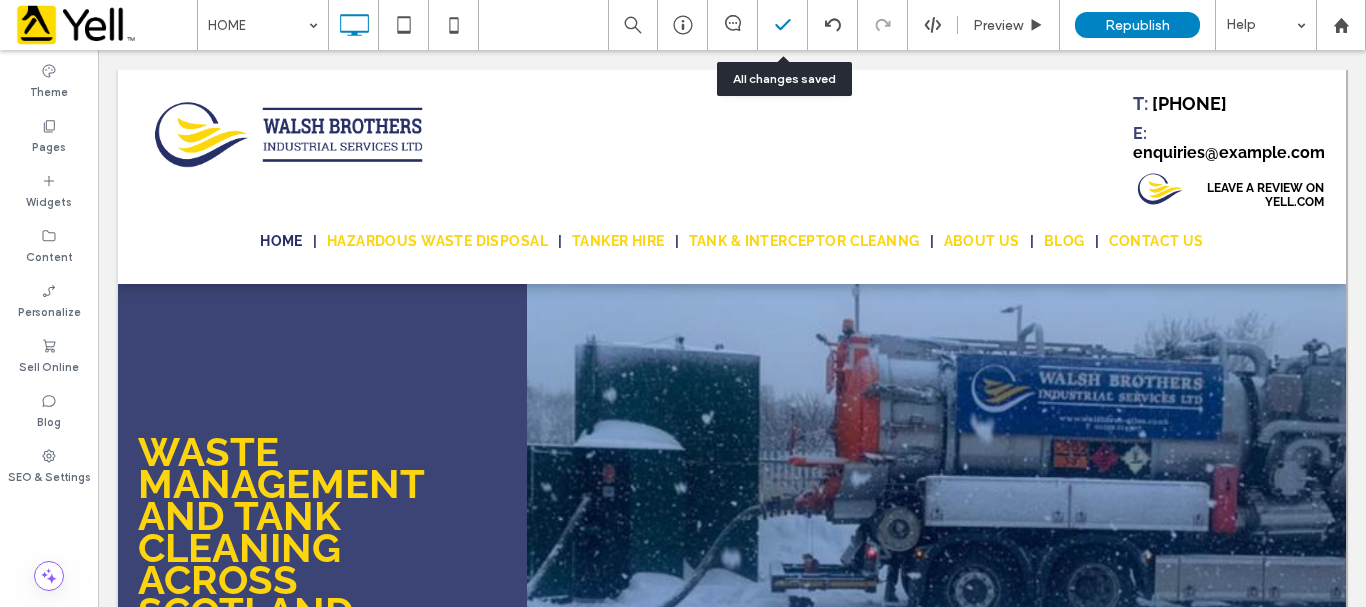 click 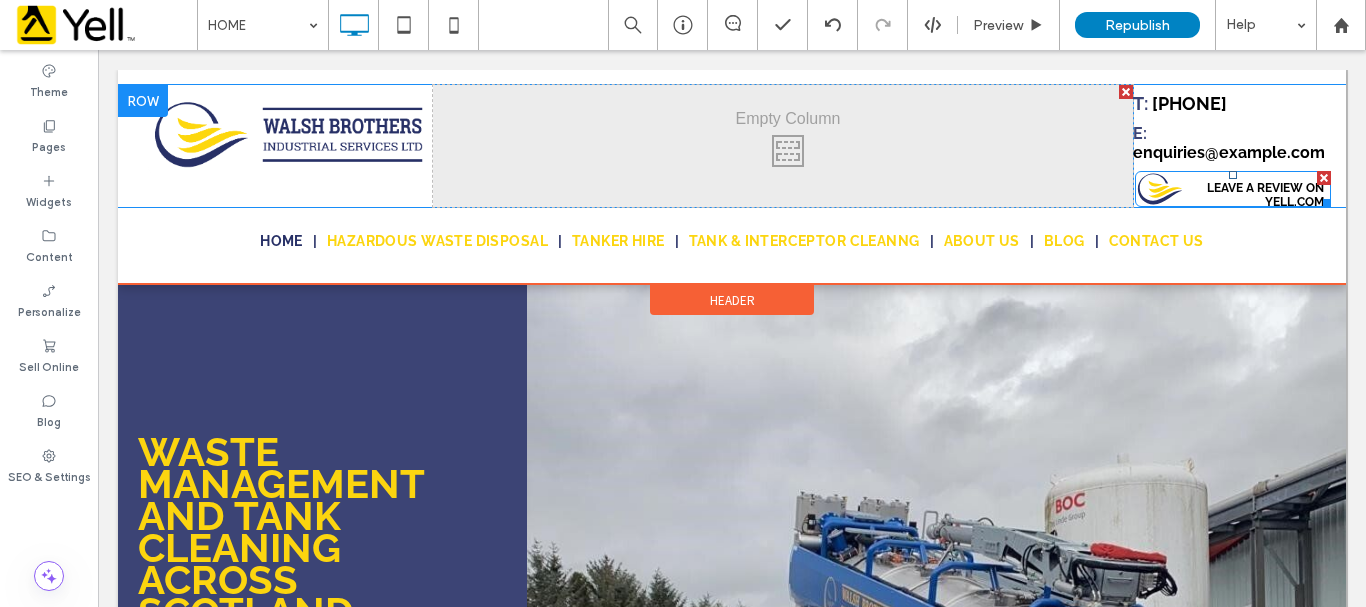 click on "Leave a review on Yell.com" at bounding box center [1235, 195] 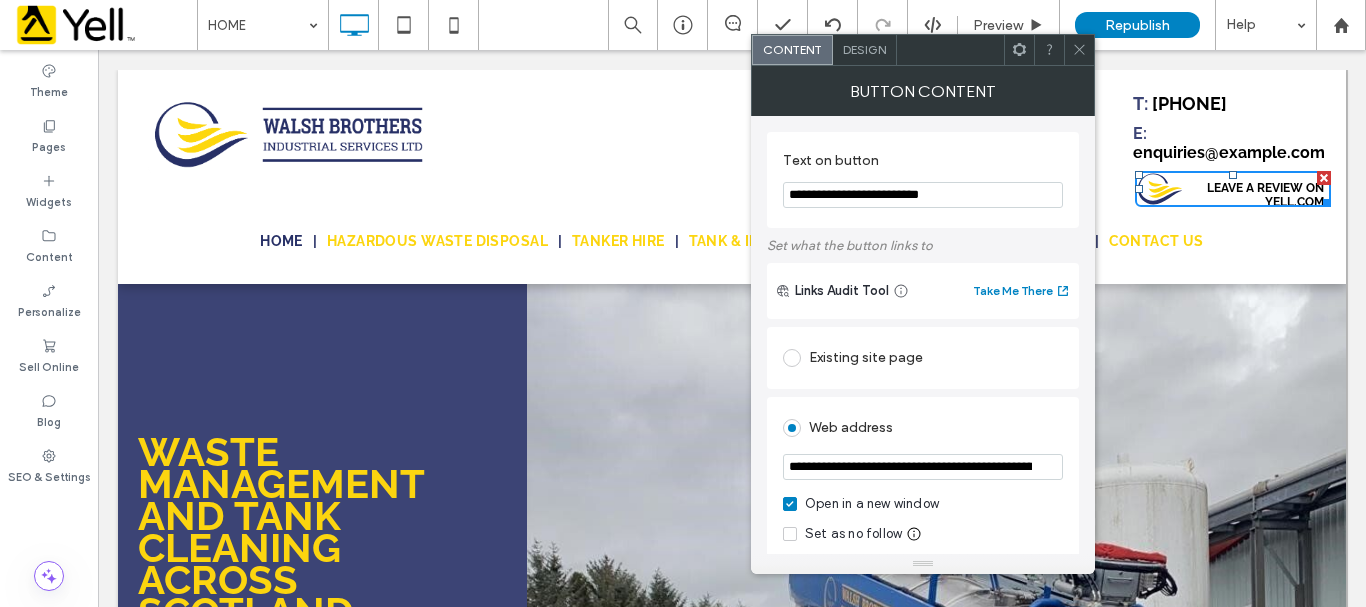click at bounding box center [1079, 50] 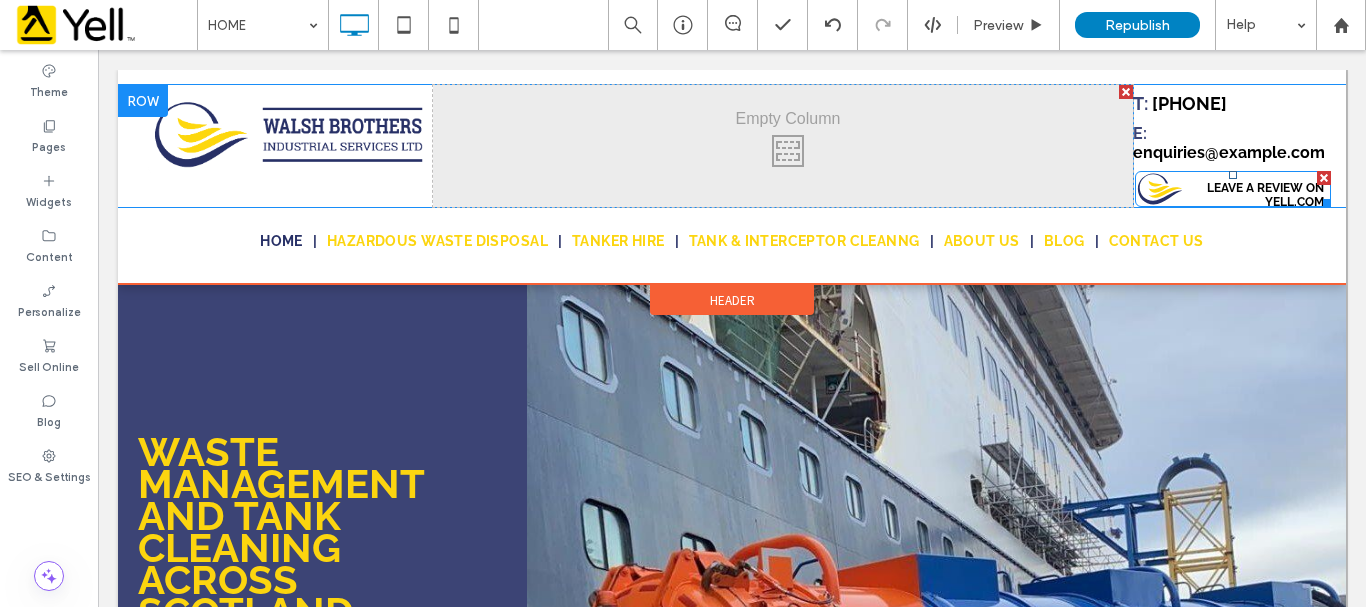 click on "Leave a review on Yell.com" at bounding box center (1235, 195) 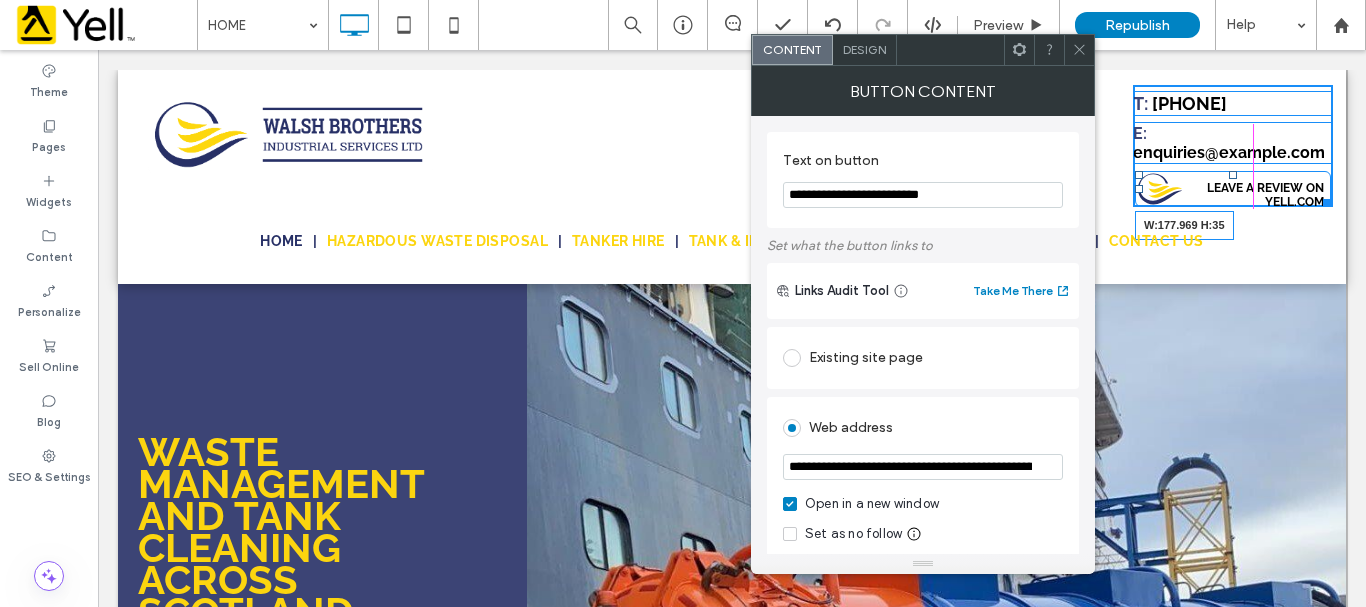 drag, startPoint x: 1325, startPoint y: 198, endPoint x: 1414, endPoint y: 247, distance: 101.597244 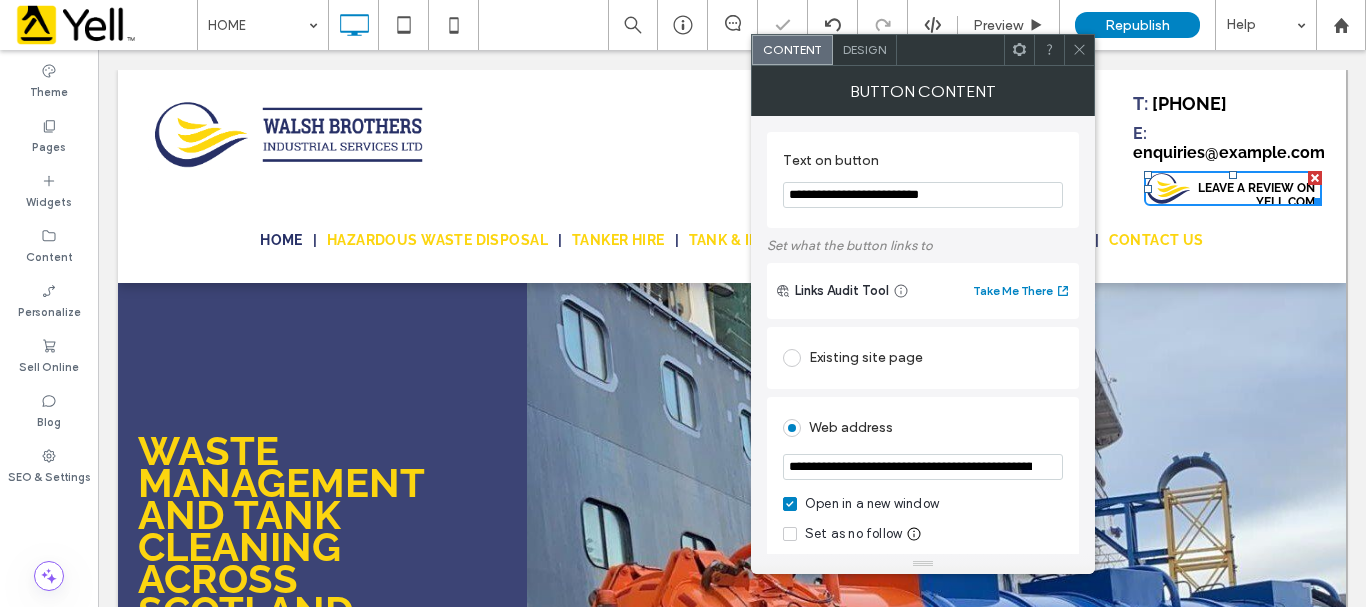 click at bounding box center (1079, 50) 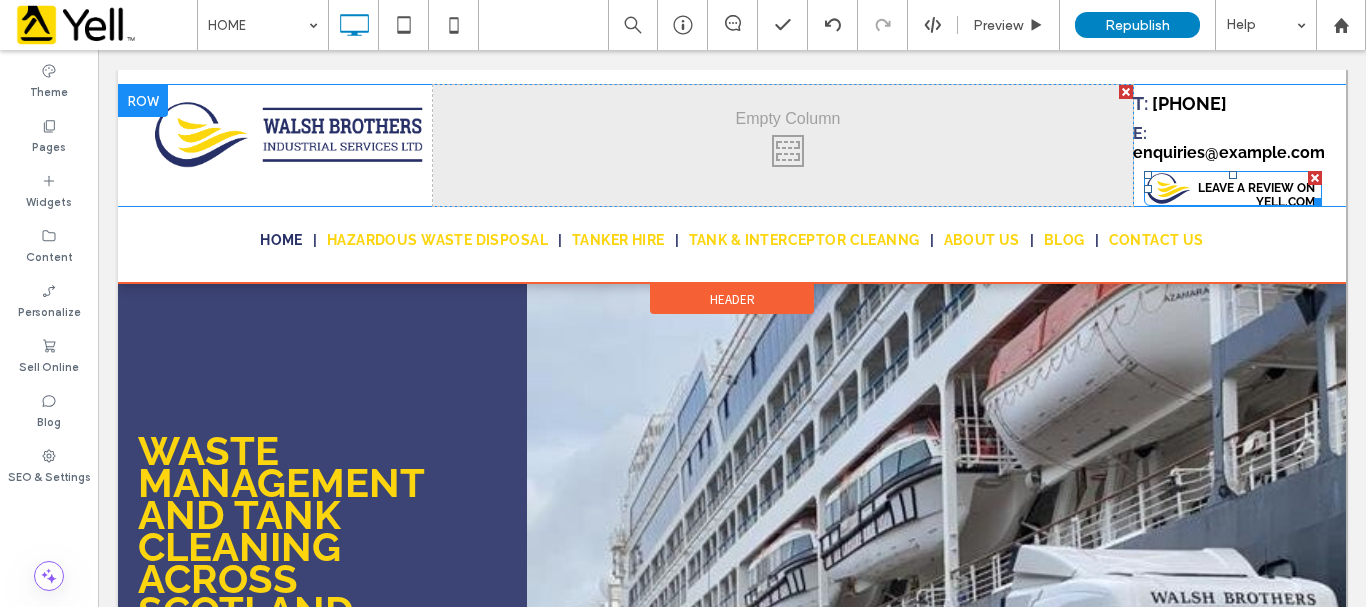 click on "Leave a review on Yell.com" at bounding box center [1235, 195] 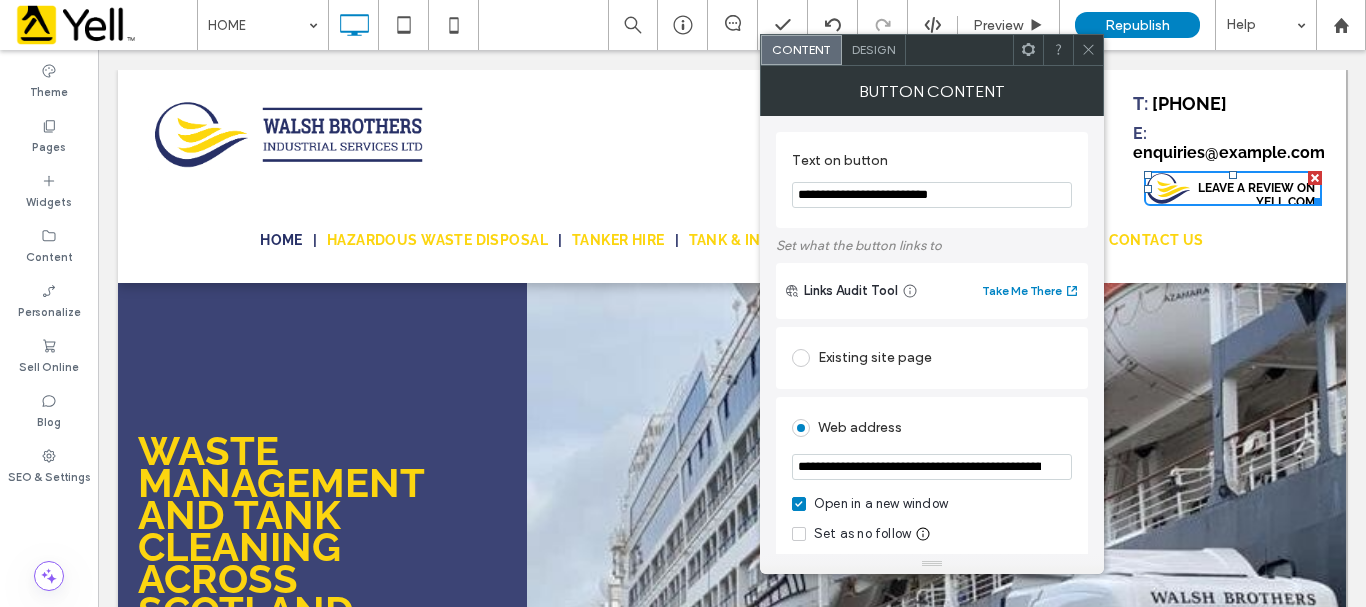 click on "Leave a review on Yell.com" at bounding box center (1235, 195) 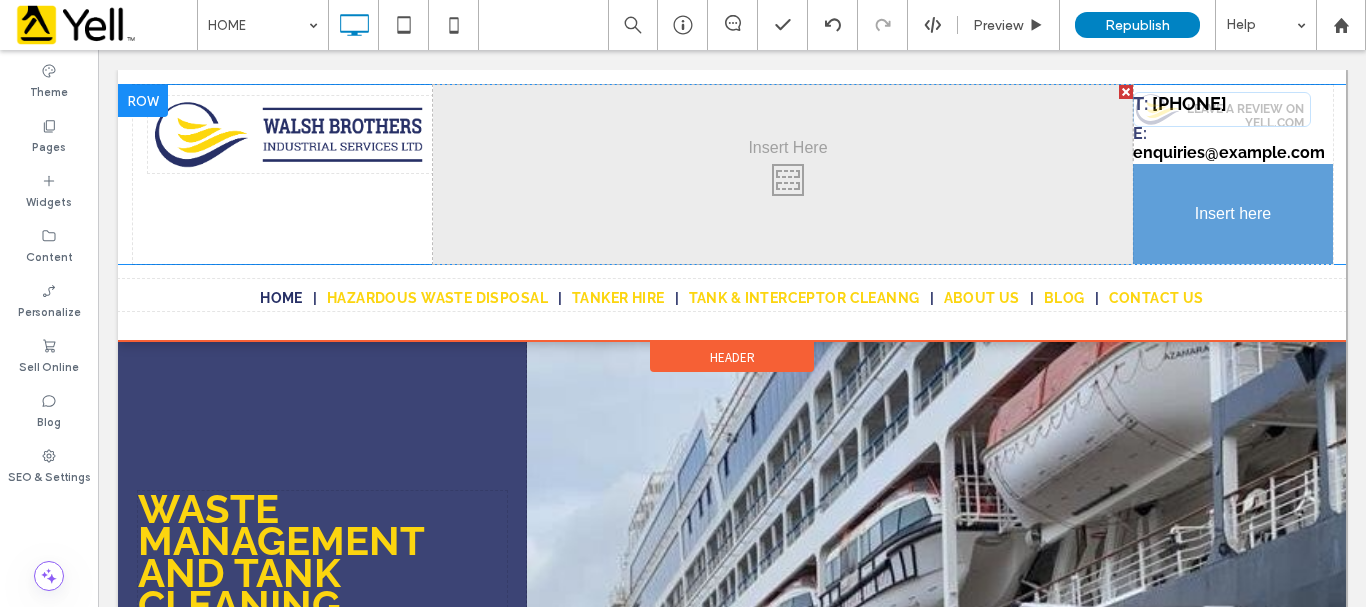 drag, startPoint x: 1212, startPoint y: 183, endPoint x: 1174, endPoint y: 177, distance: 38.470768 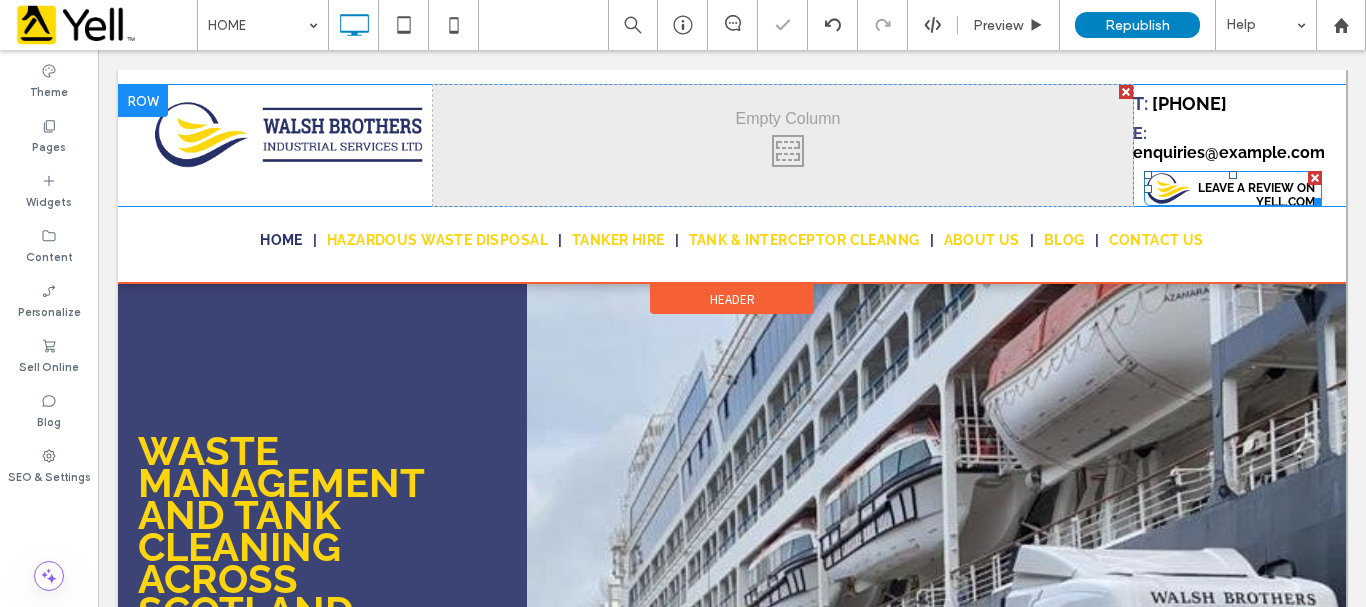 click on "Leave a review on Yell.com" at bounding box center (1235, 195) 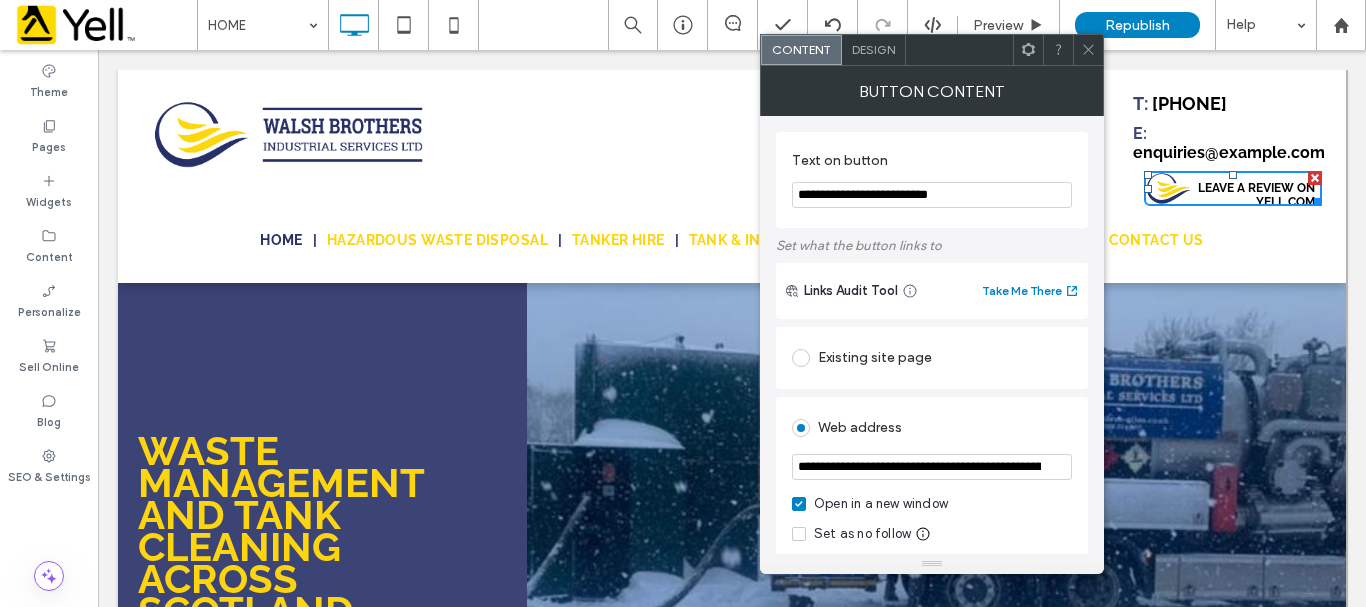 click on "Design" at bounding box center [874, 50] 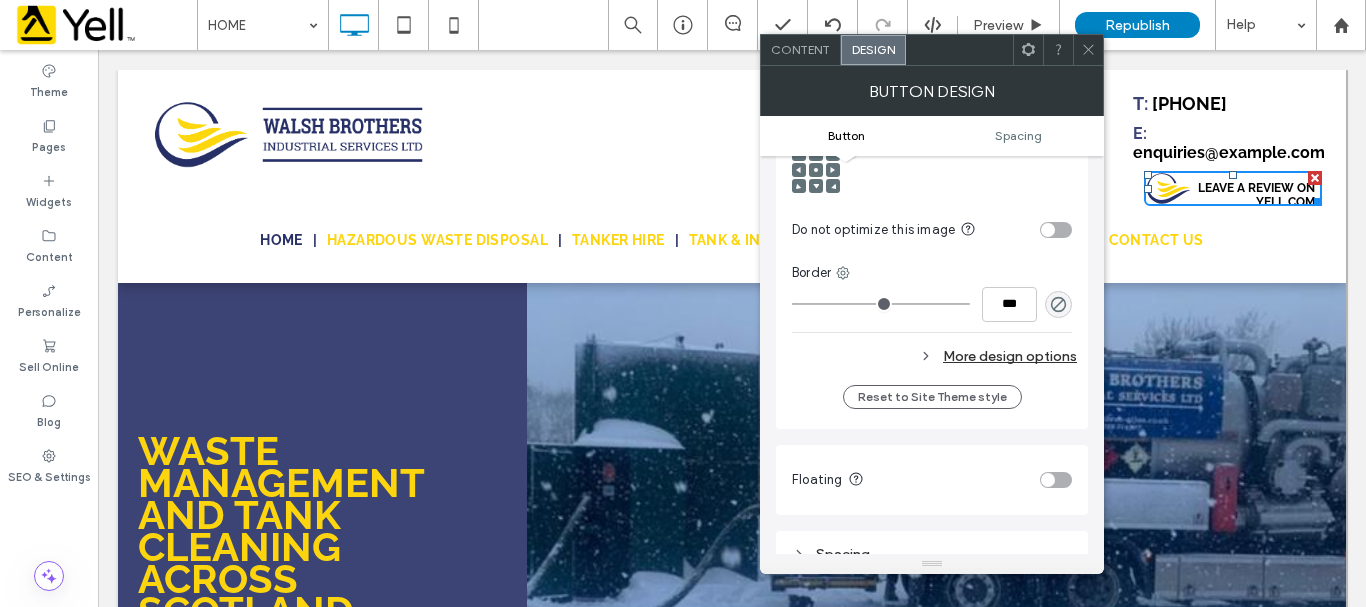 scroll, scrollTop: 1000, scrollLeft: 0, axis: vertical 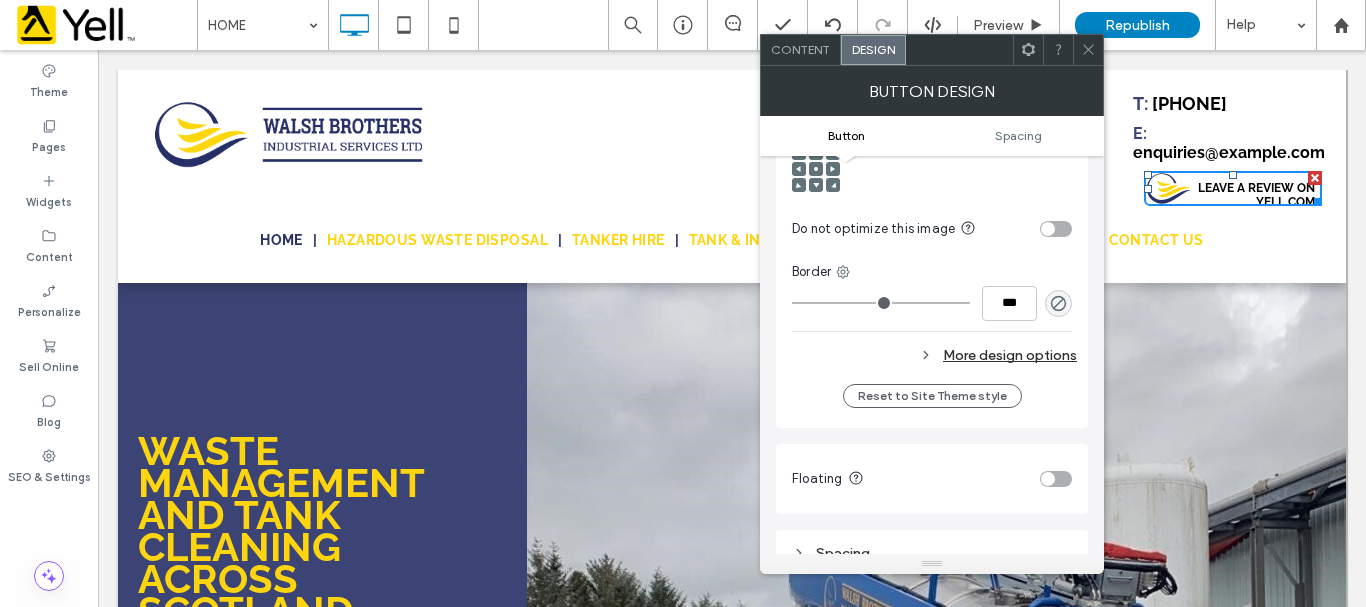 click 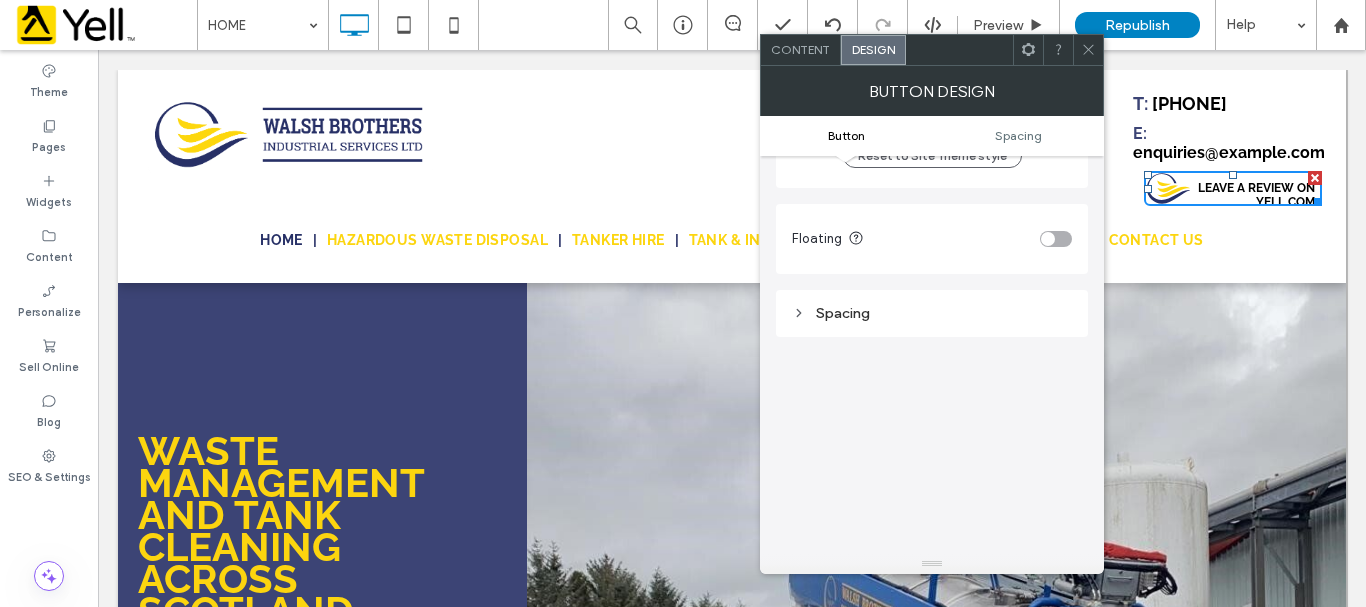 scroll, scrollTop: 1600, scrollLeft: 0, axis: vertical 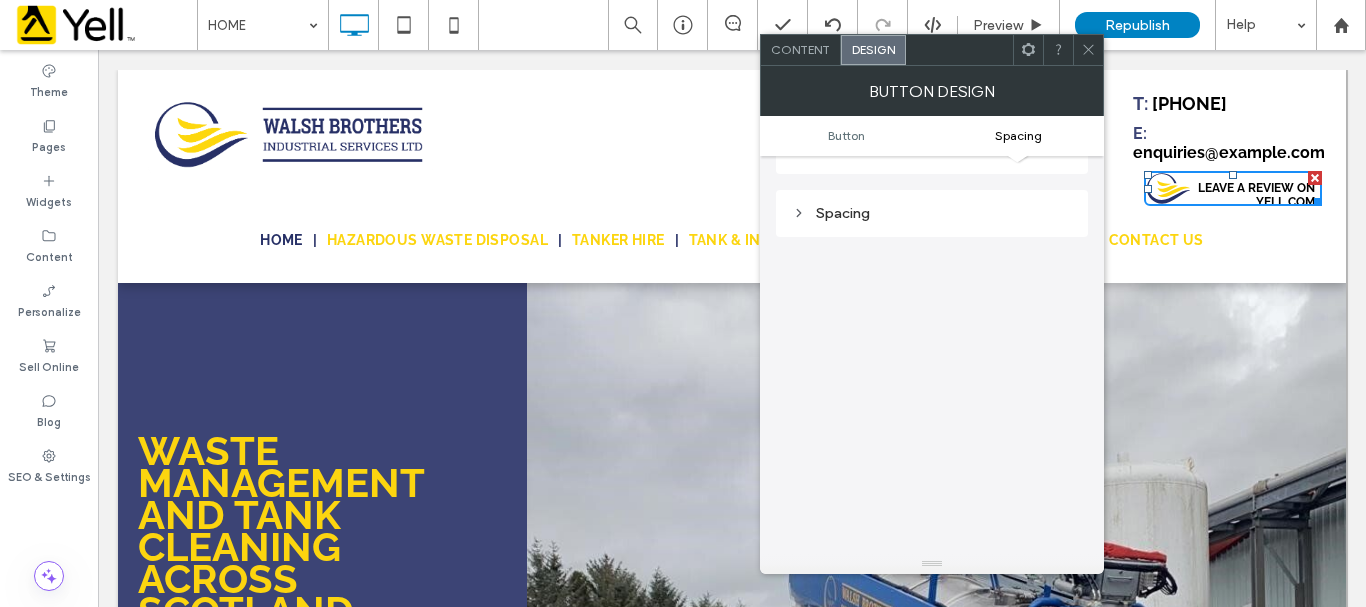 click on "E:
enquiries@example.com" at bounding box center [1233, 143] 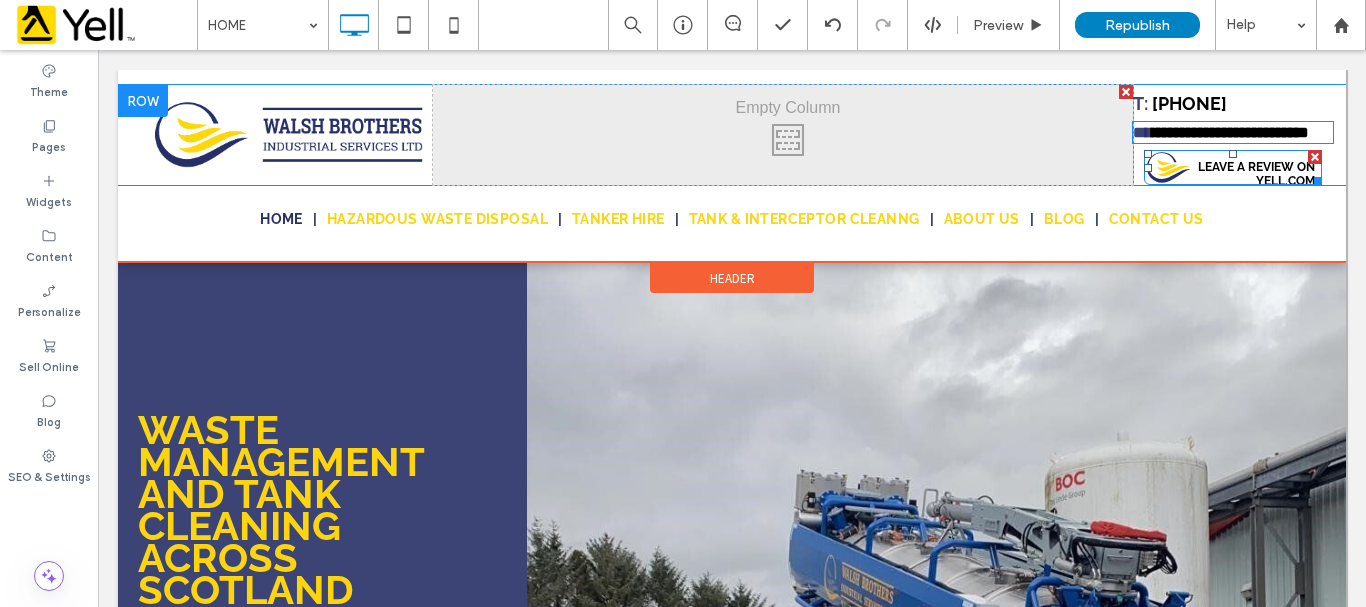 click on "Leave a review on Yell.com" at bounding box center (1235, 174) 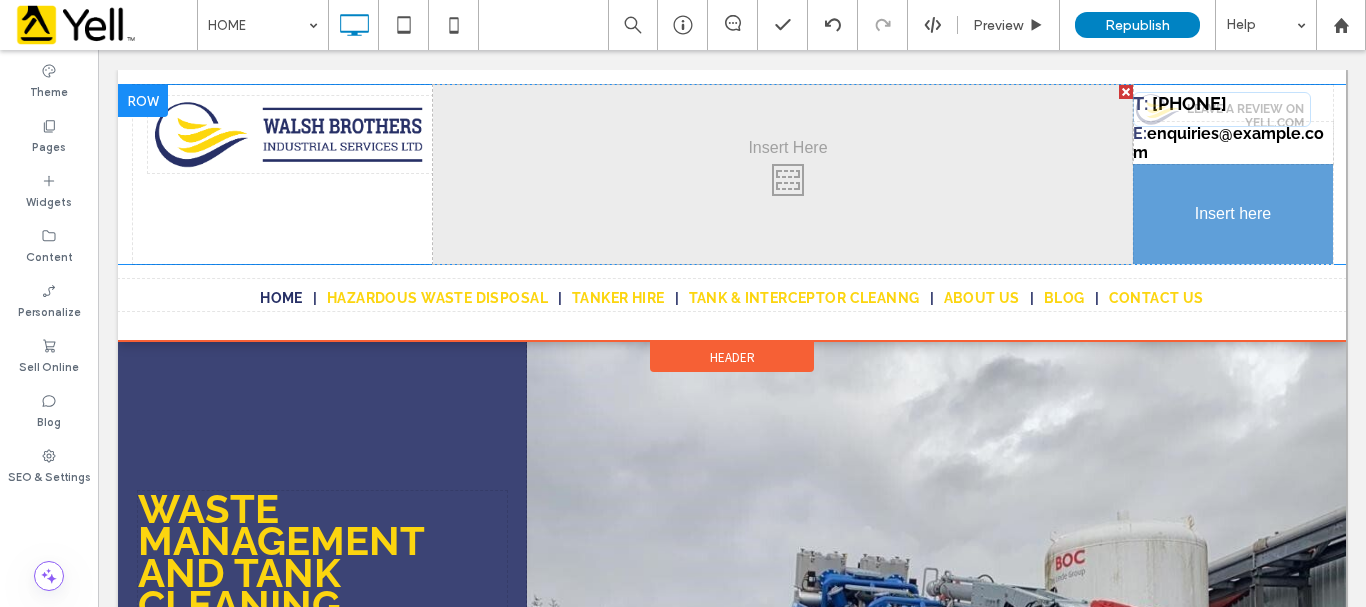 drag, startPoint x: 1272, startPoint y: 179, endPoint x: 1333, endPoint y: 229, distance: 78.873314 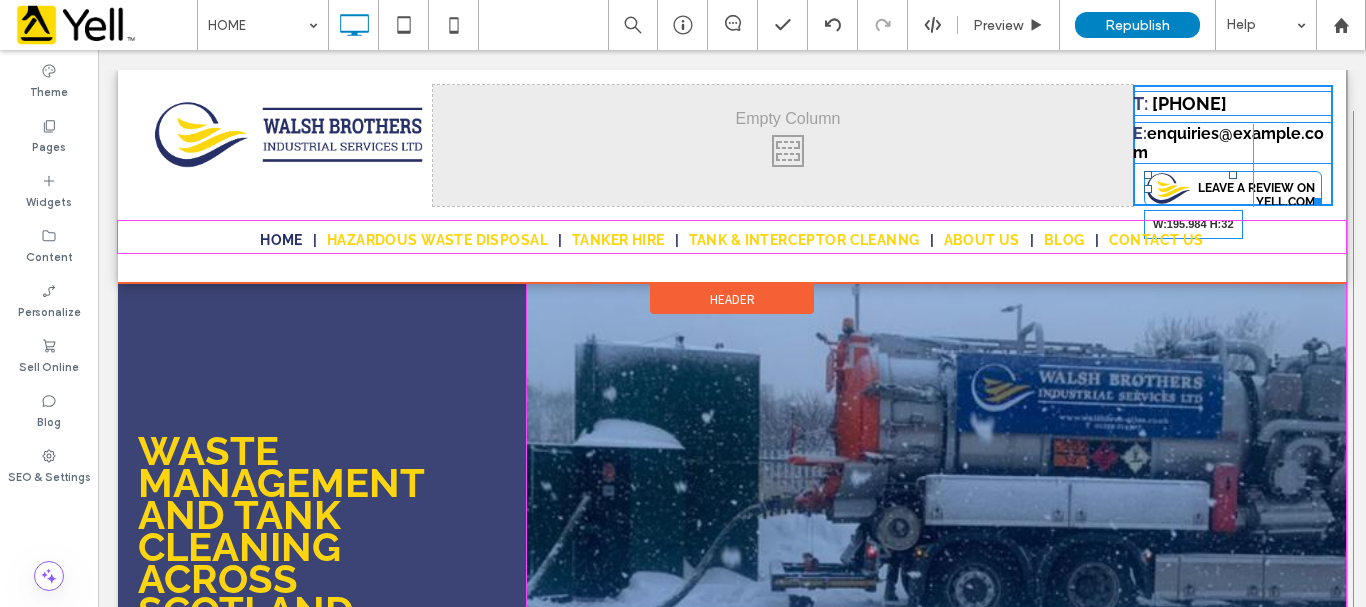 drag, startPoint x: 1311, startPoint y: 198, endPoint x: 1417, endPoint y: 245, distance: 115.952576 